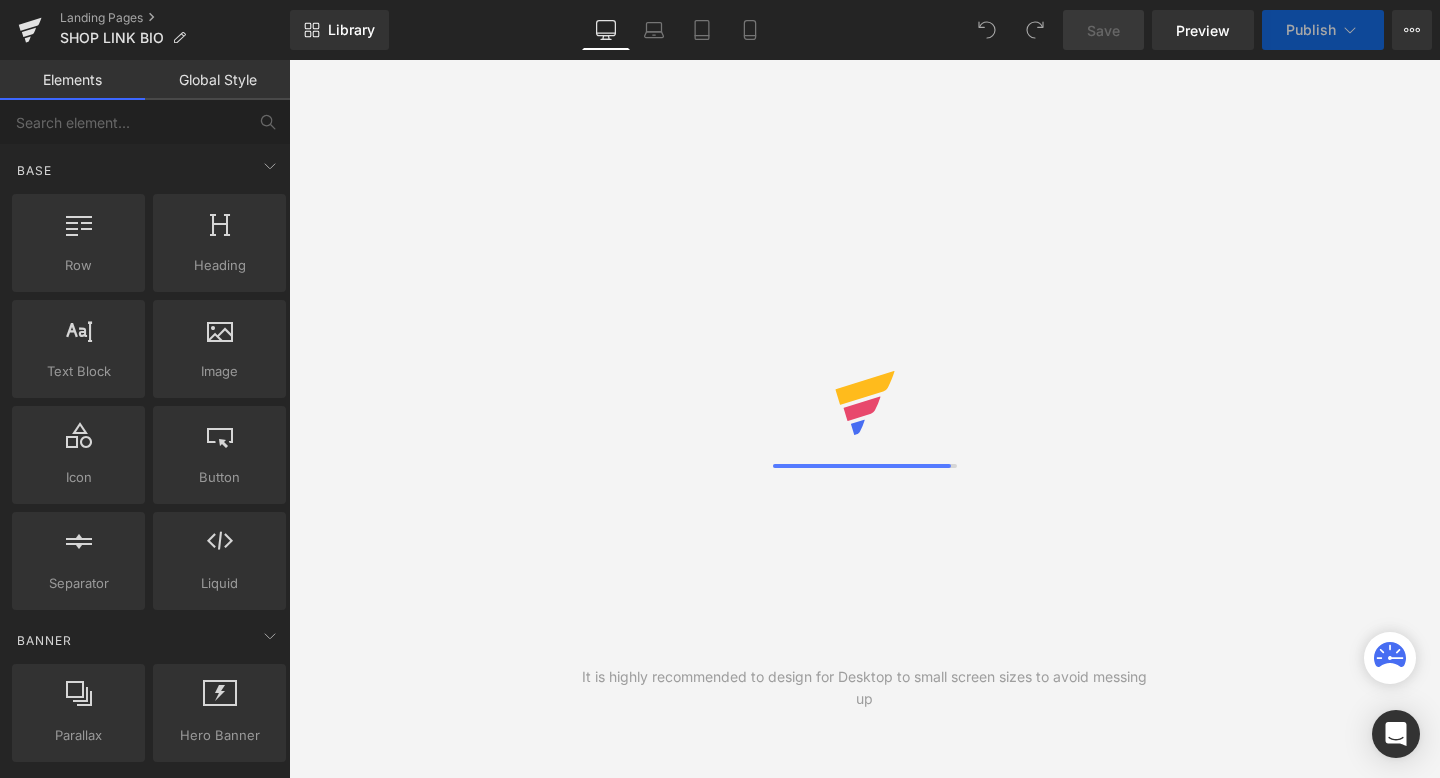 scroll, scrollTop: 0, scrollLeft: 0, axis: both 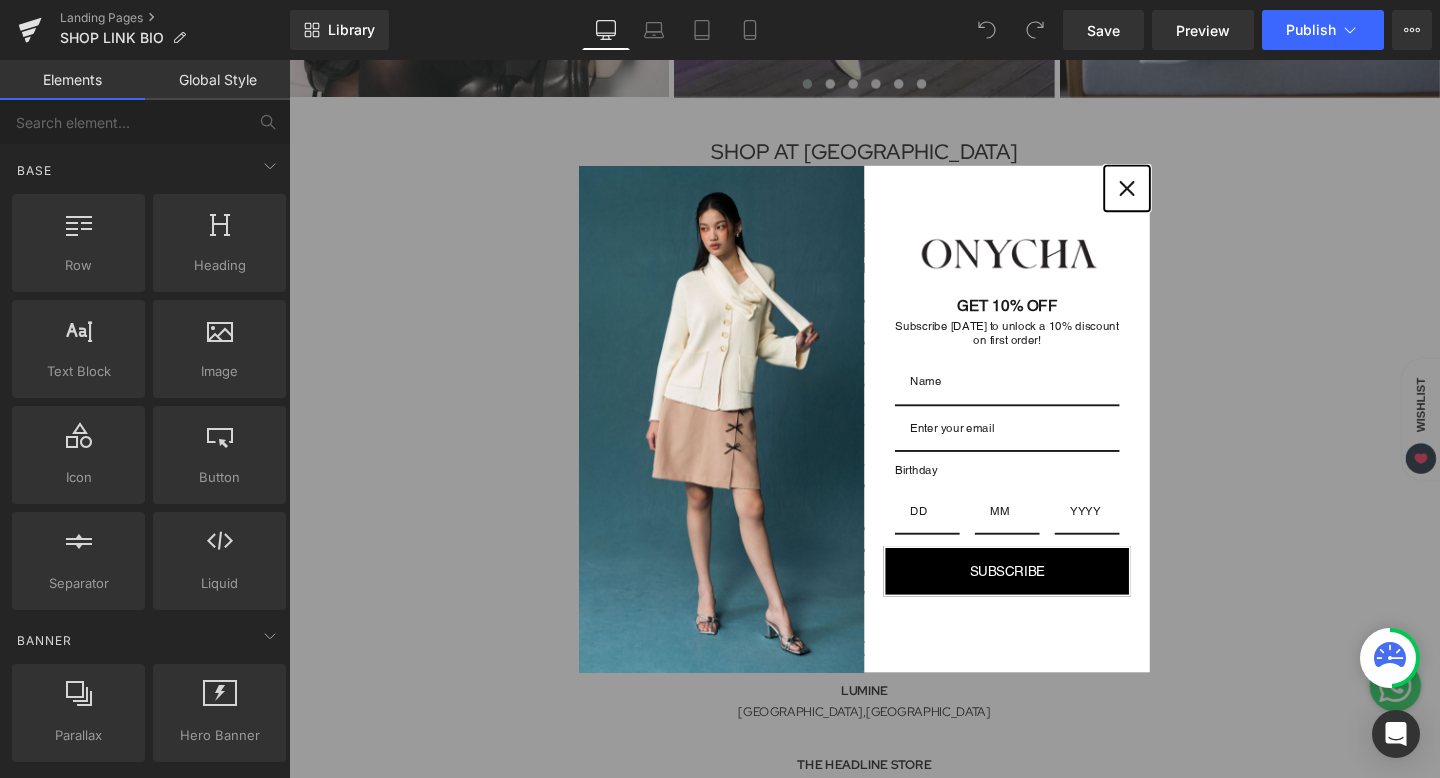 click 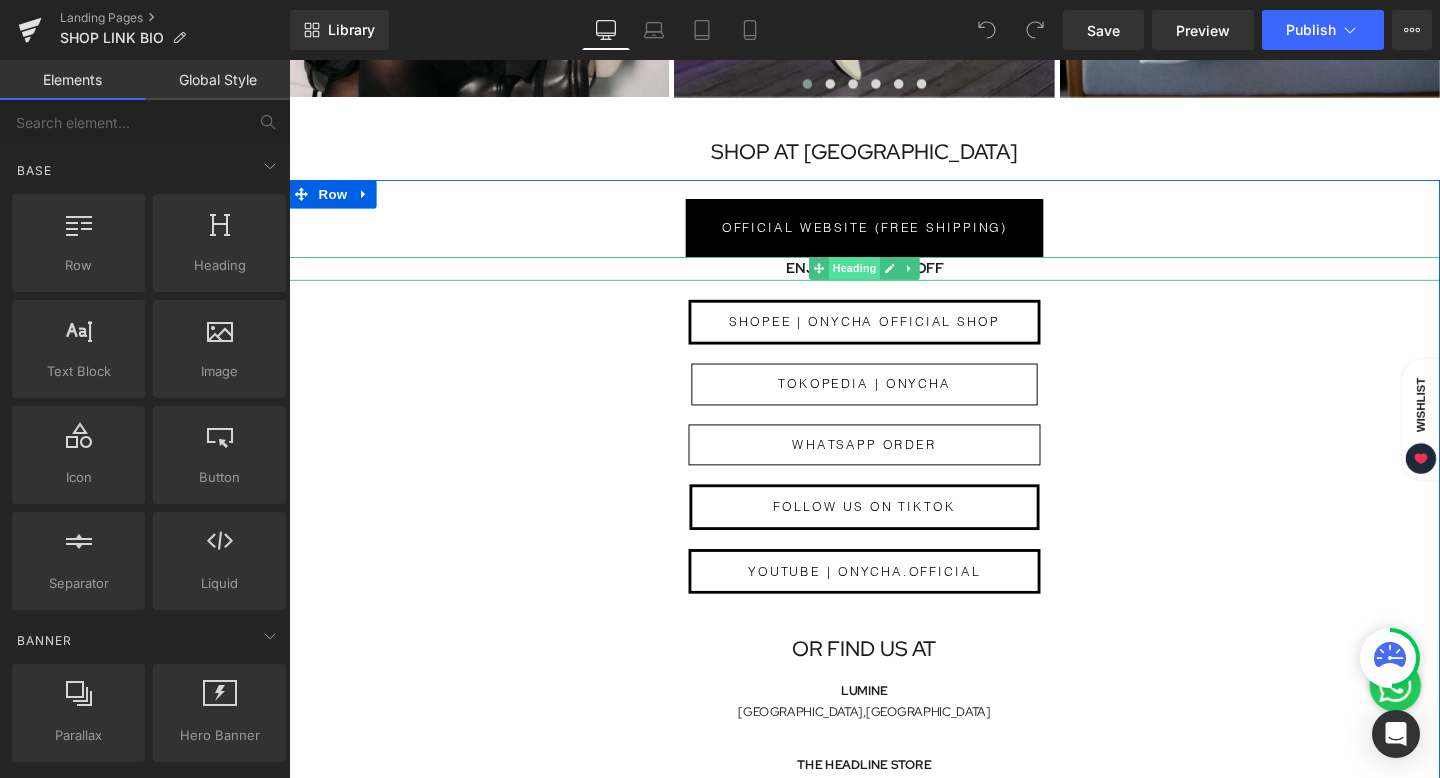 click on "Heading" at bounding box center [884, 279] 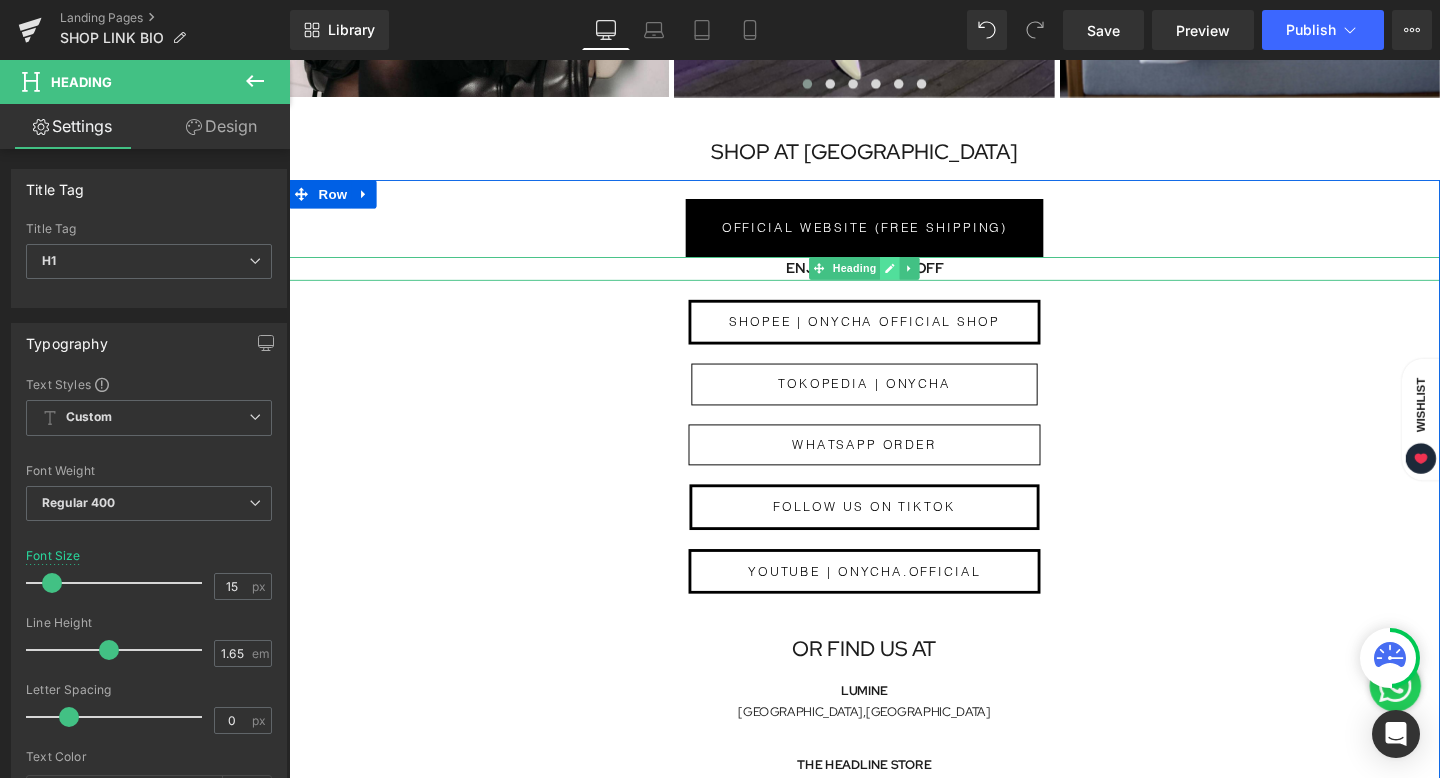 click 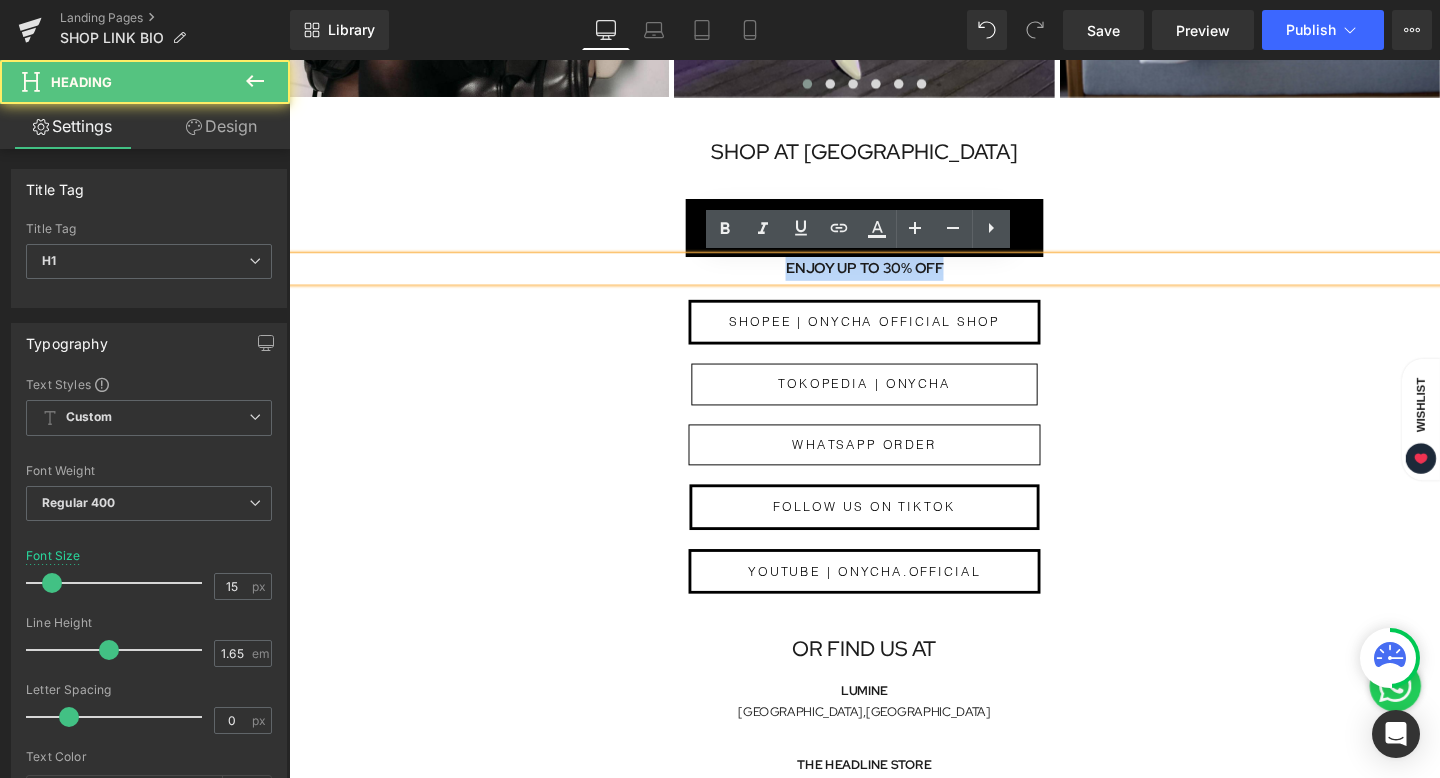 drag, startPoint x: 980, startPoint y: 273, endPoint x: 775, endPoint y: 273, distance: 205 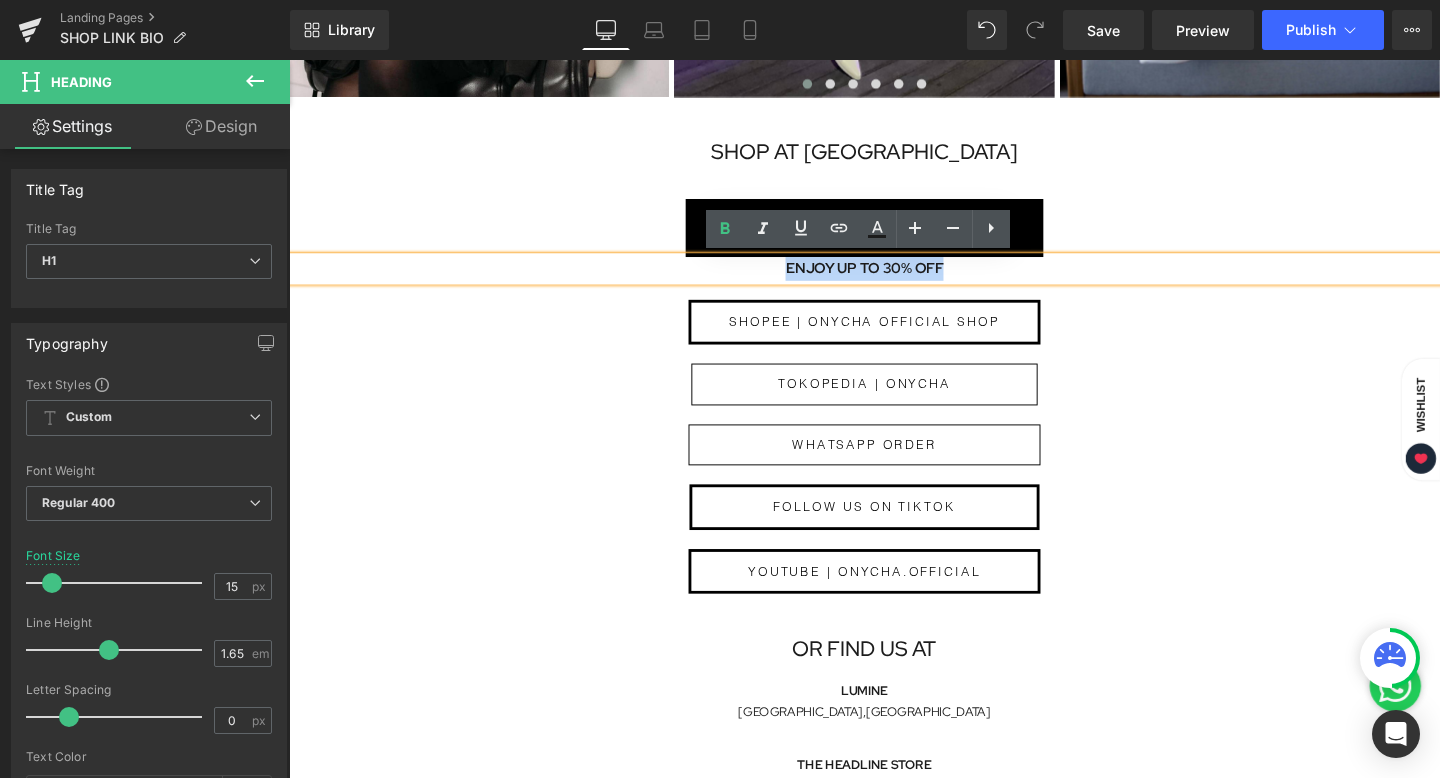 type 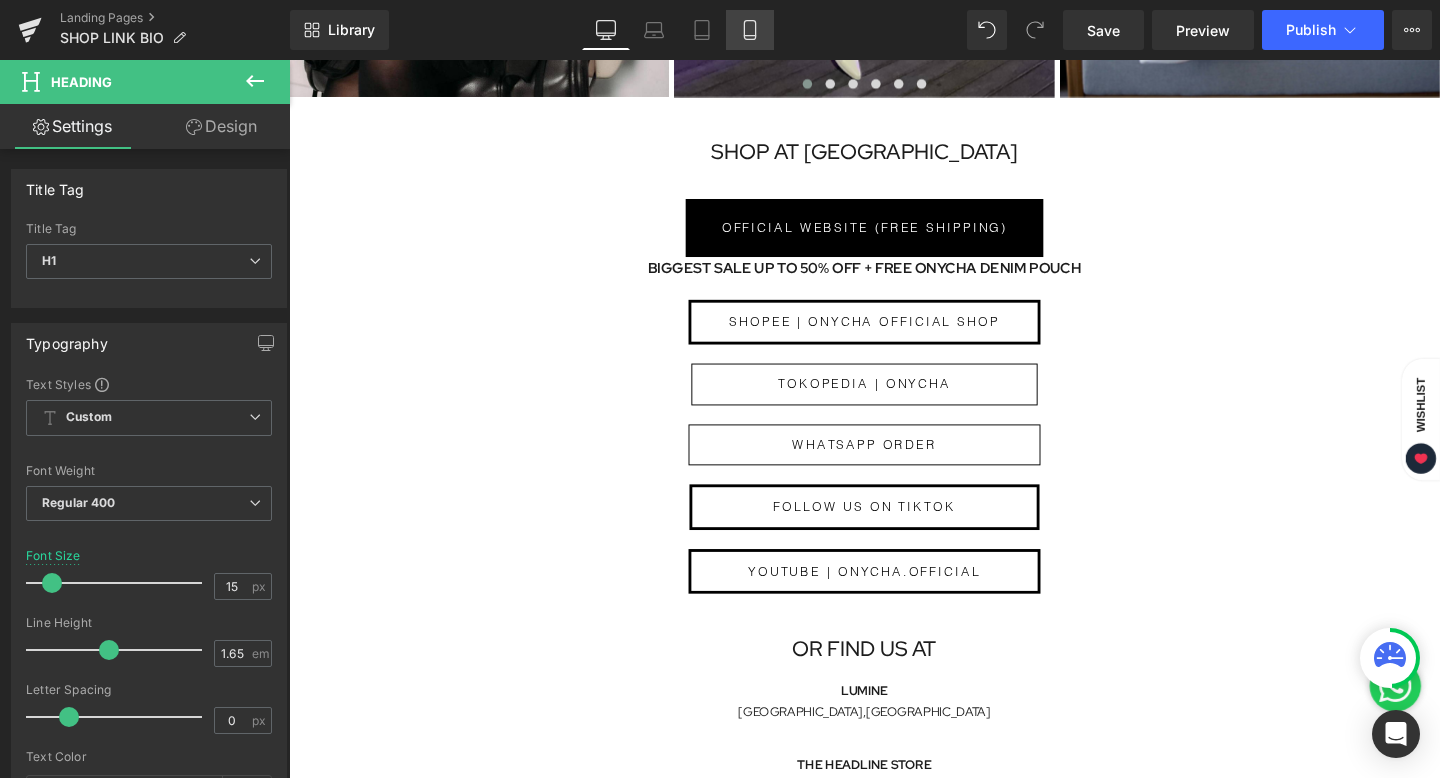 click on "Mobile" at bounding box center (750, 30) 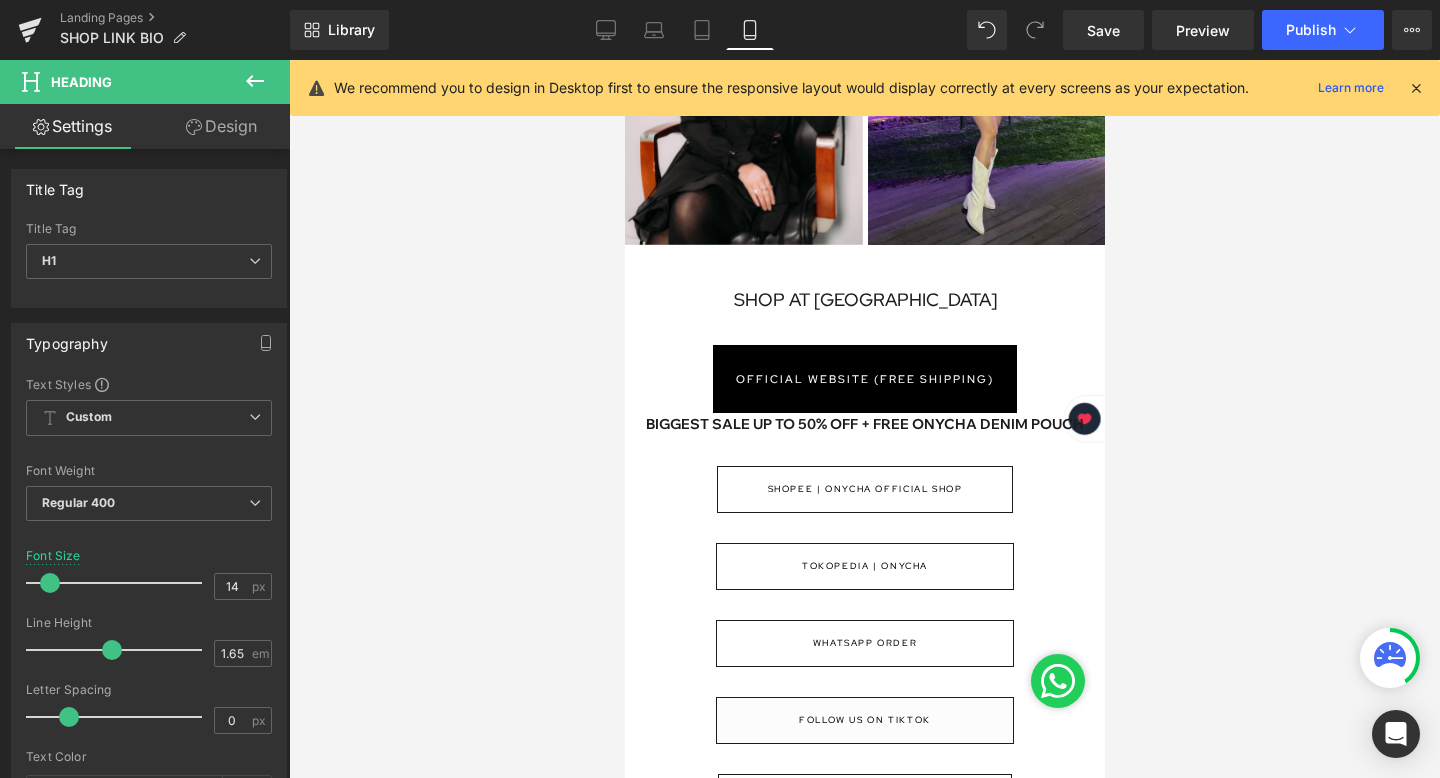 scroll, scrollTop: 410, scrollLeft: 0, axis: vertical 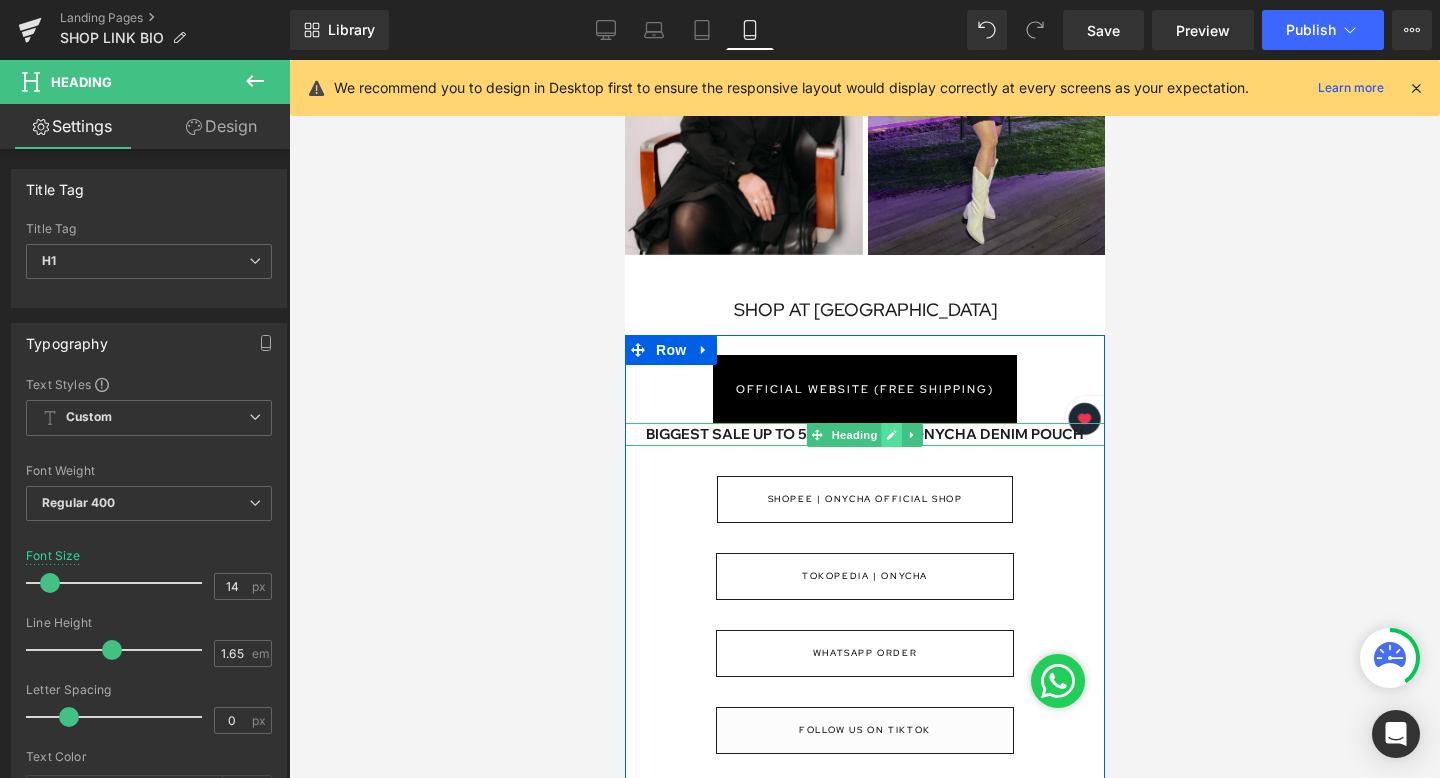 click at bounding box center (891, 435) 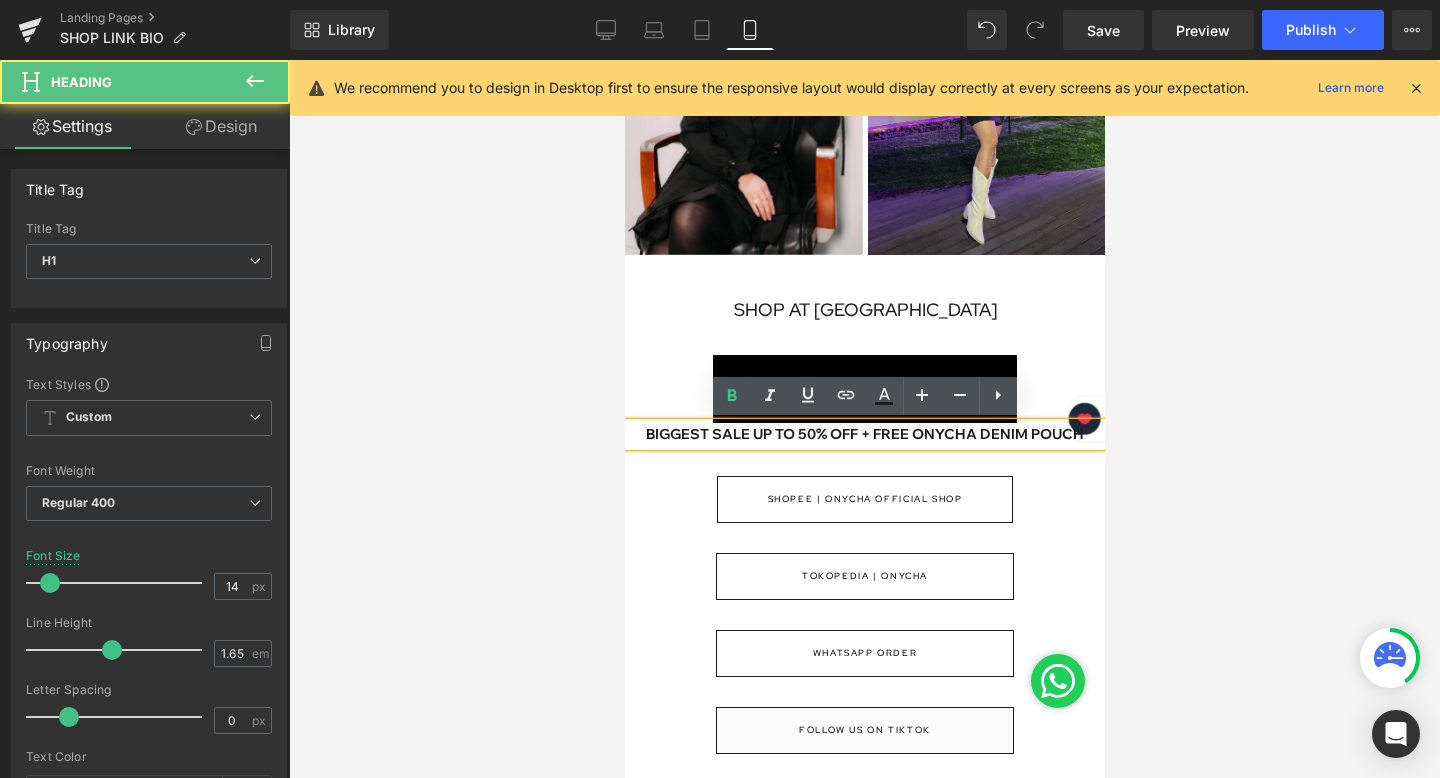 click on "BIGGEST SALE UP TO 50% OFF + FREE ONYCHA DENIM POUCH" at bounding box center [864, 434] 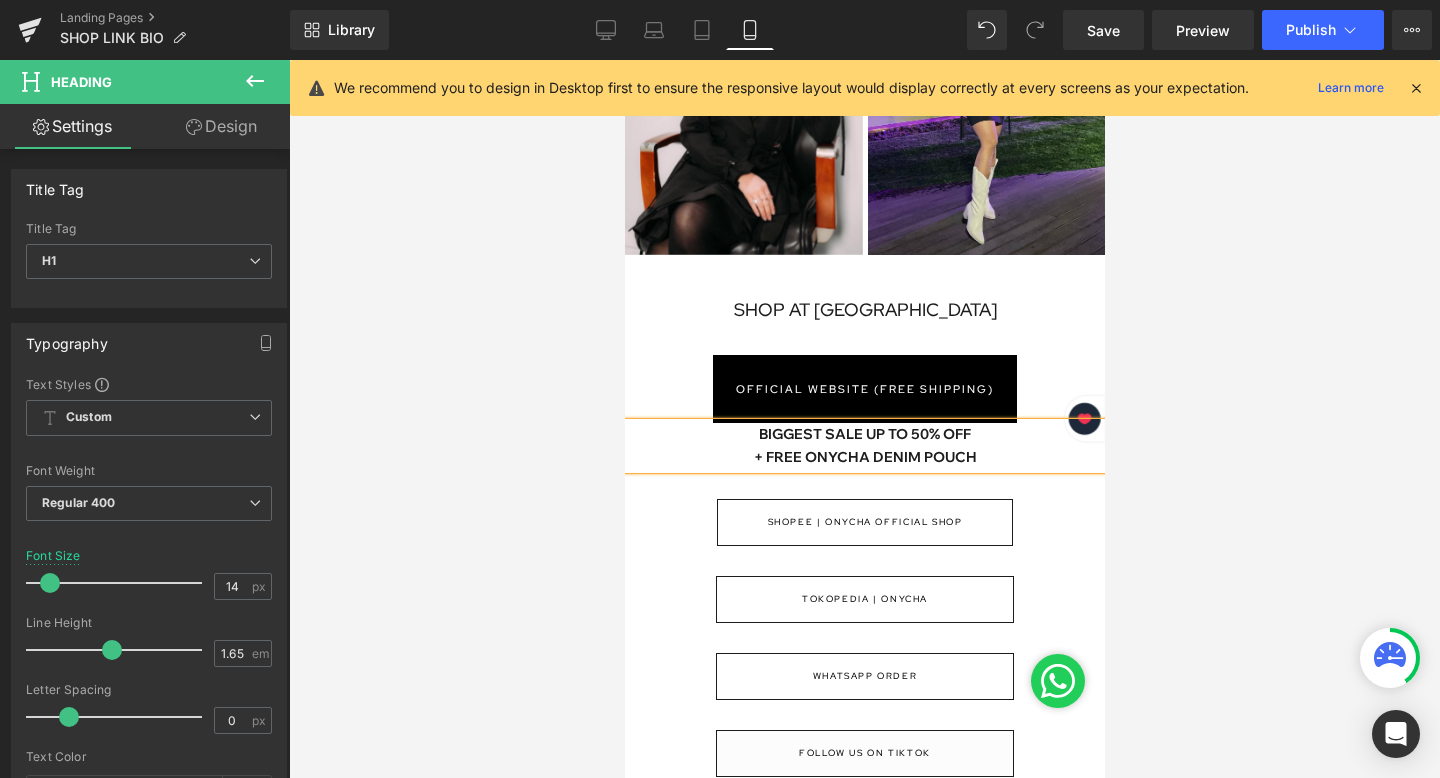 click at bounding box center (864, 419) 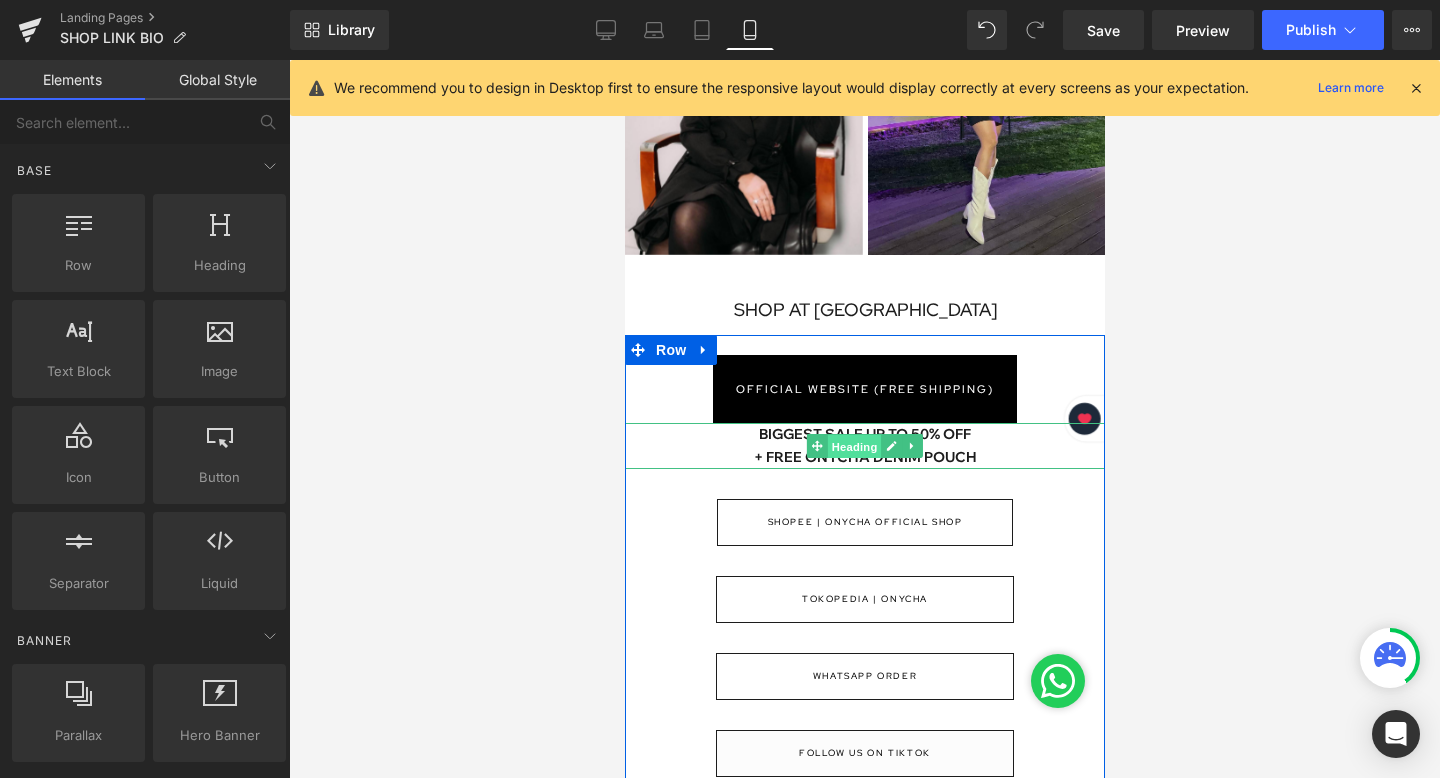 click on "Heading" at bounding box center (854, 447) 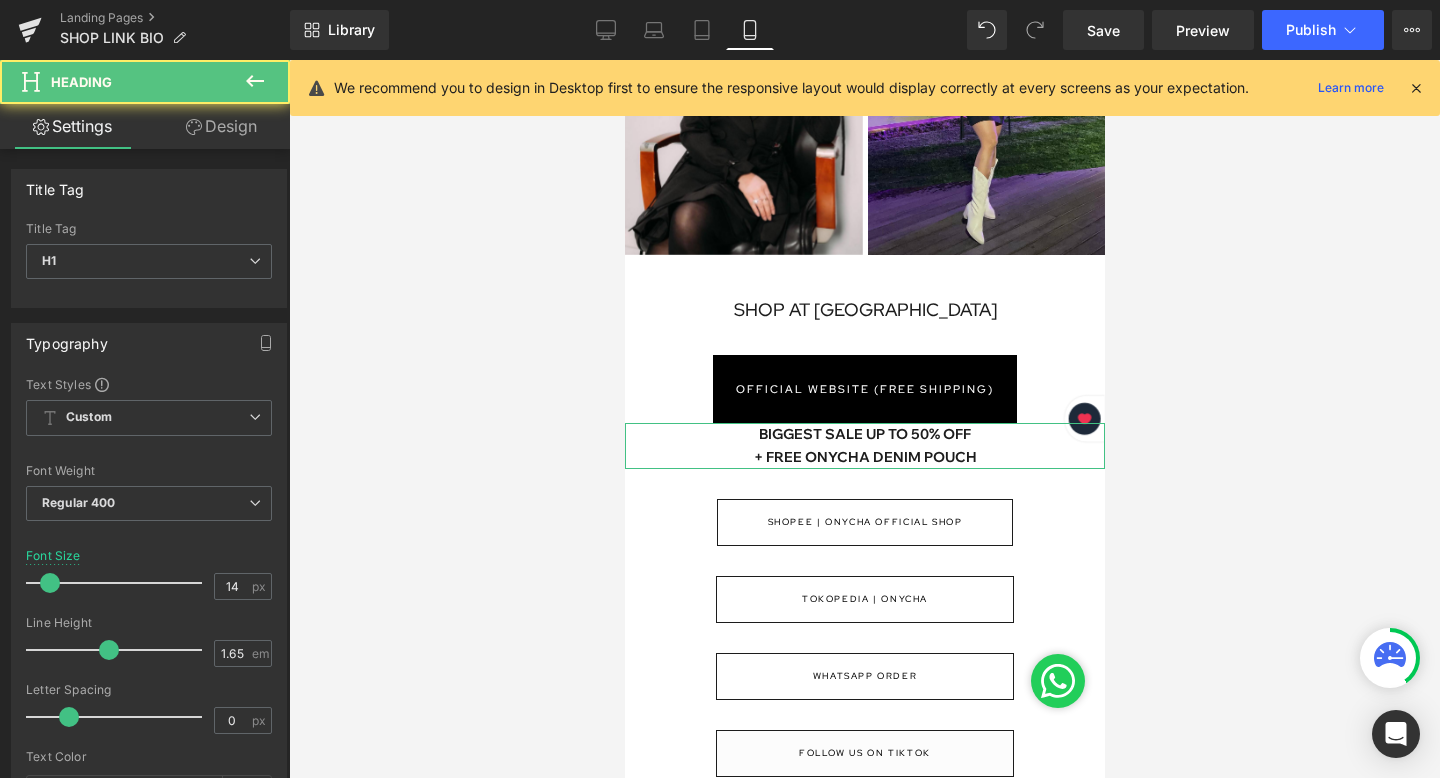 click on "Design" at bounding box center (221, 126) 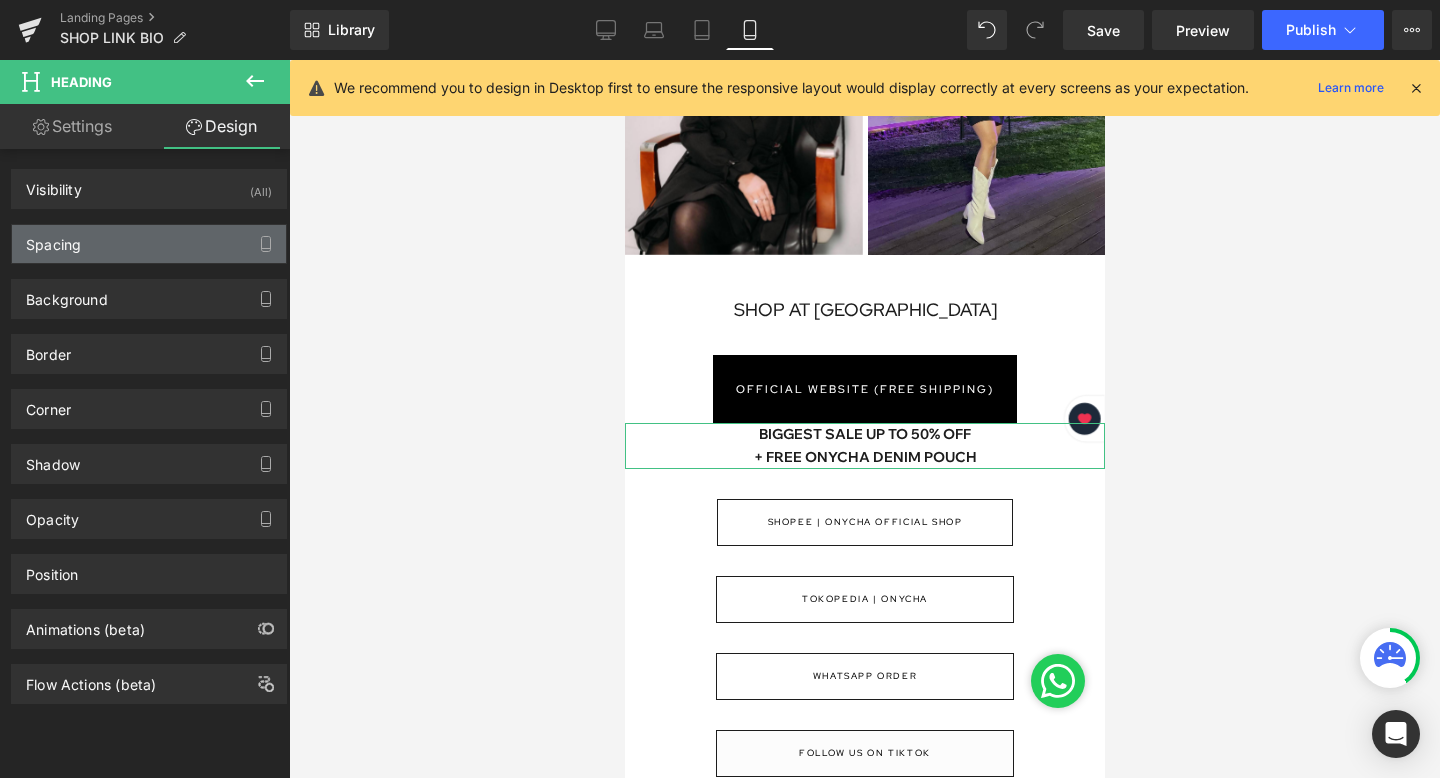 click on "Spacing" at bounding box center [149, 244] 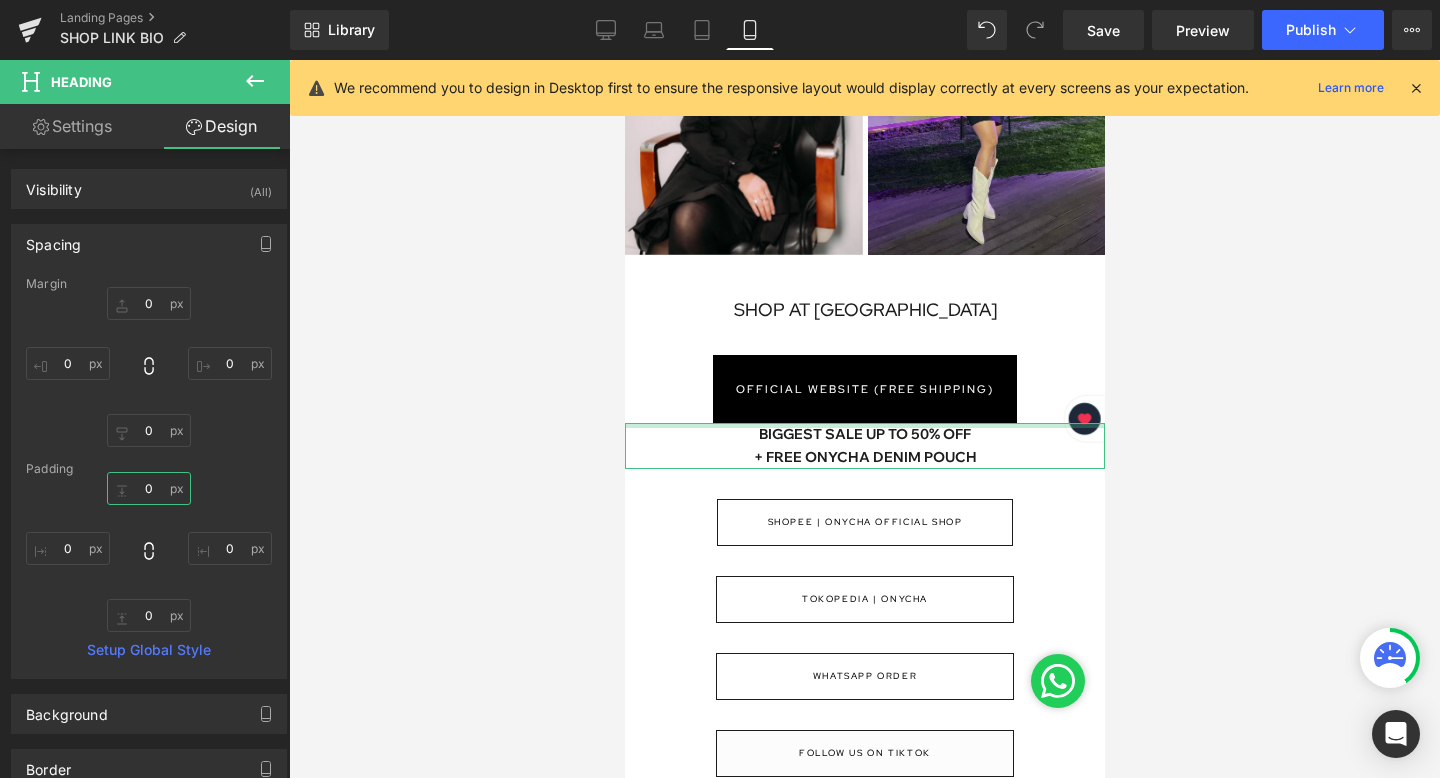 click on "0" at bounding box center (149, 488) 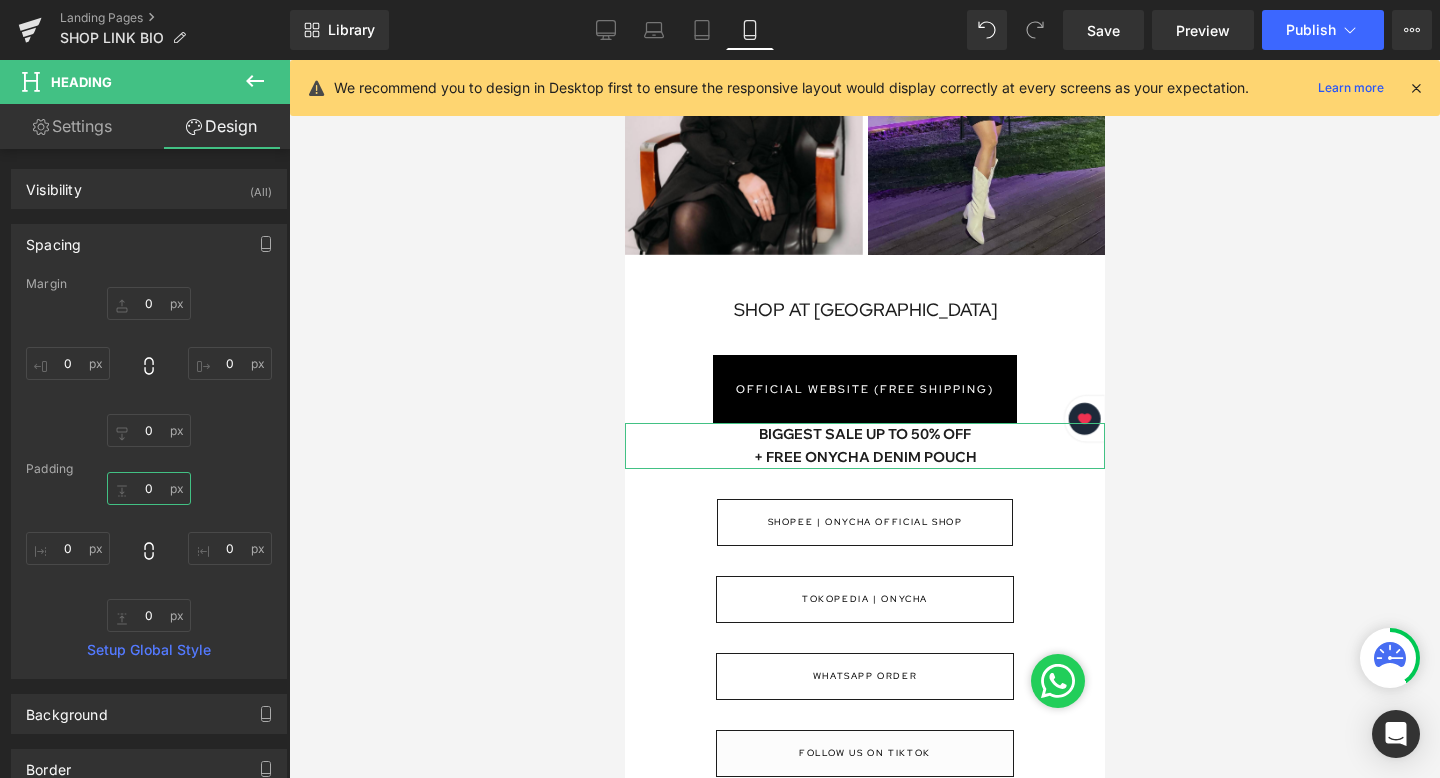 type on "8" 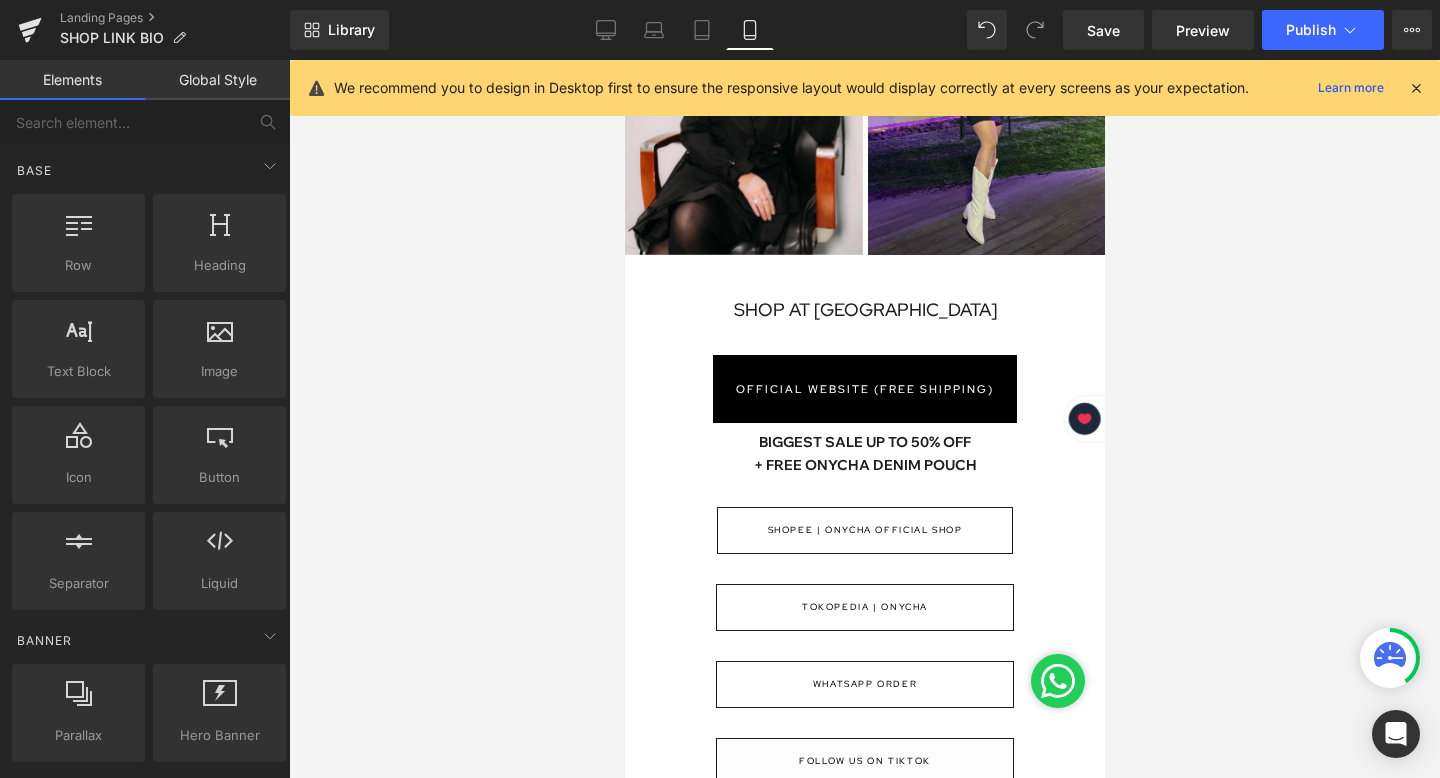 click at bounding box center (864, 419) 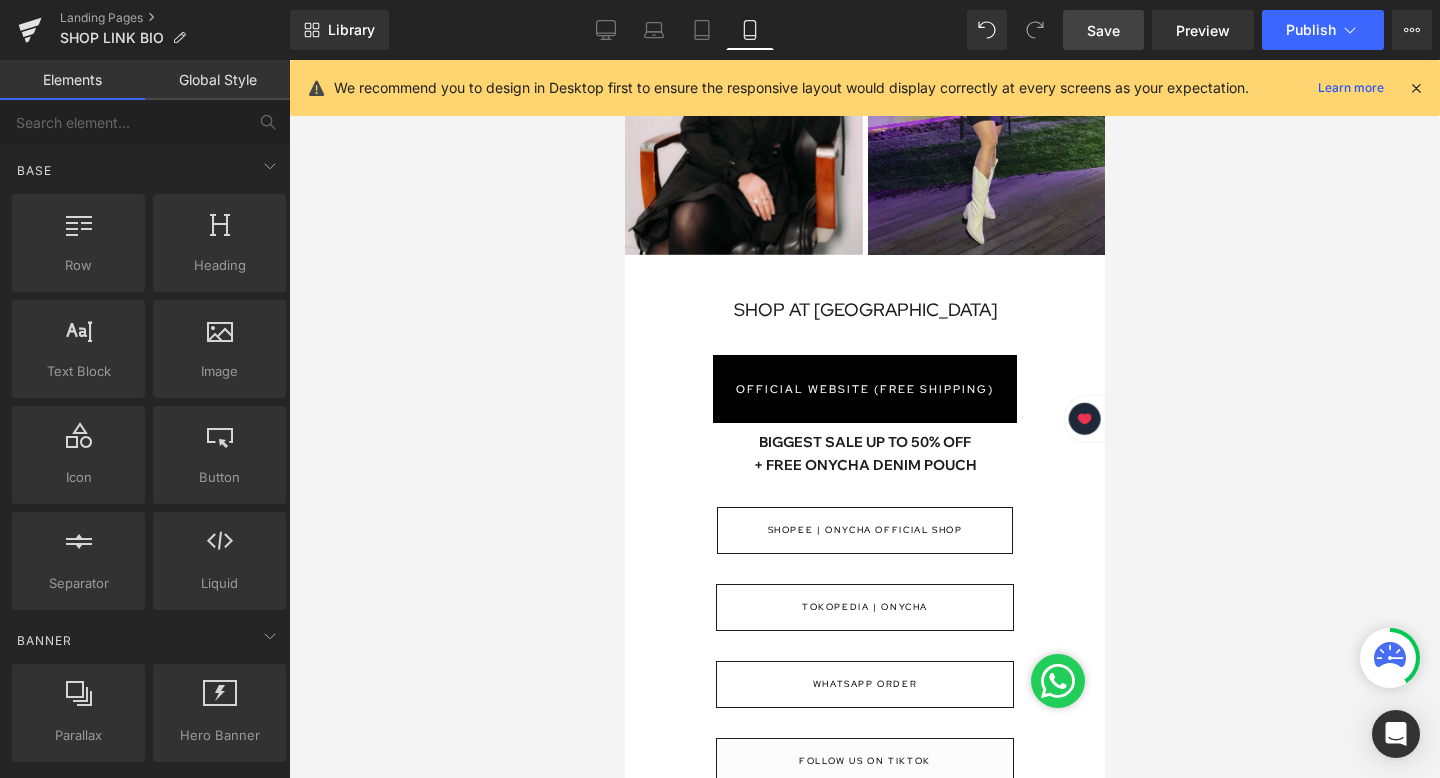 click on "Save" at bounding box center (1103, 30) 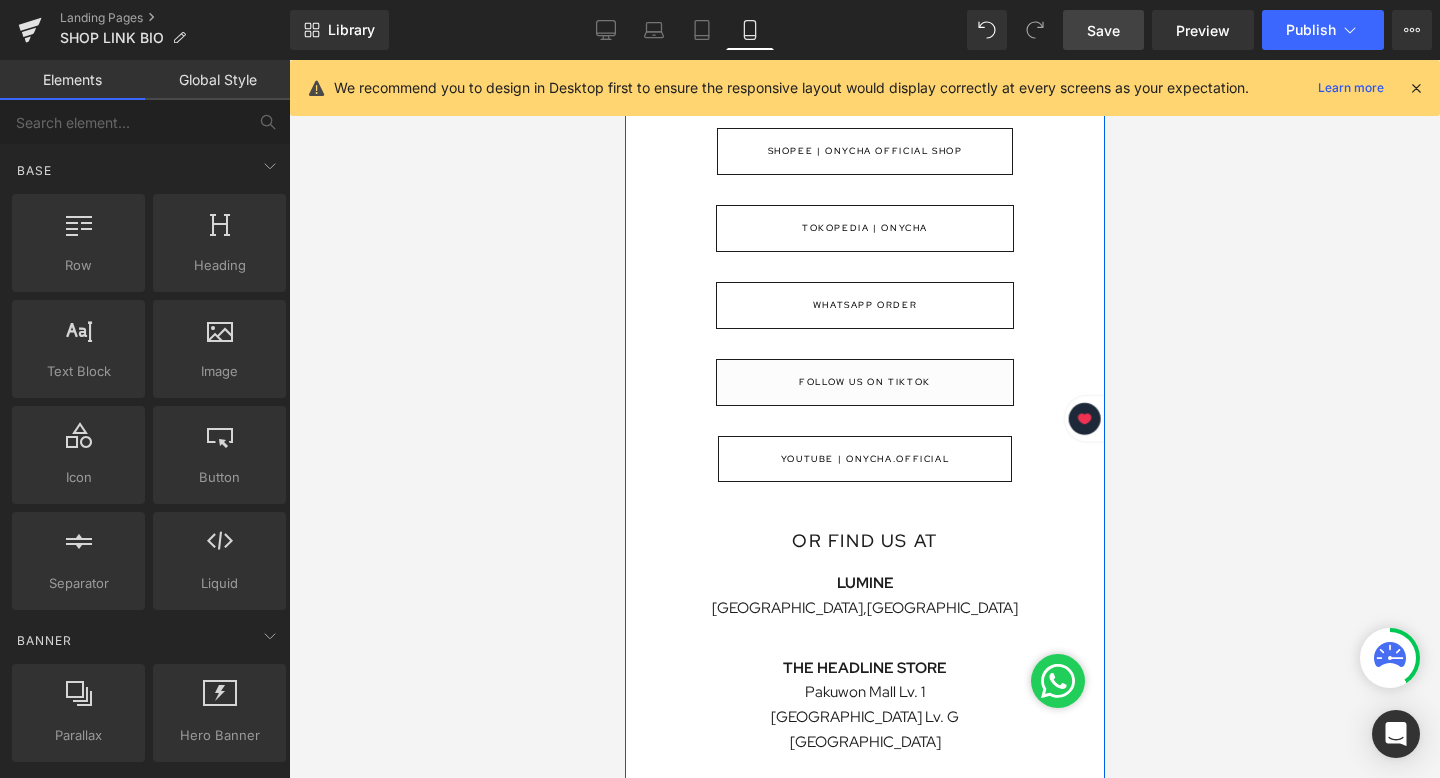 scroll, scrollTop: 802, scrollLeft: 0, axis: vertical 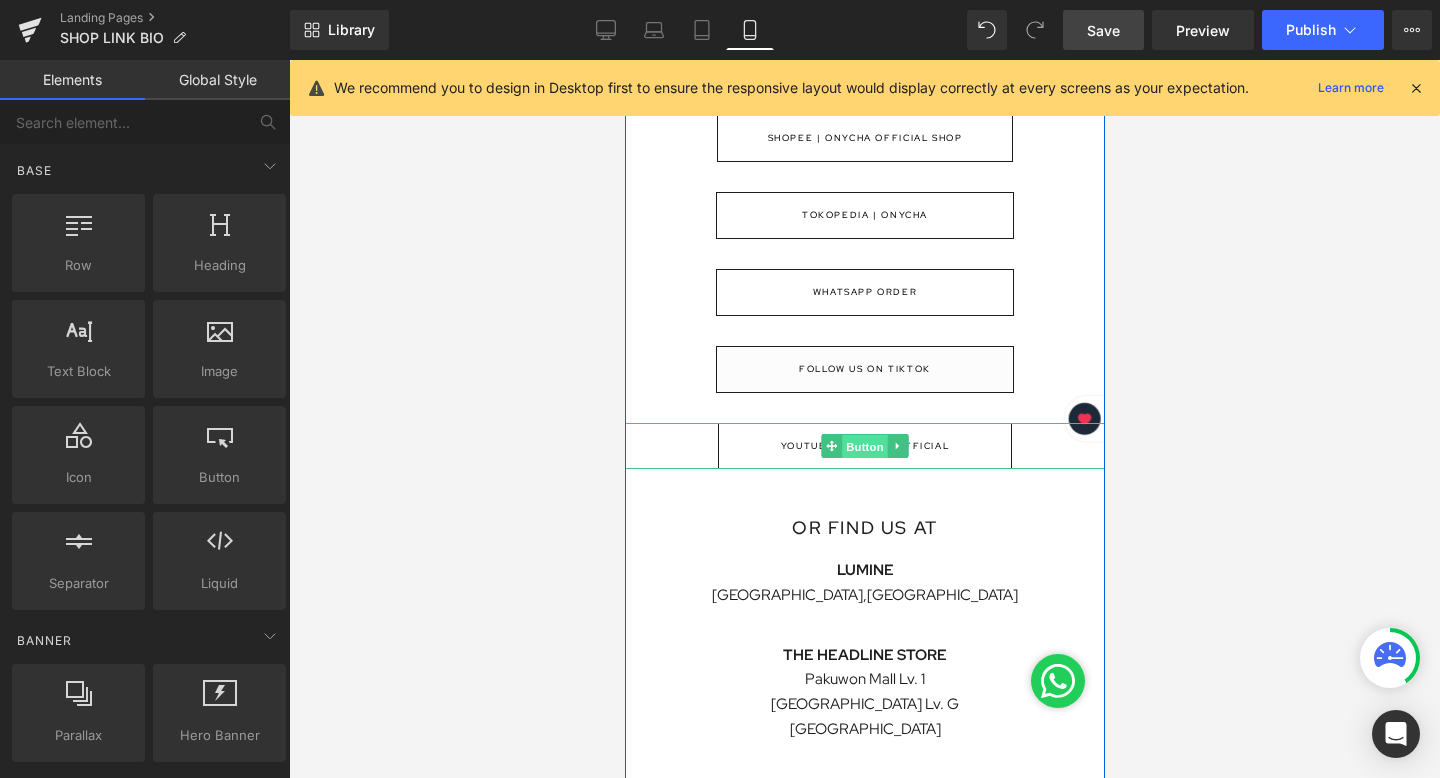 click on "Button" at bounding box center [864, 447] 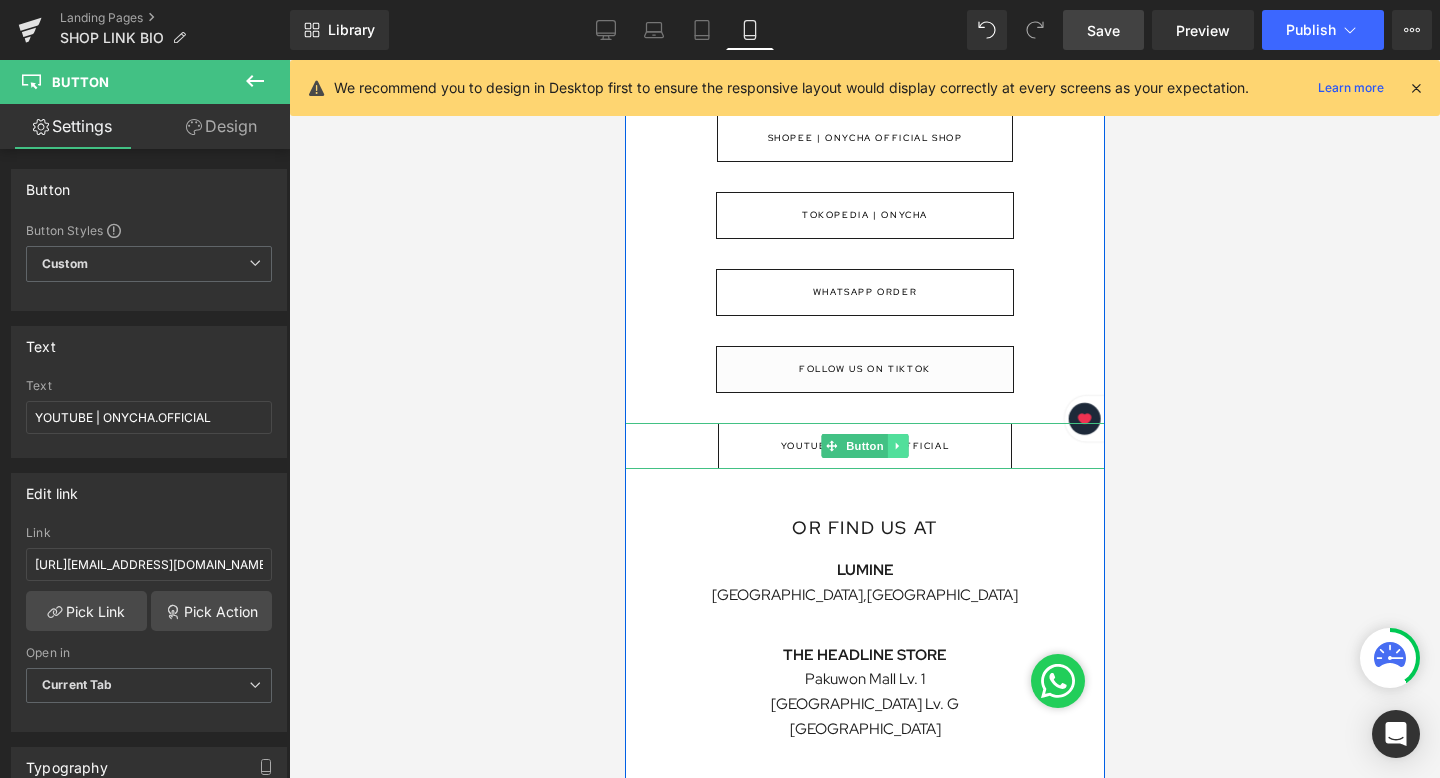 click 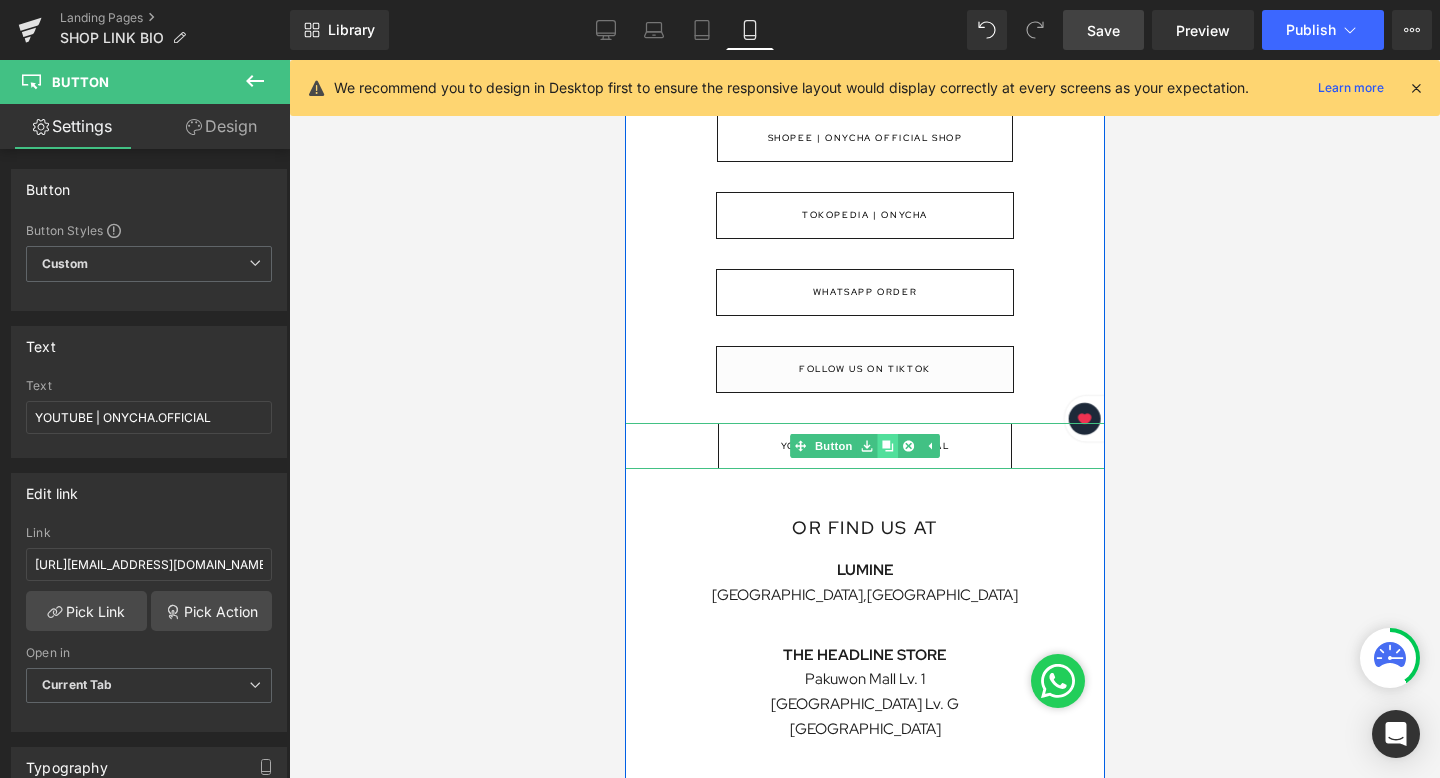 click 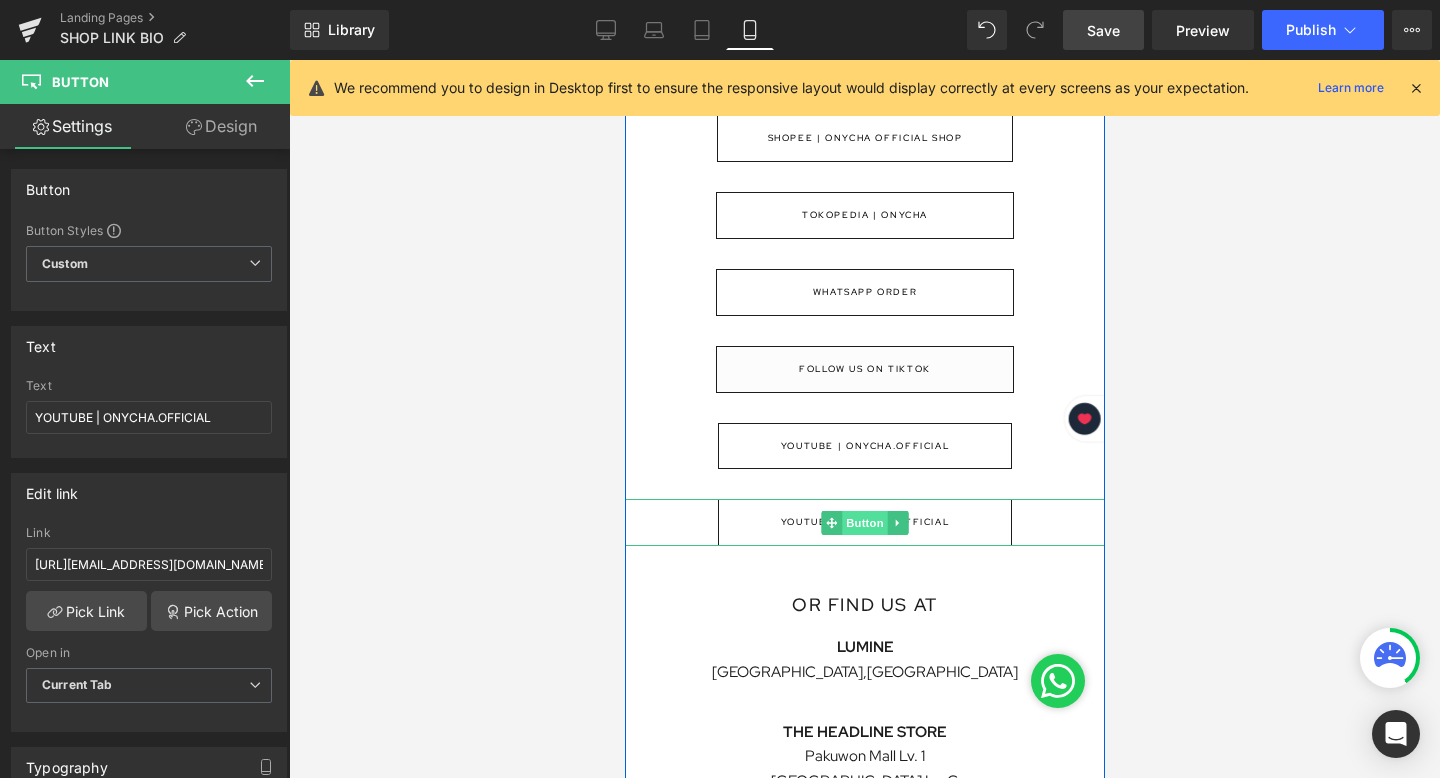 click on "Button" at bounding box center [864, 523] 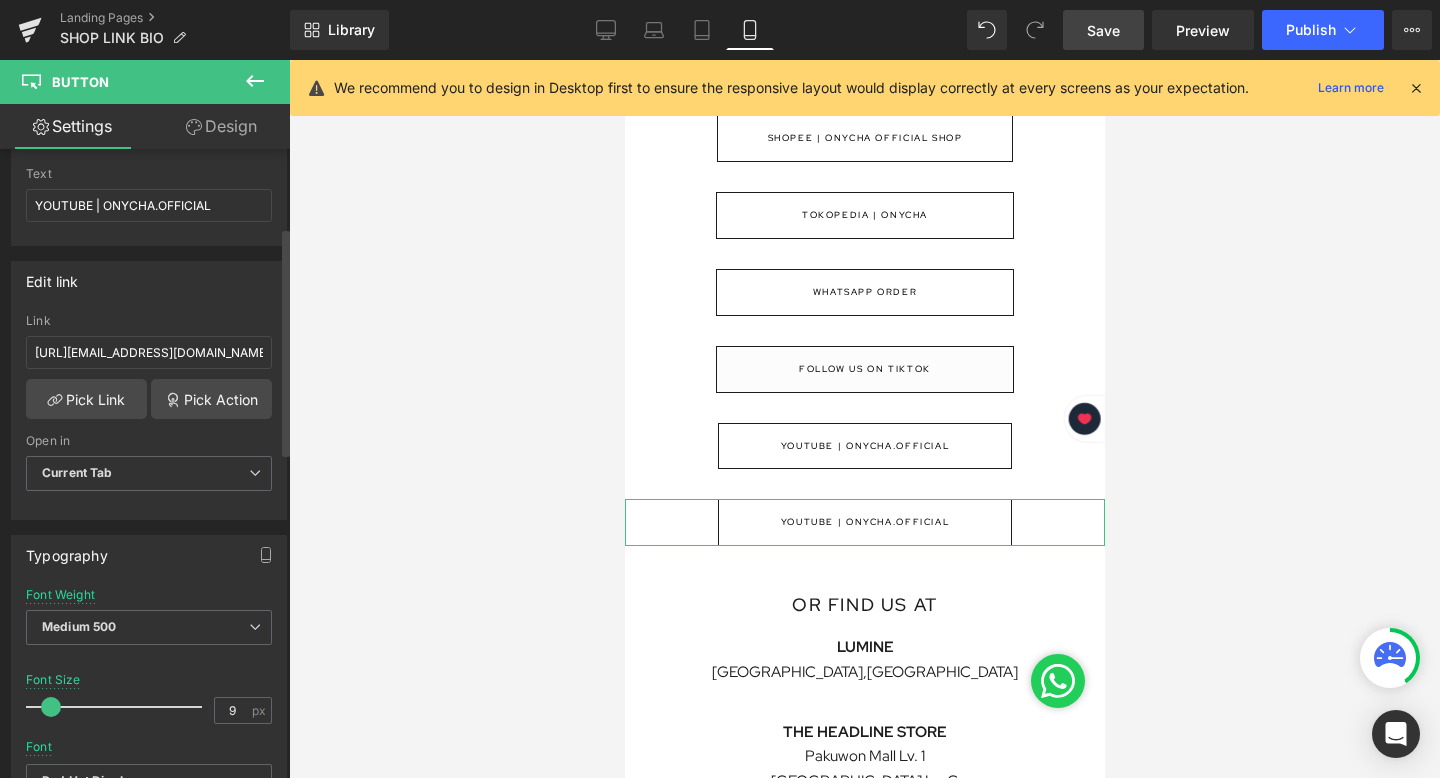 scroll, scrollTop: 214, scrollLeft: 0, axis: vertical 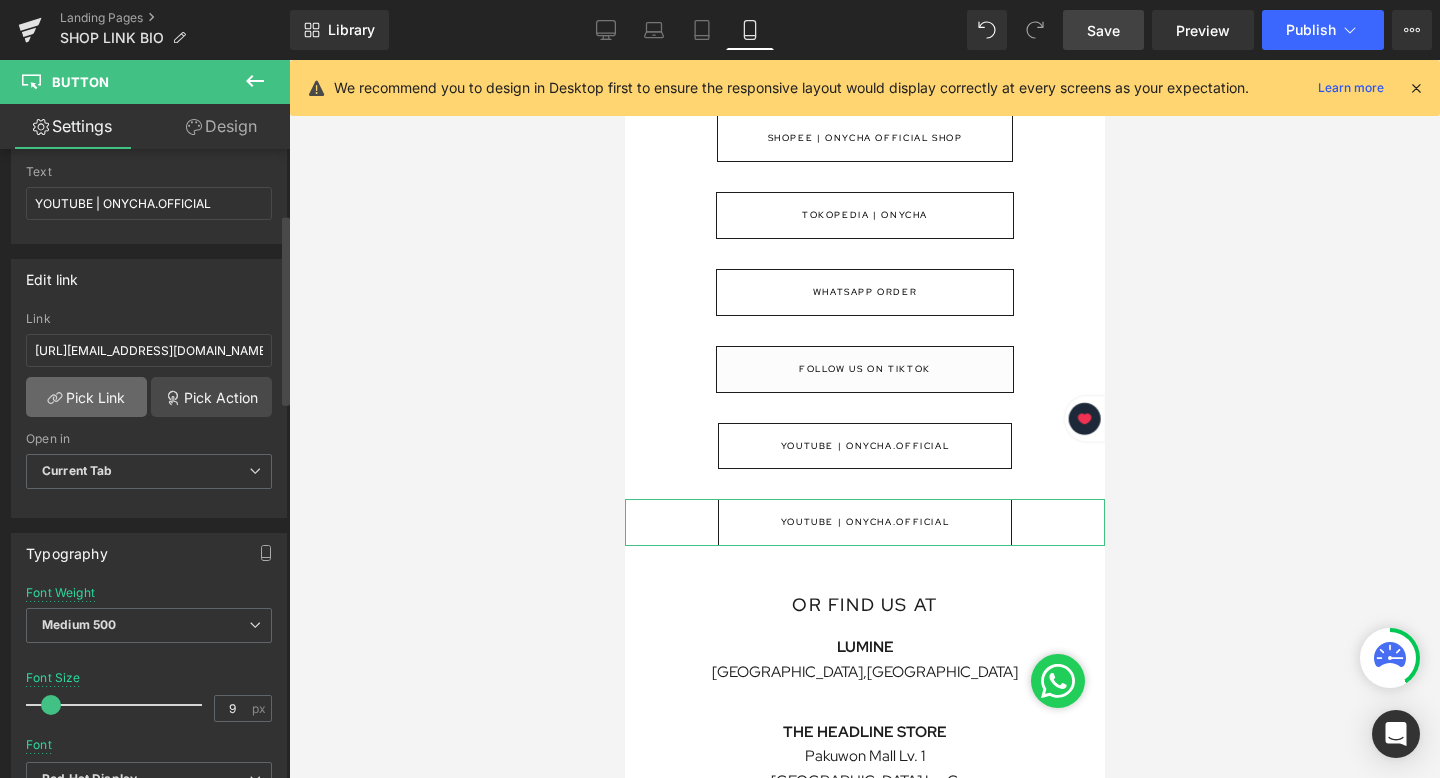 click on "Pick Link" at bounding box center (86, 397) 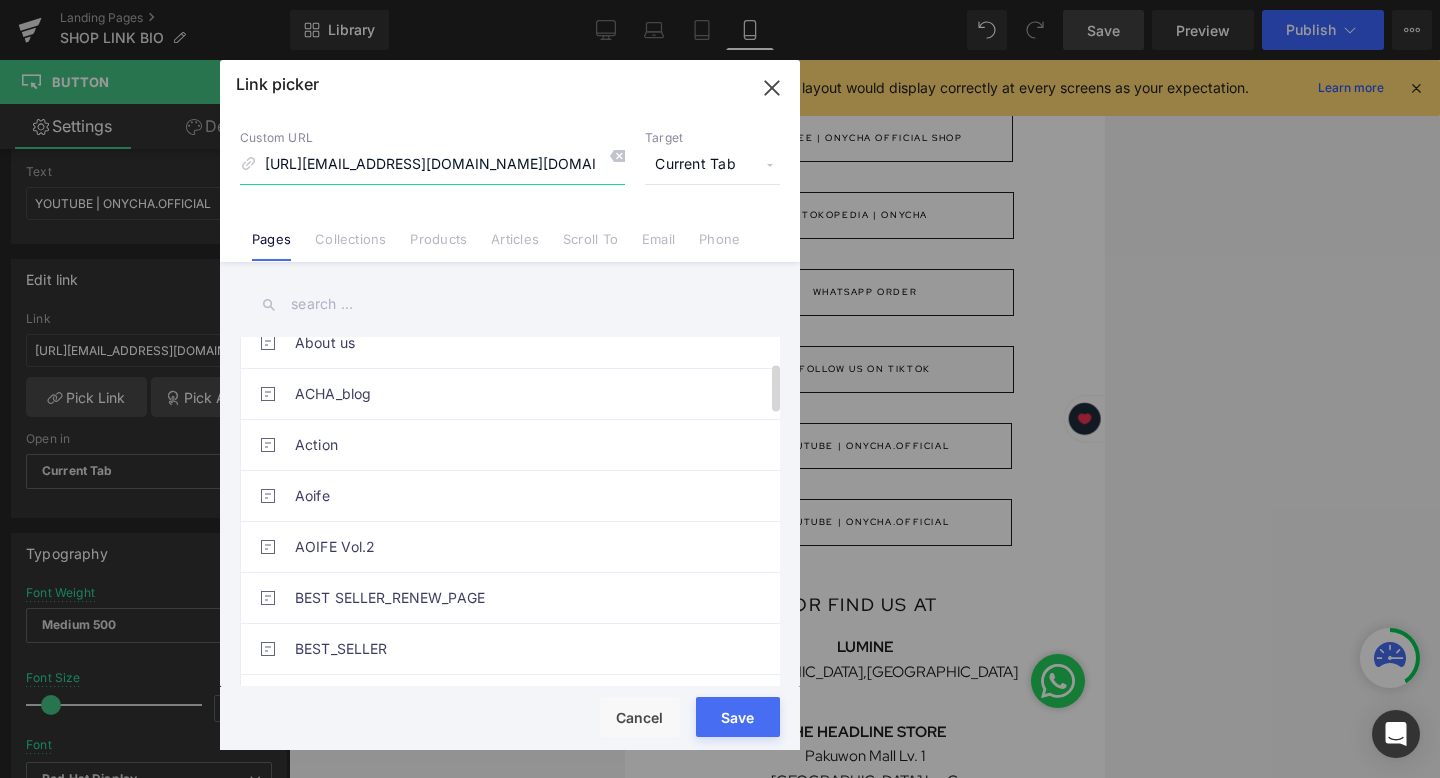 scroll, scrollTop: 191, scrollLeft: 0, axis: vertical 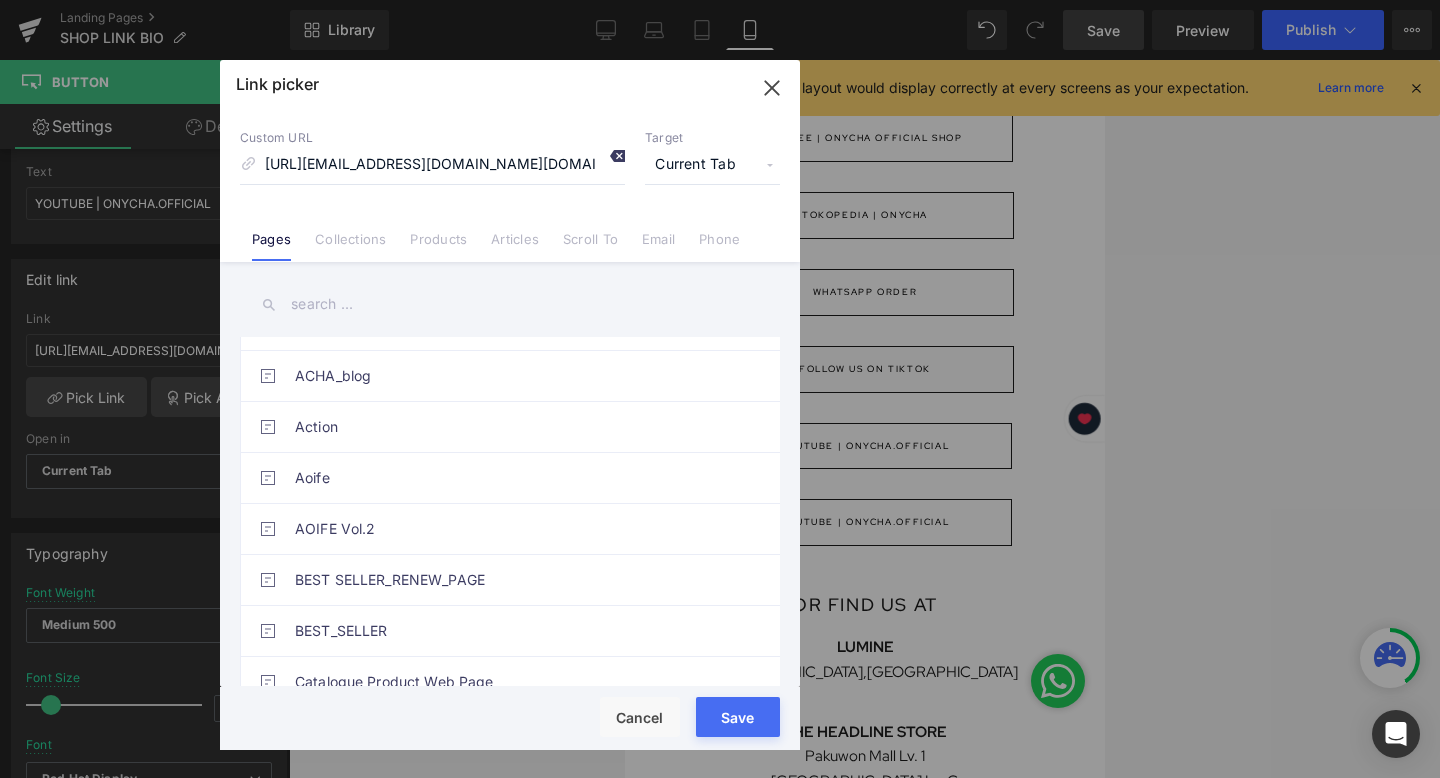 click 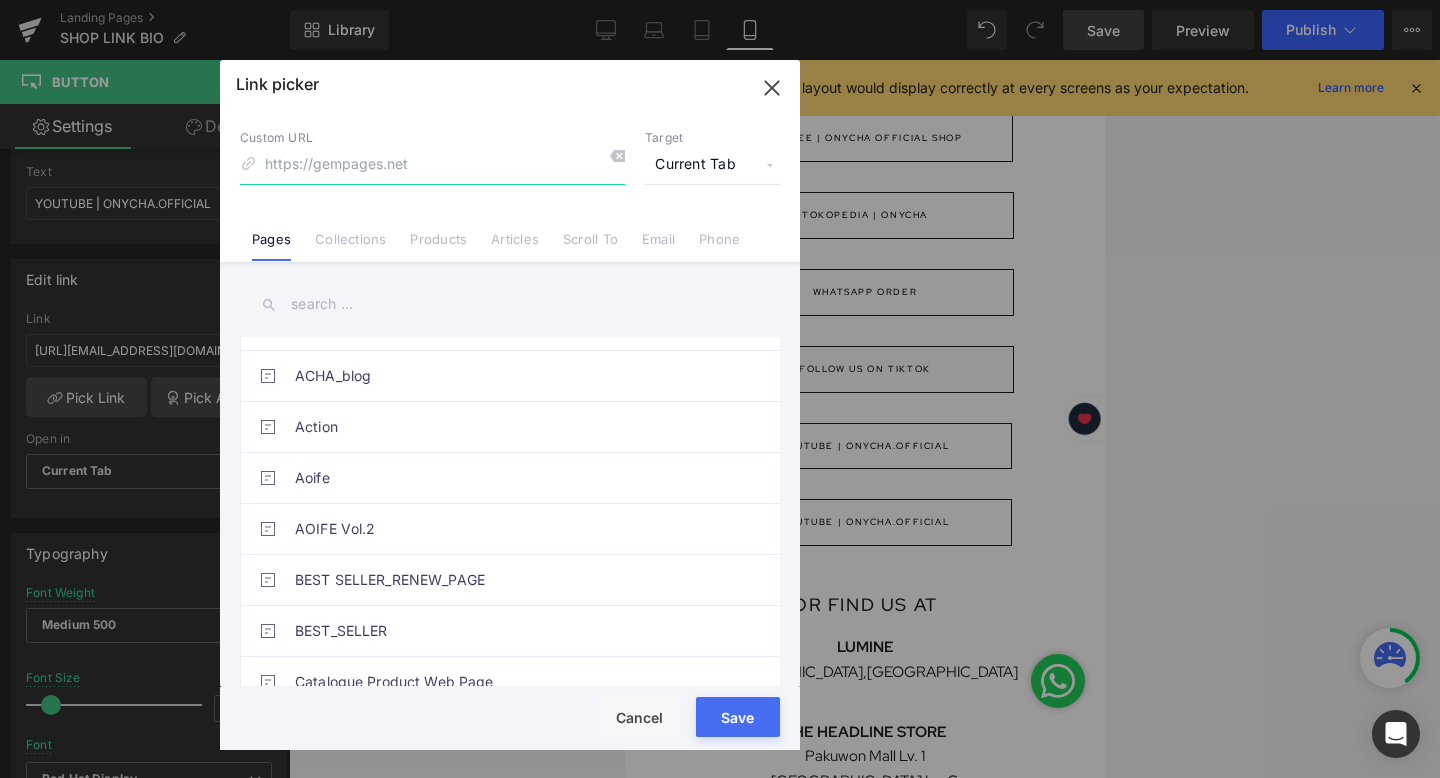 click at bounding box center [432, 165] 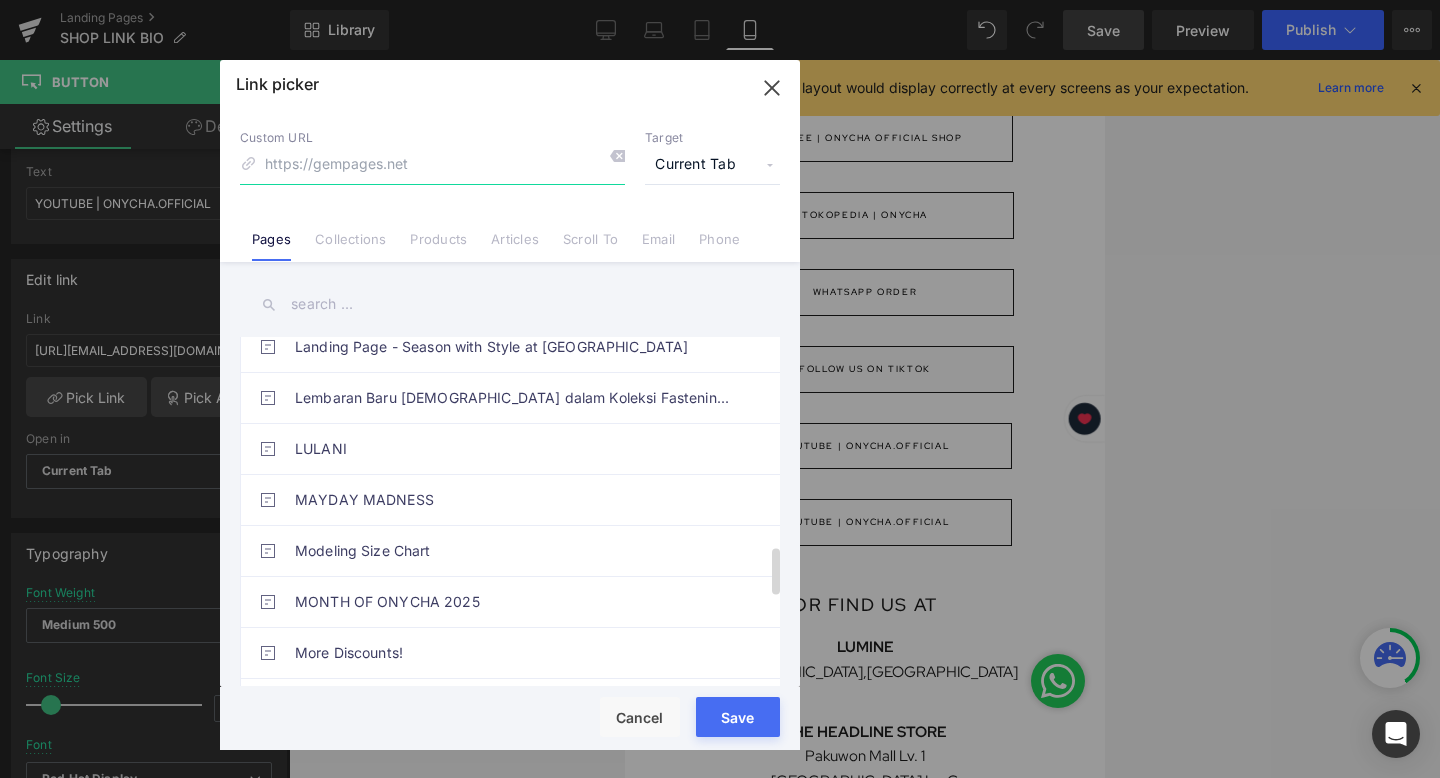 scroll, scrollTop: 2210, scrollLeft: 0, axis: vertical 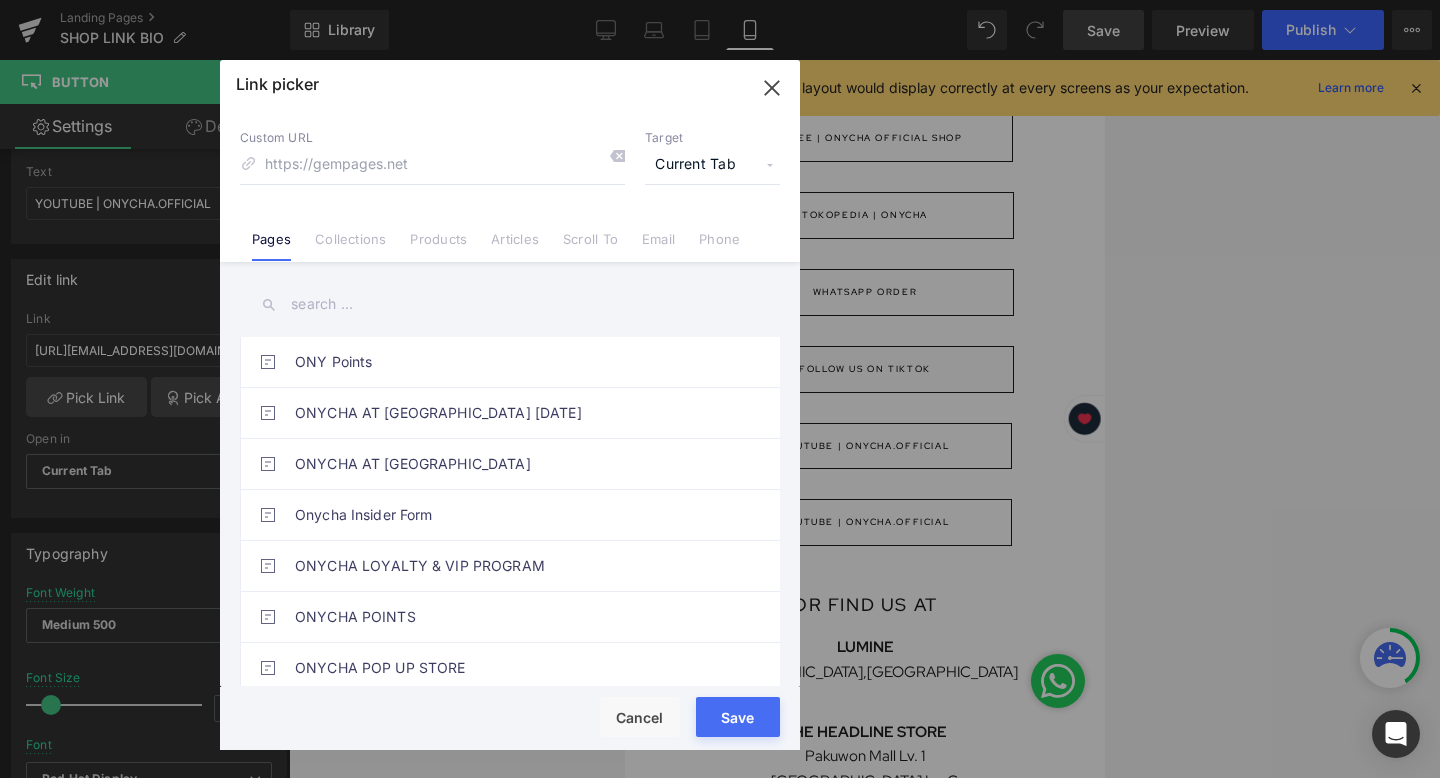 click at bounding box center [510, 304] 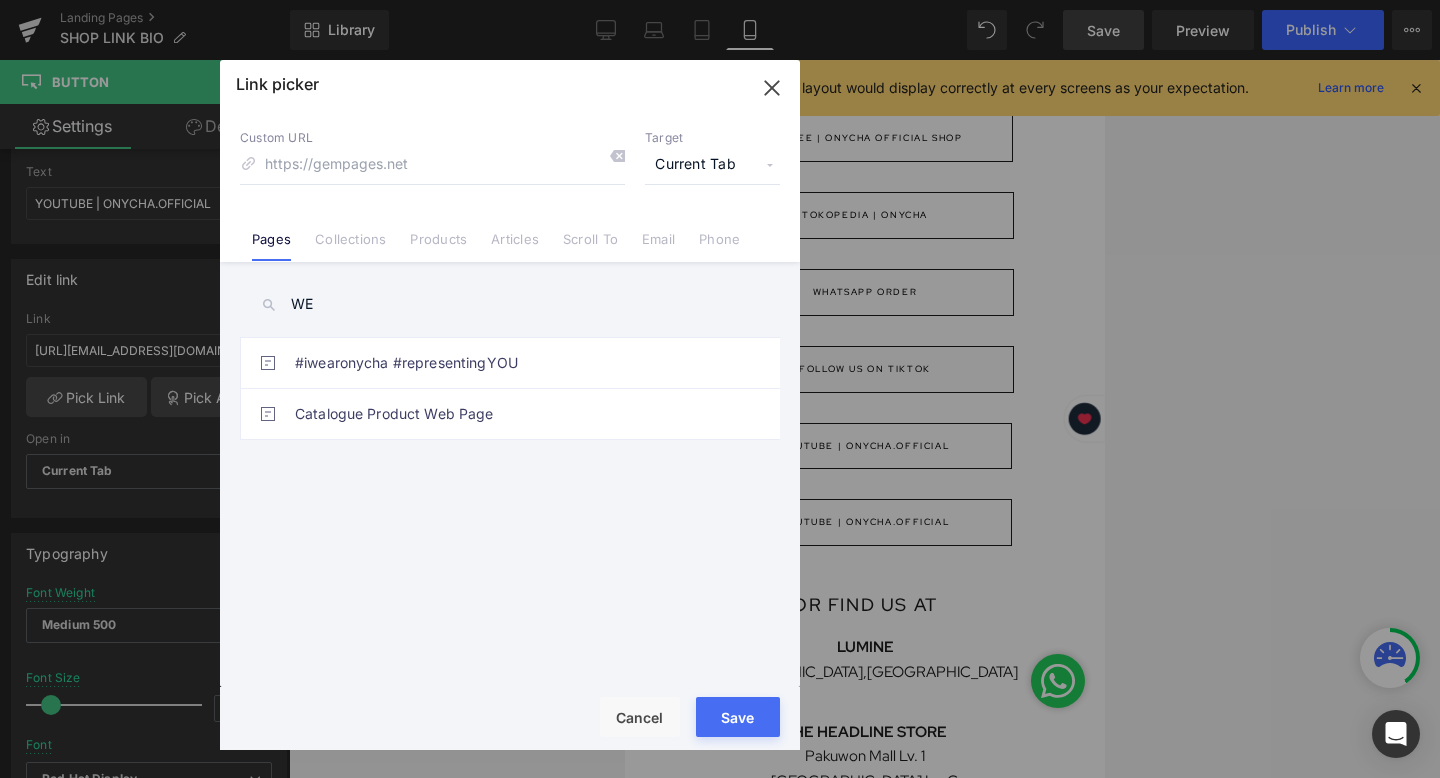 scroll, scrollTop: 0, scrollLeft: 0, axis: both 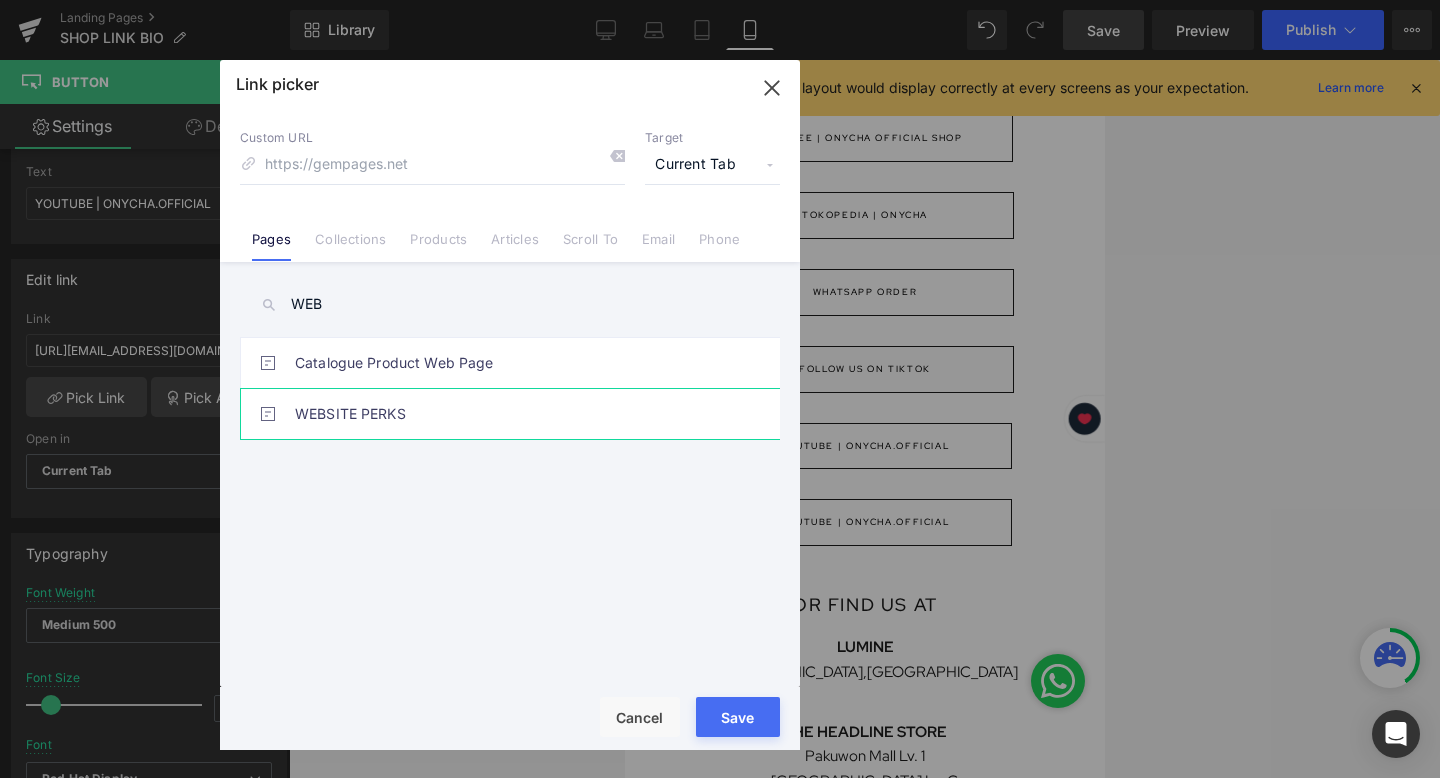 type on "WEB" 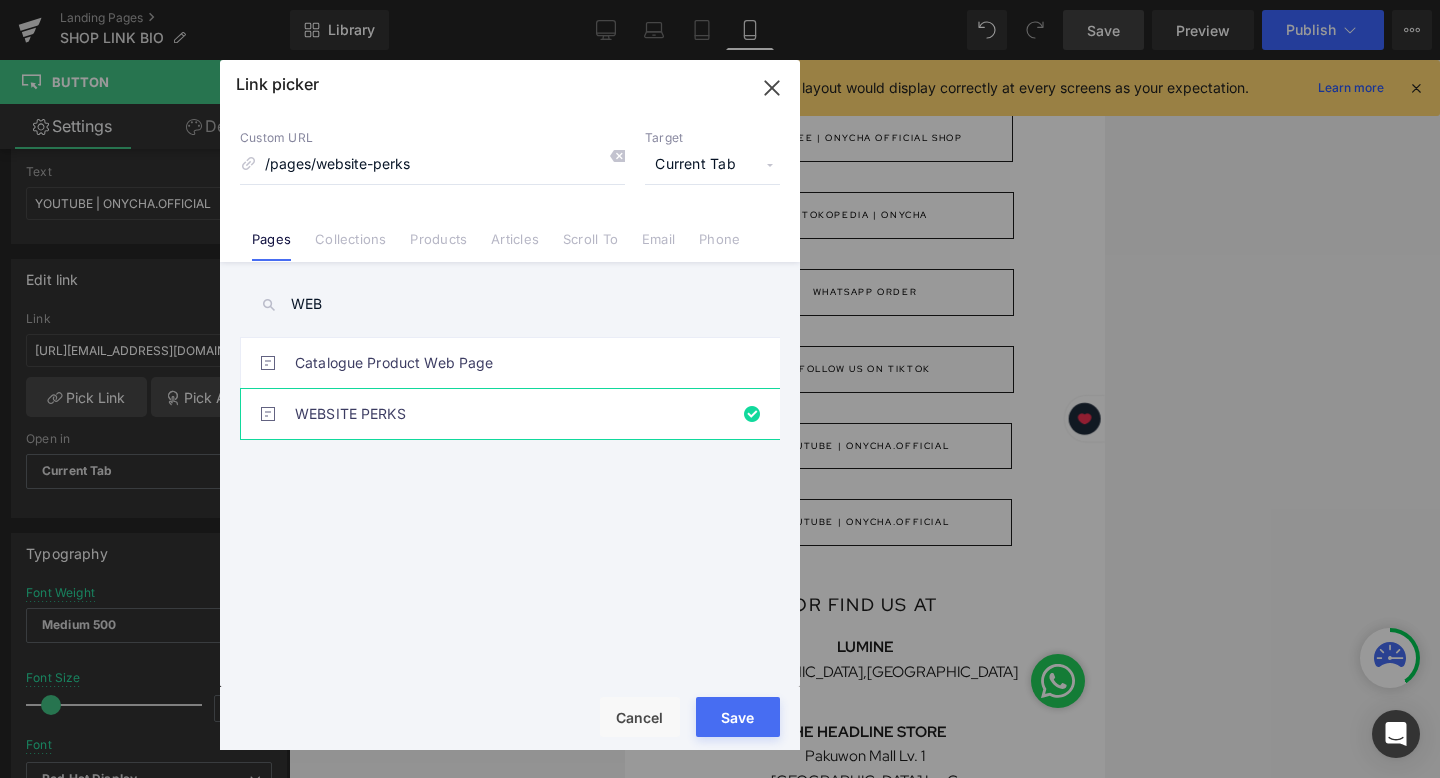 click on "Save" at bounding box center (738, 717) 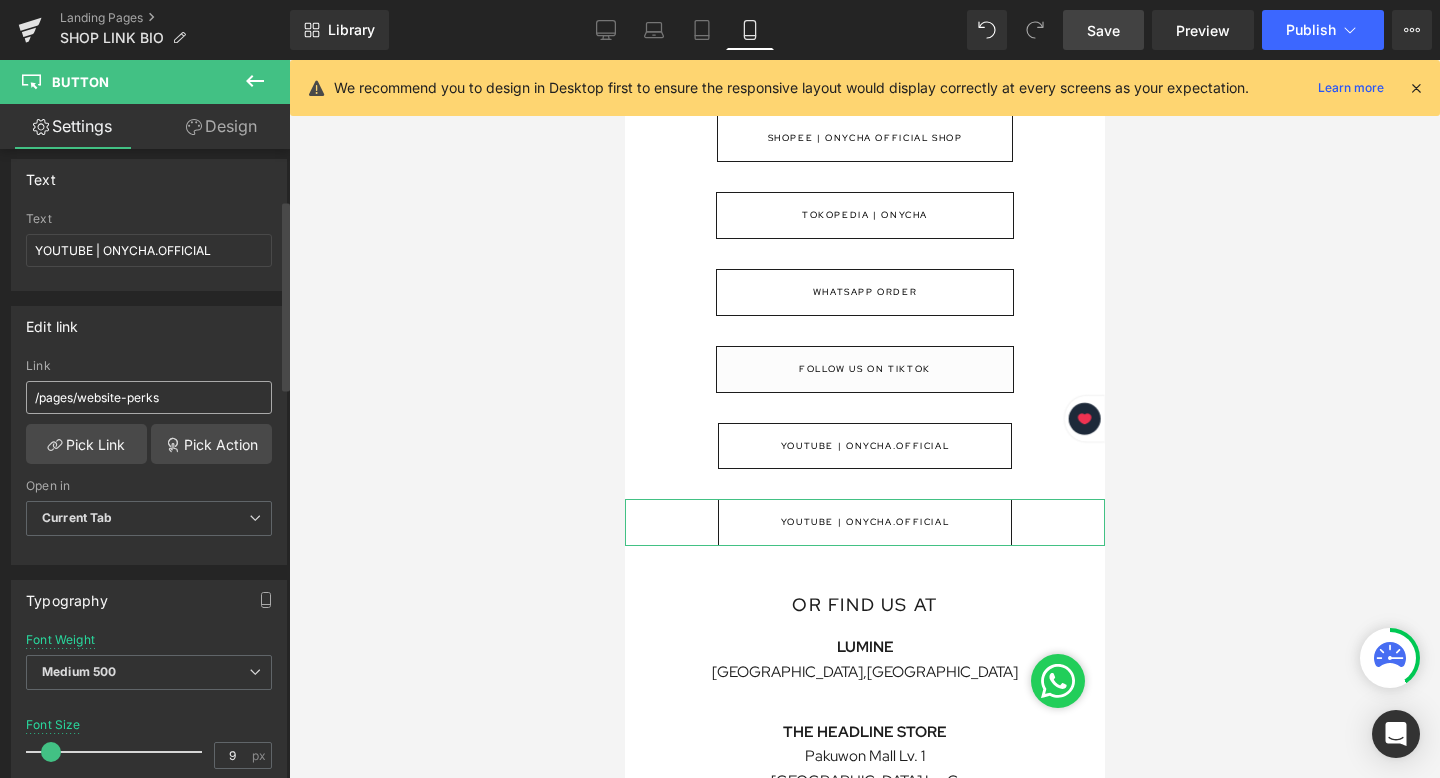 scroll, scrollTop: 127, scrollLeft: 0, axis: vertical 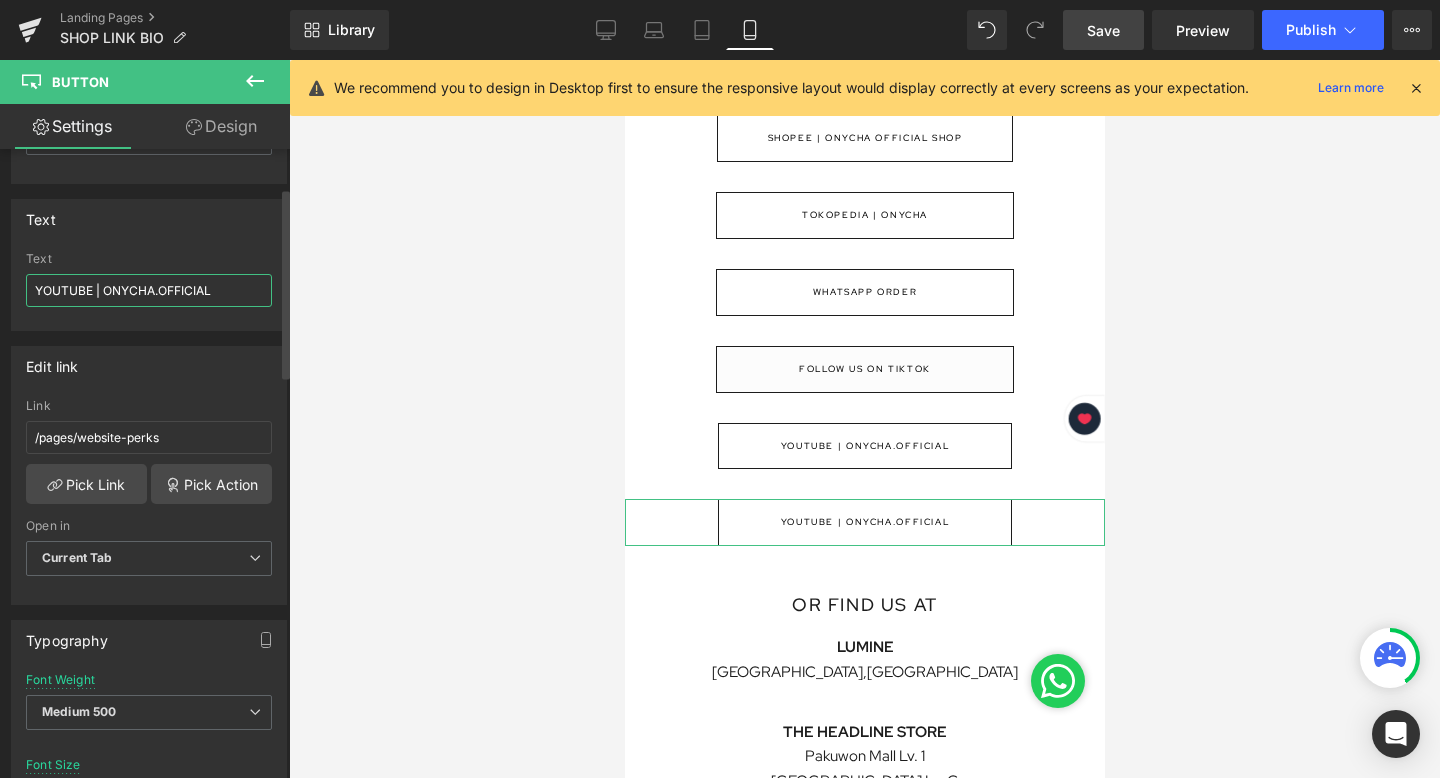 drag, startPoint x: 224, startPoint y: 287, endPoint x: 0, endPoint y: 286, distance: 224.00223 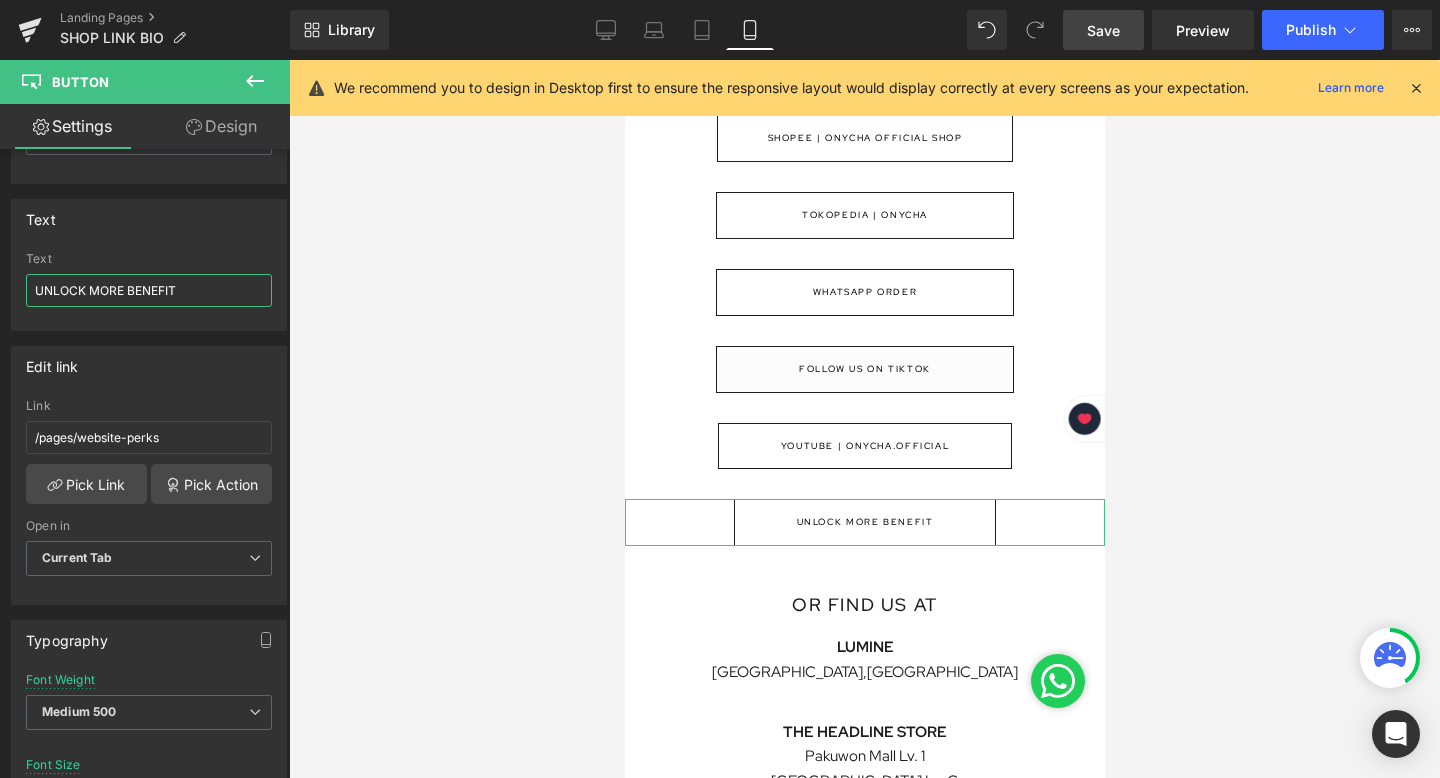 type on "UNLOCK MORE BENEFIT" 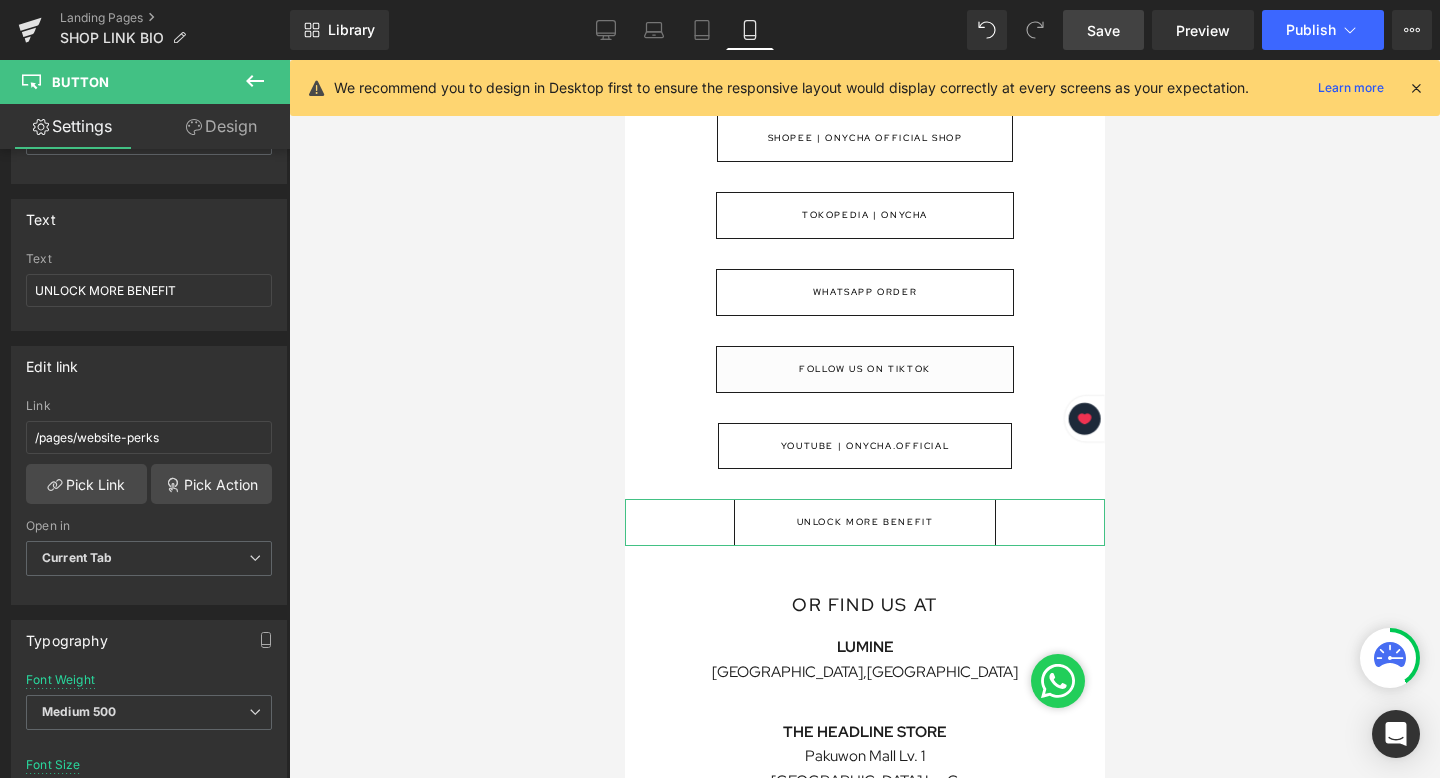 click on "Design" at bounding box center (221, 126) 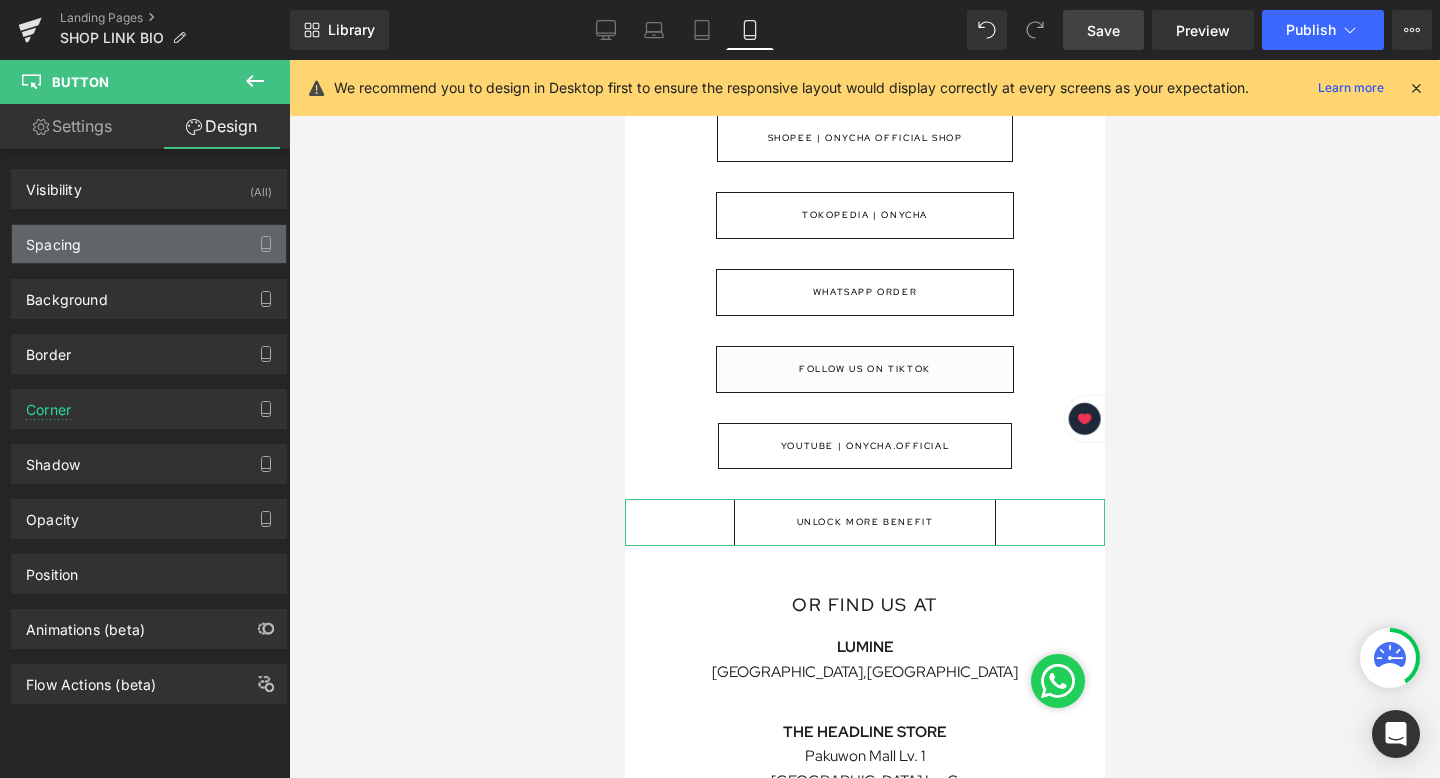 click on "Spacing" at bounding box center [149, 244] 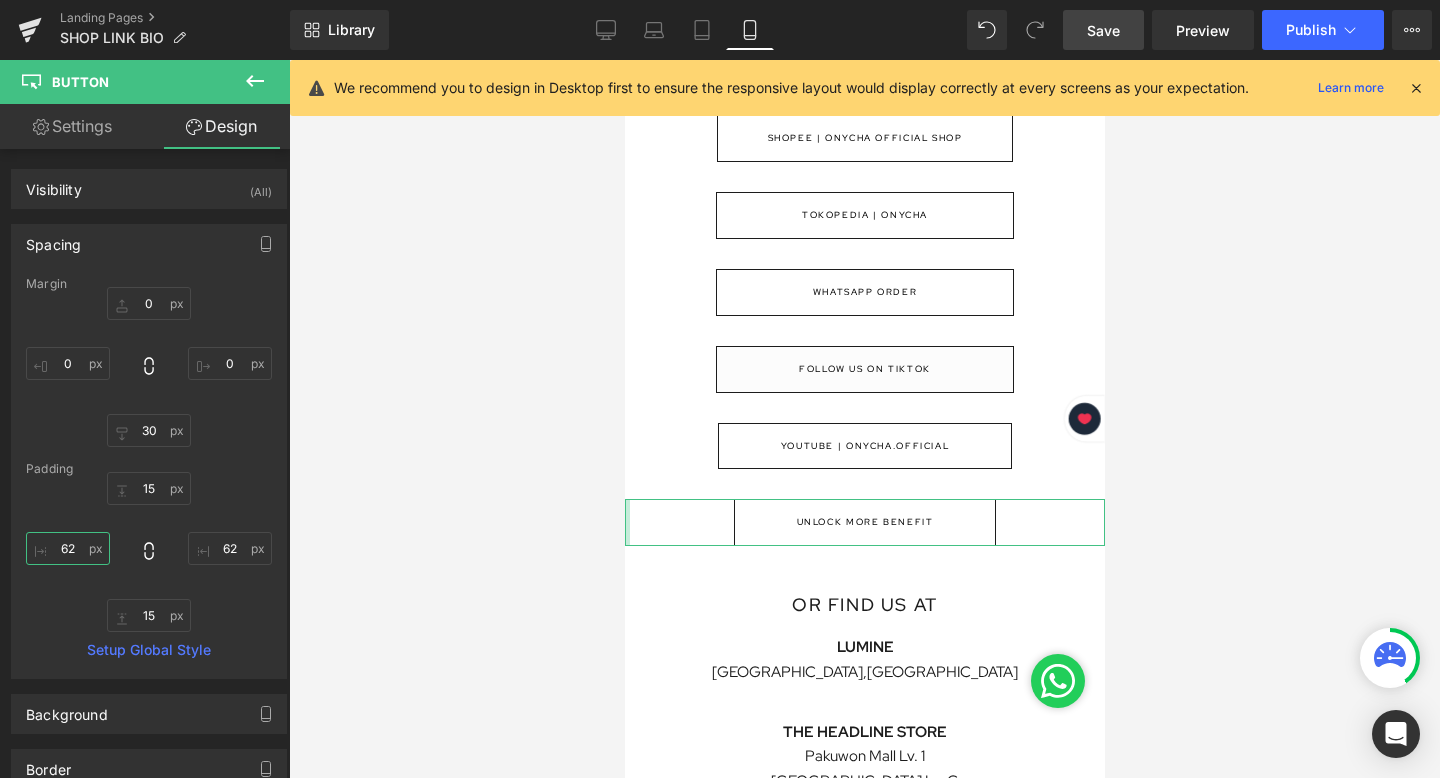 drag, startPoint x: 74, startPoint y: 549, endPoint x: 53, endPoint y: 549, distance: 21 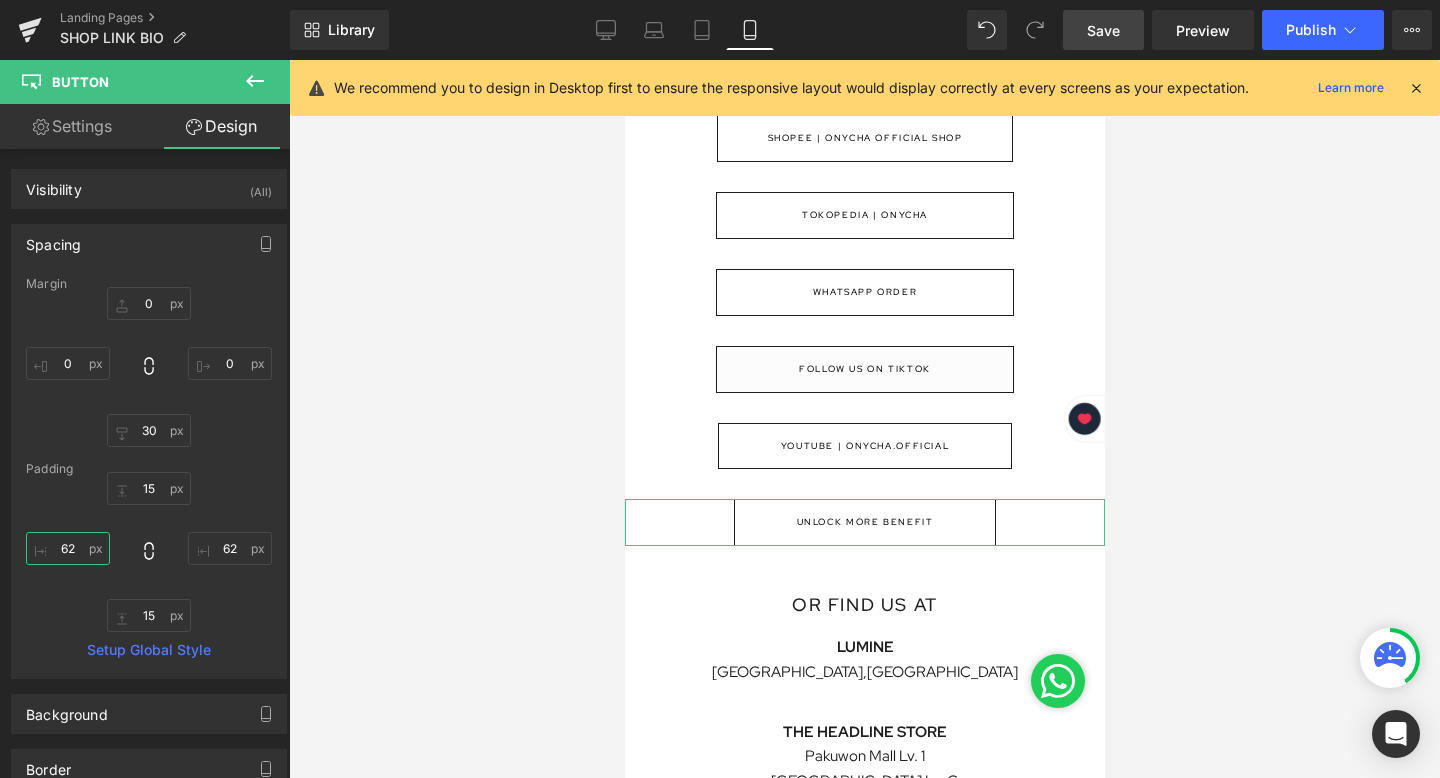 click on "62" at bounding box center [68, 548] 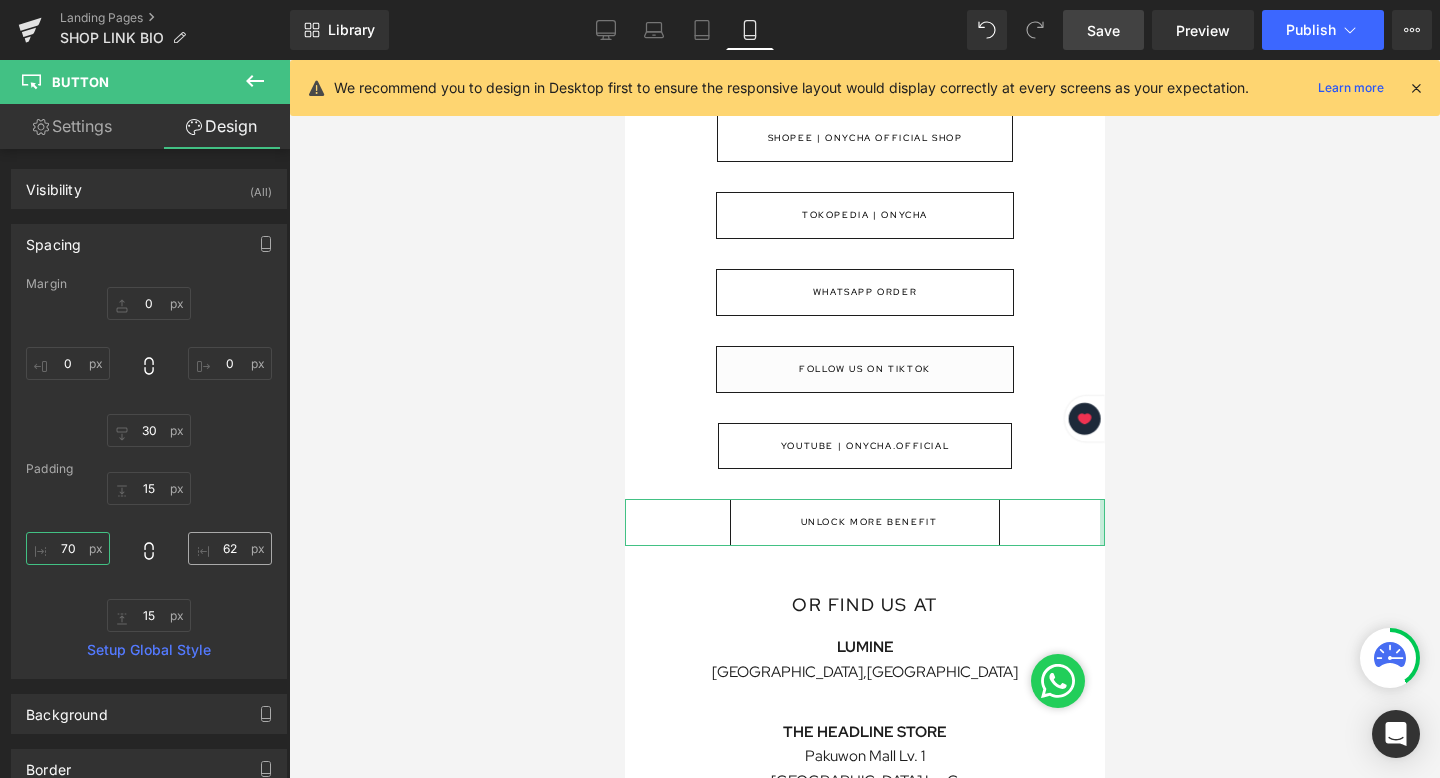 type on "70" 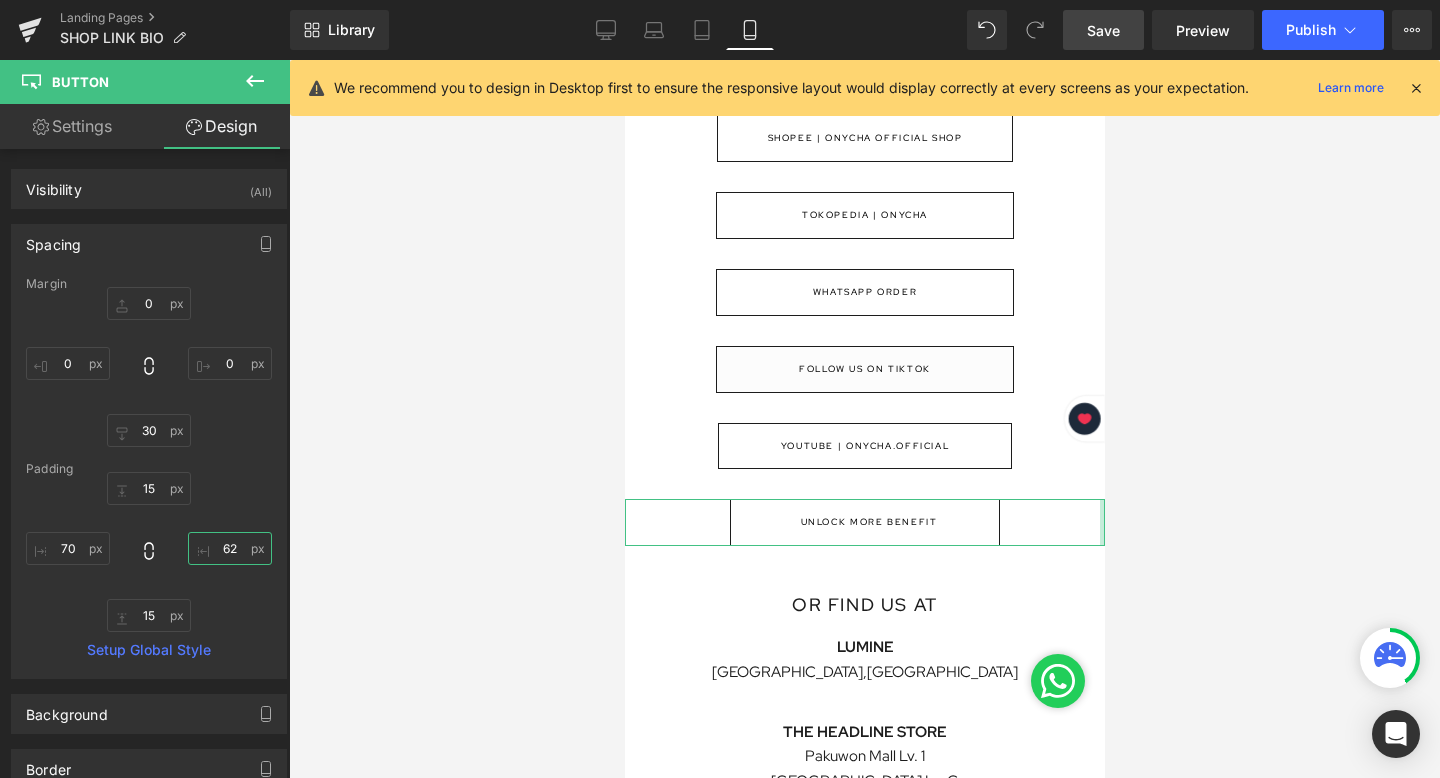 click on "62" at bounding box center [230, 548] 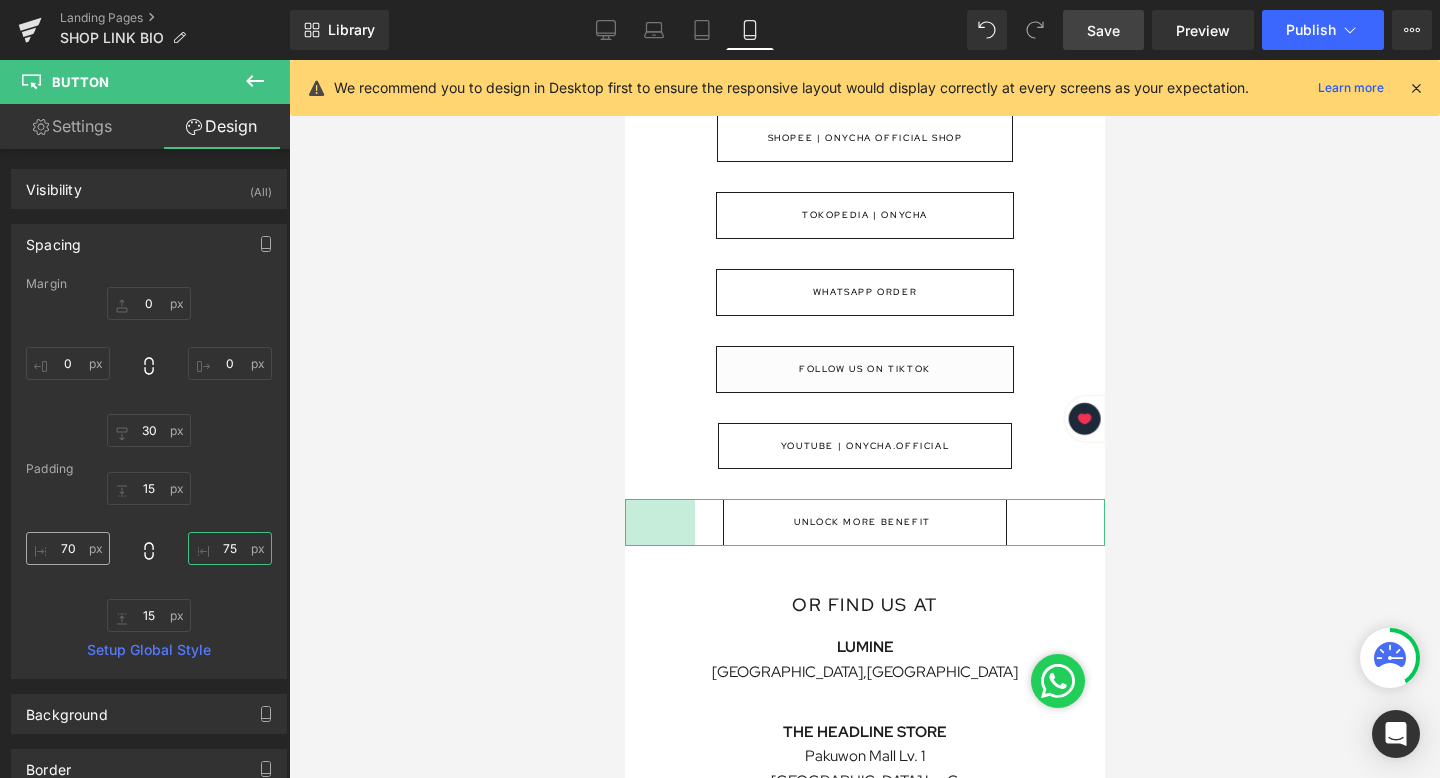 type on "75" 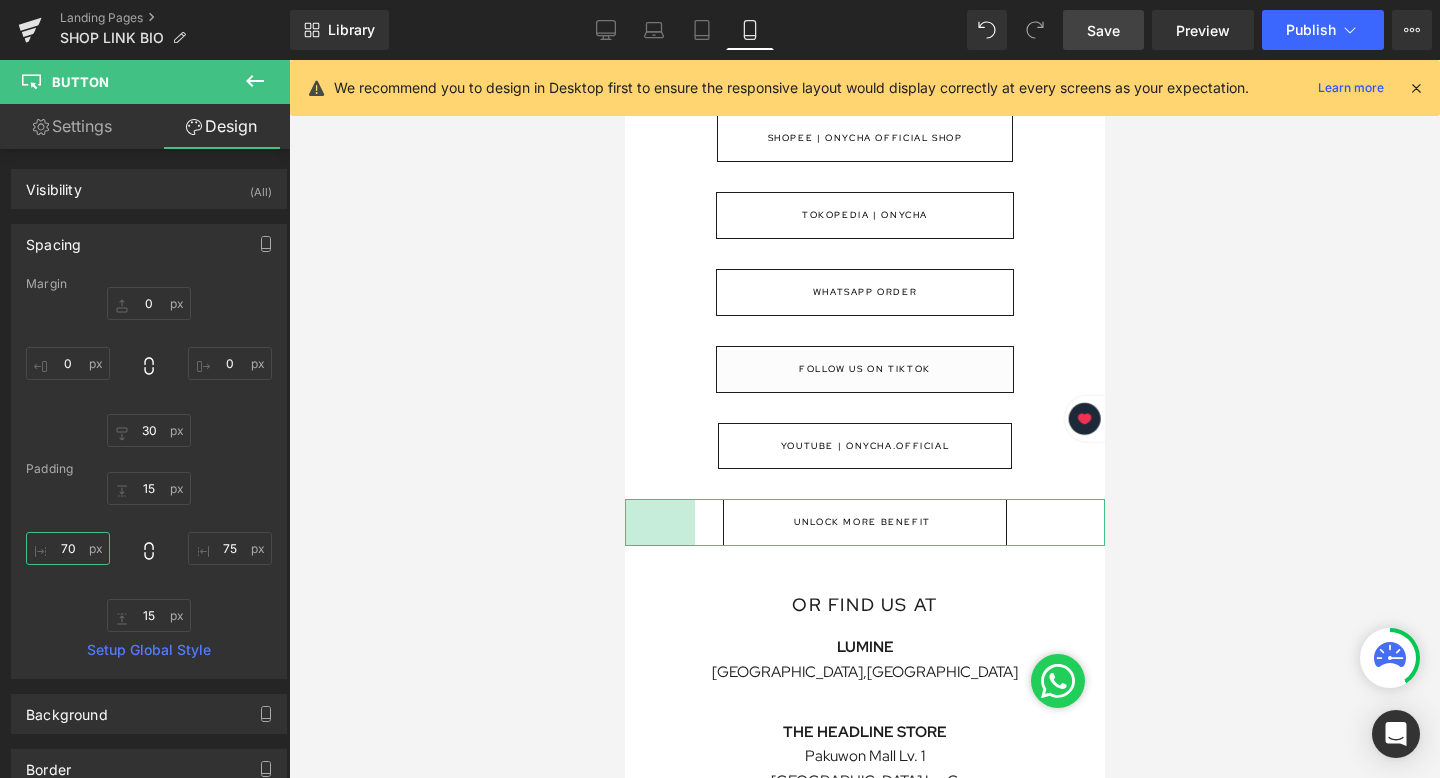 click on "70" at bounding box center [68, 548] 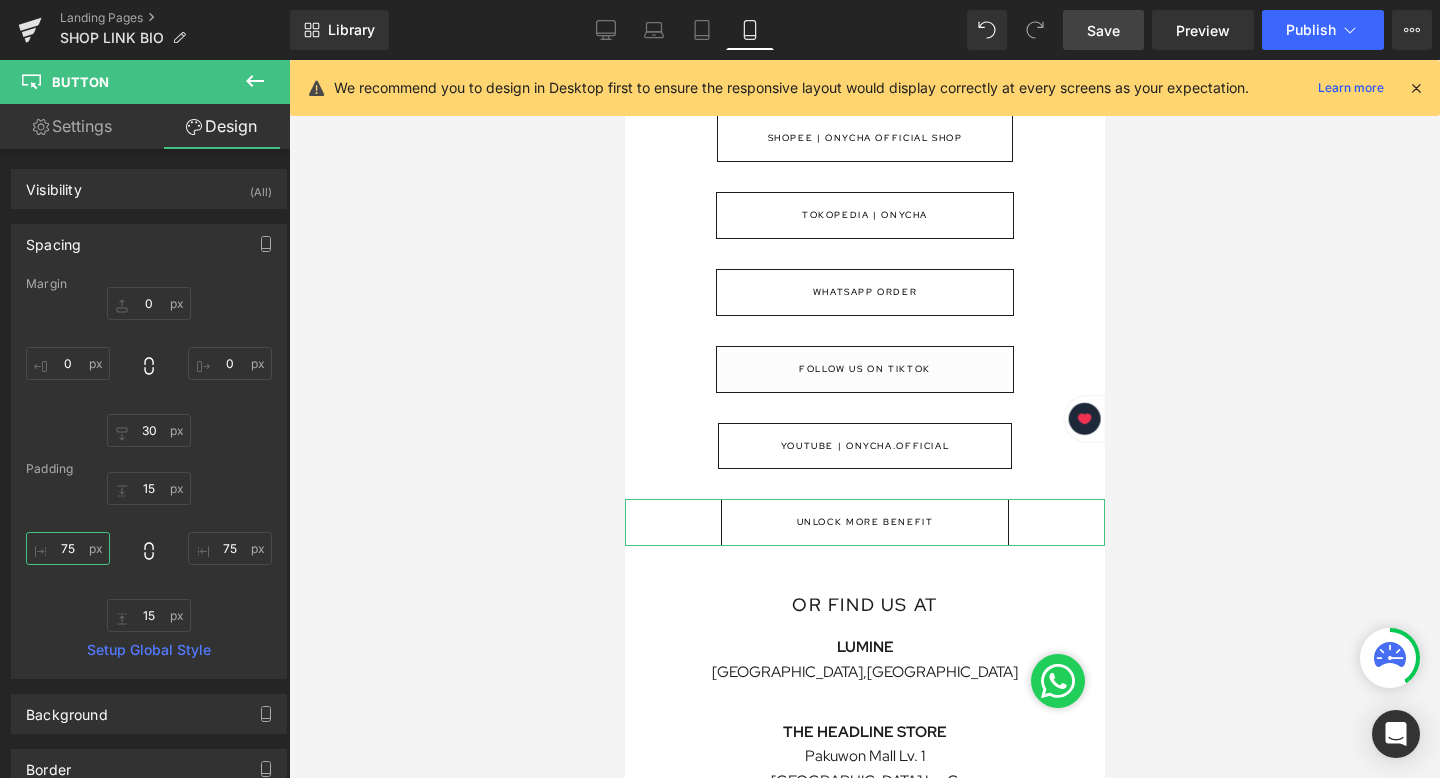 type on "7" 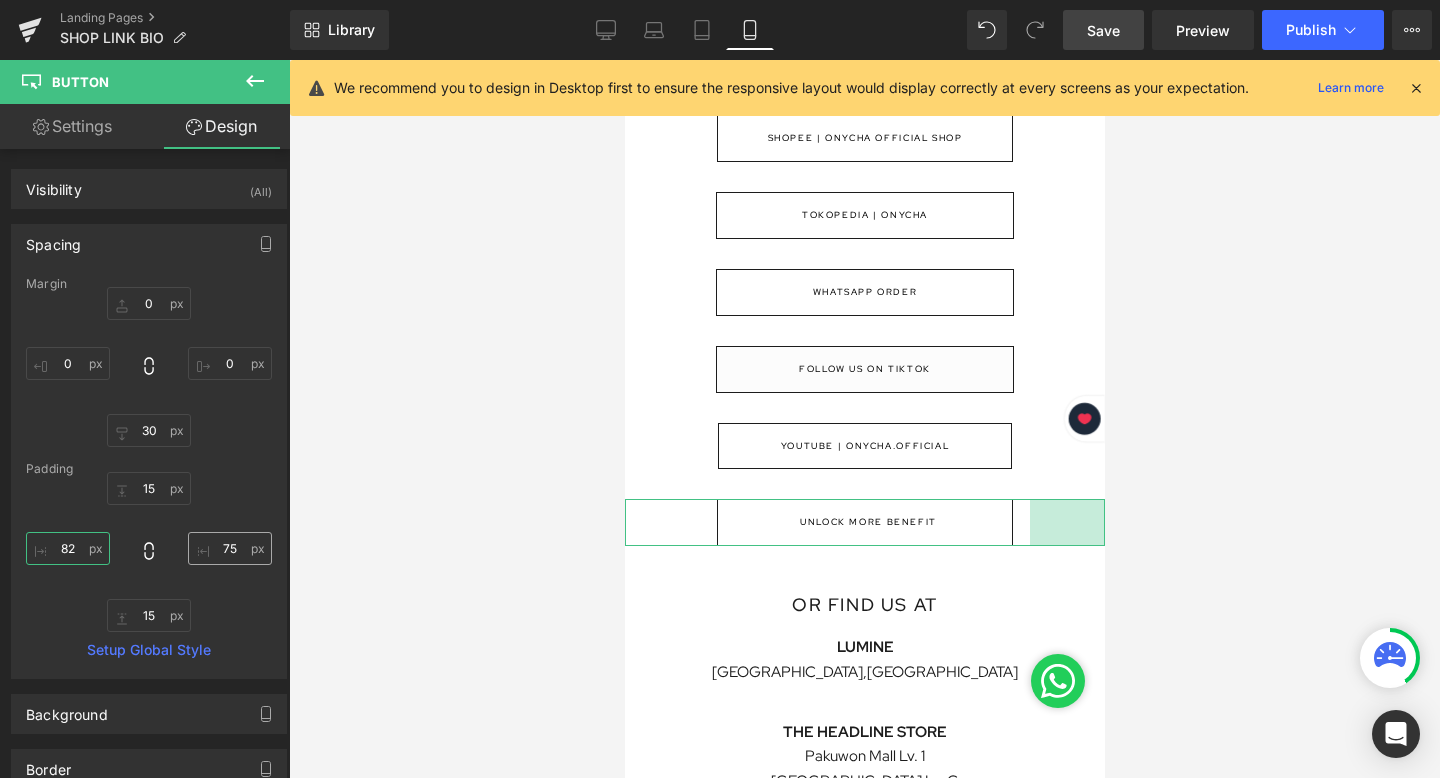 type on "82" 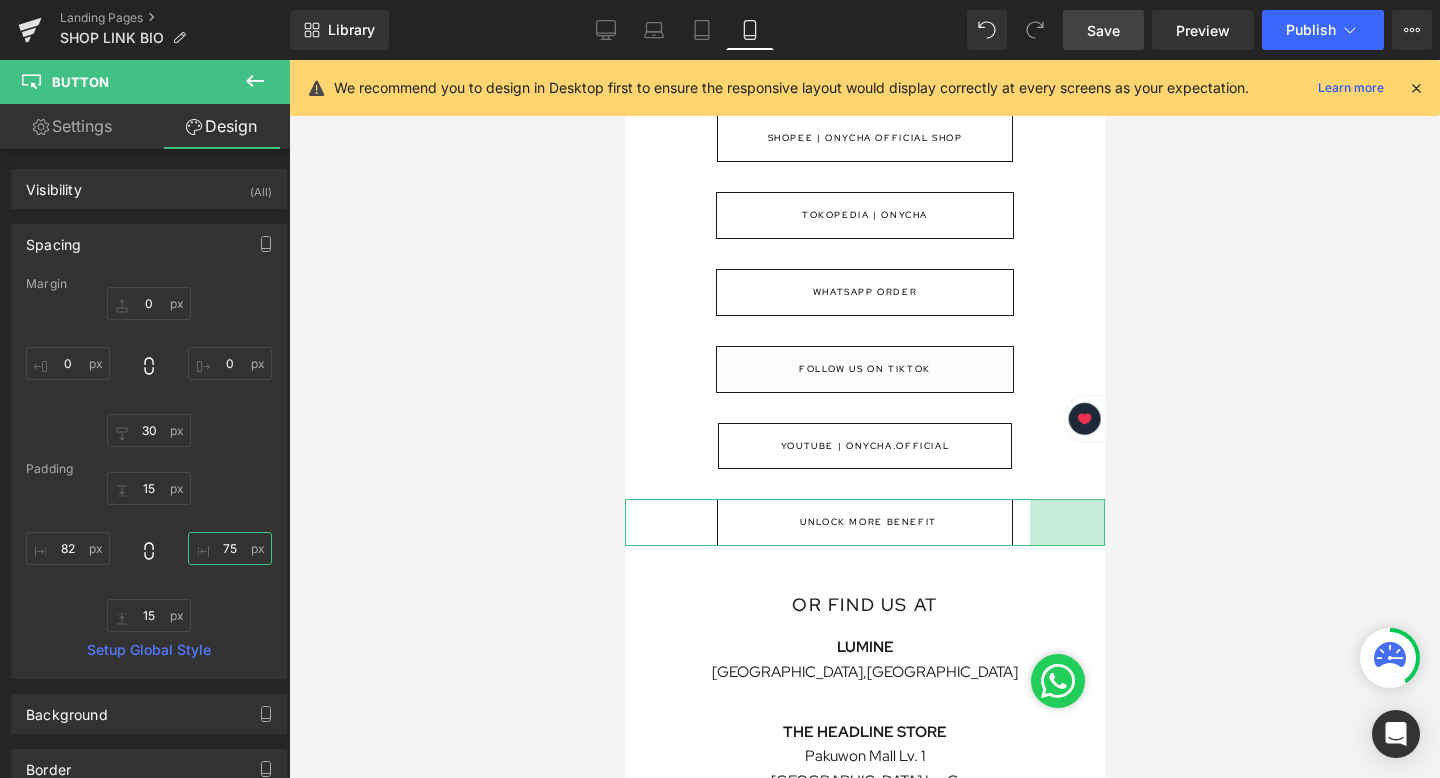 click on "75" at bounding box center [230, 548] 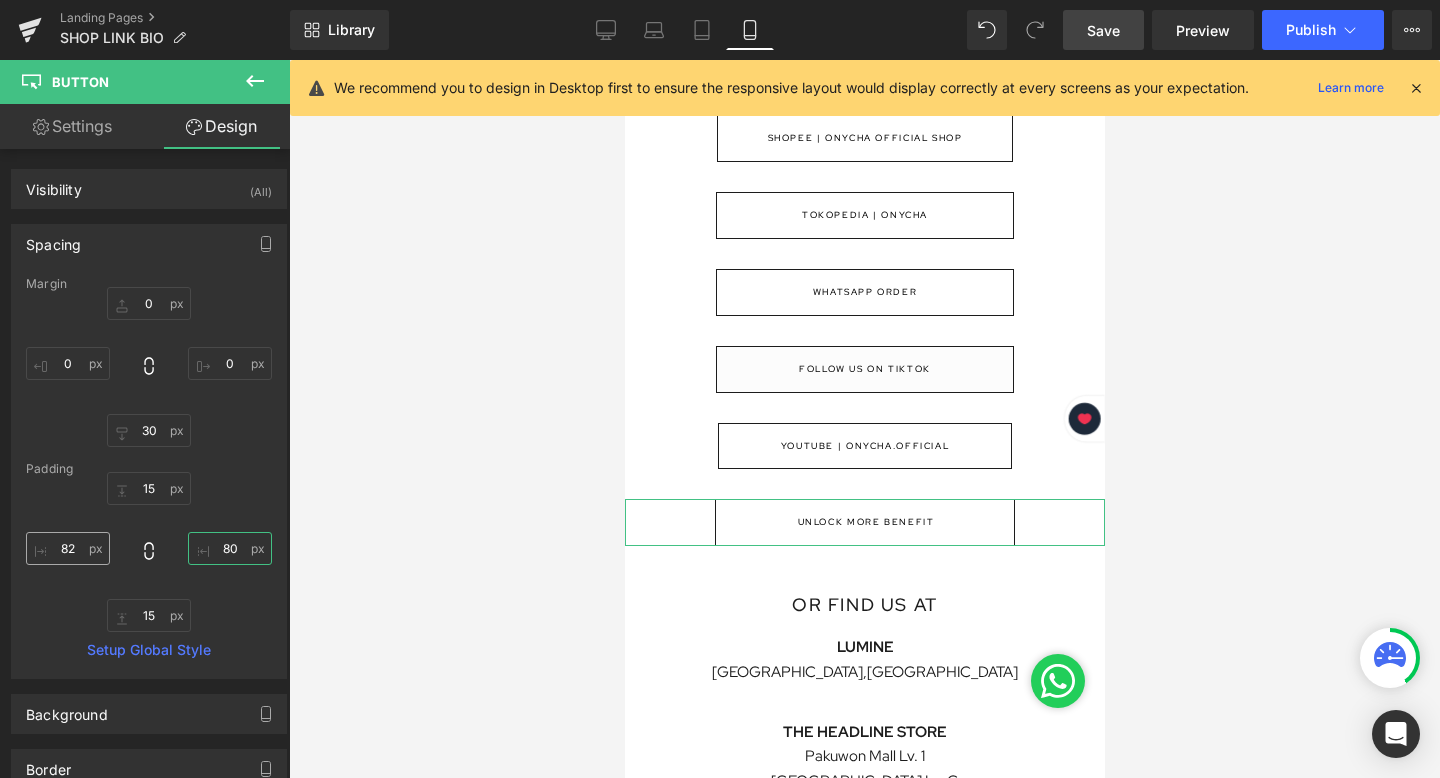 type on "80" 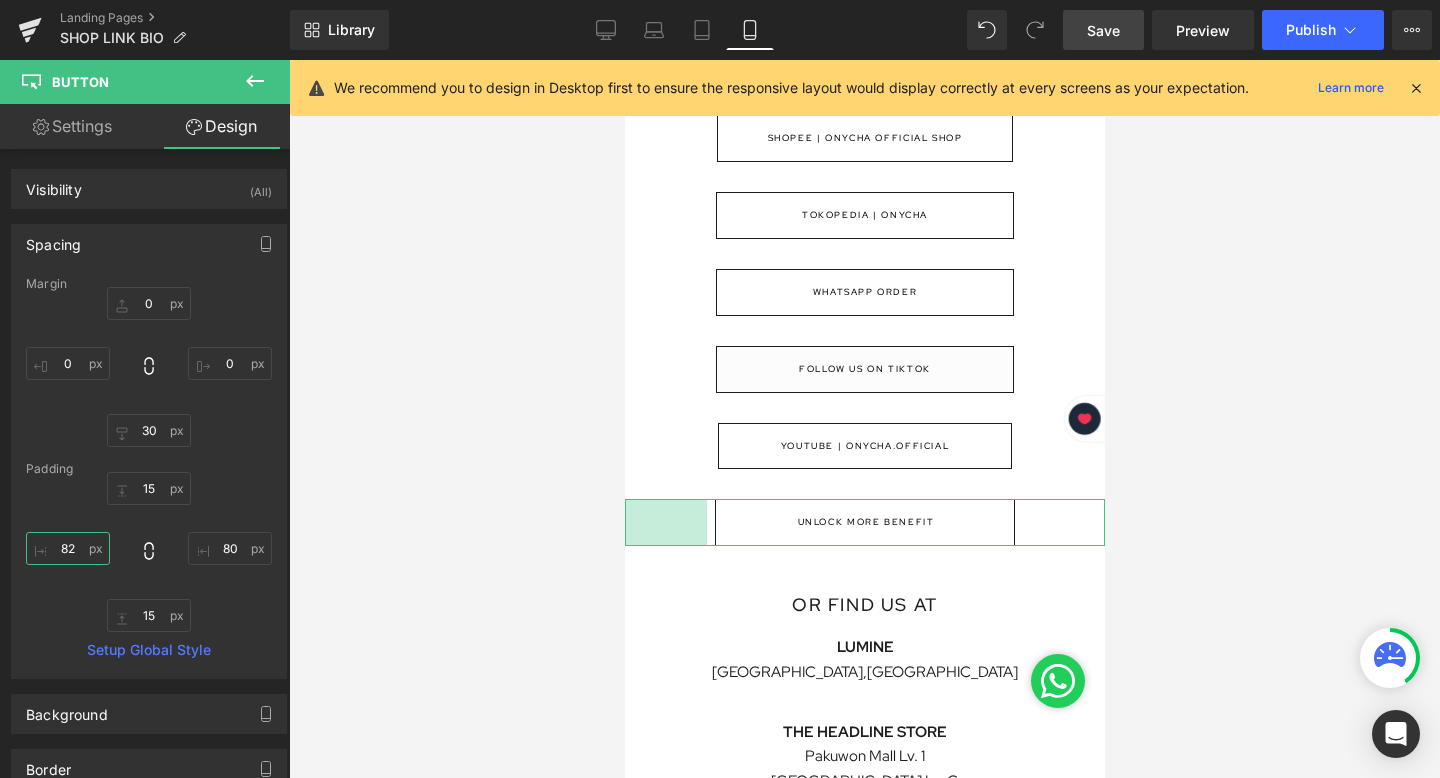 click on "82" at bounding box center [68, 548] 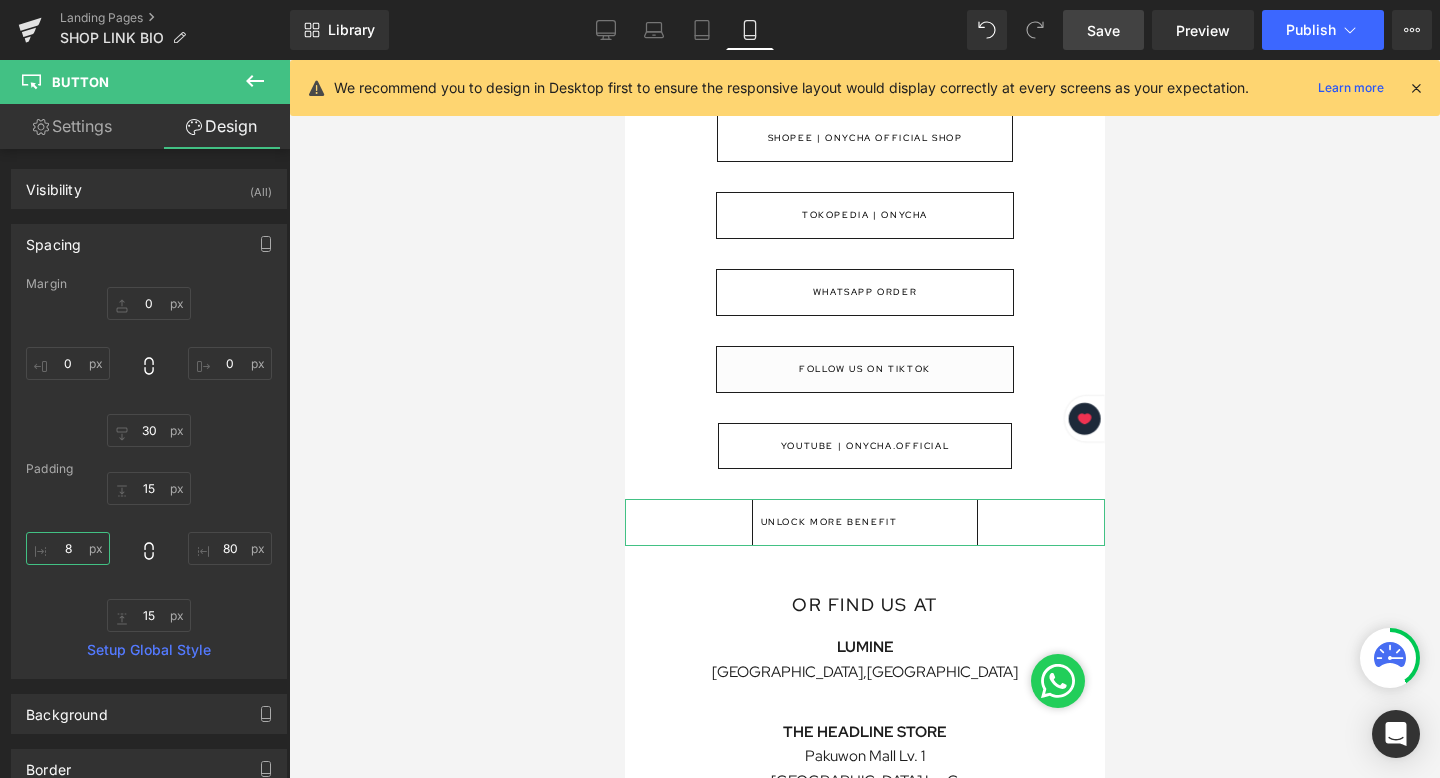 type on "80" 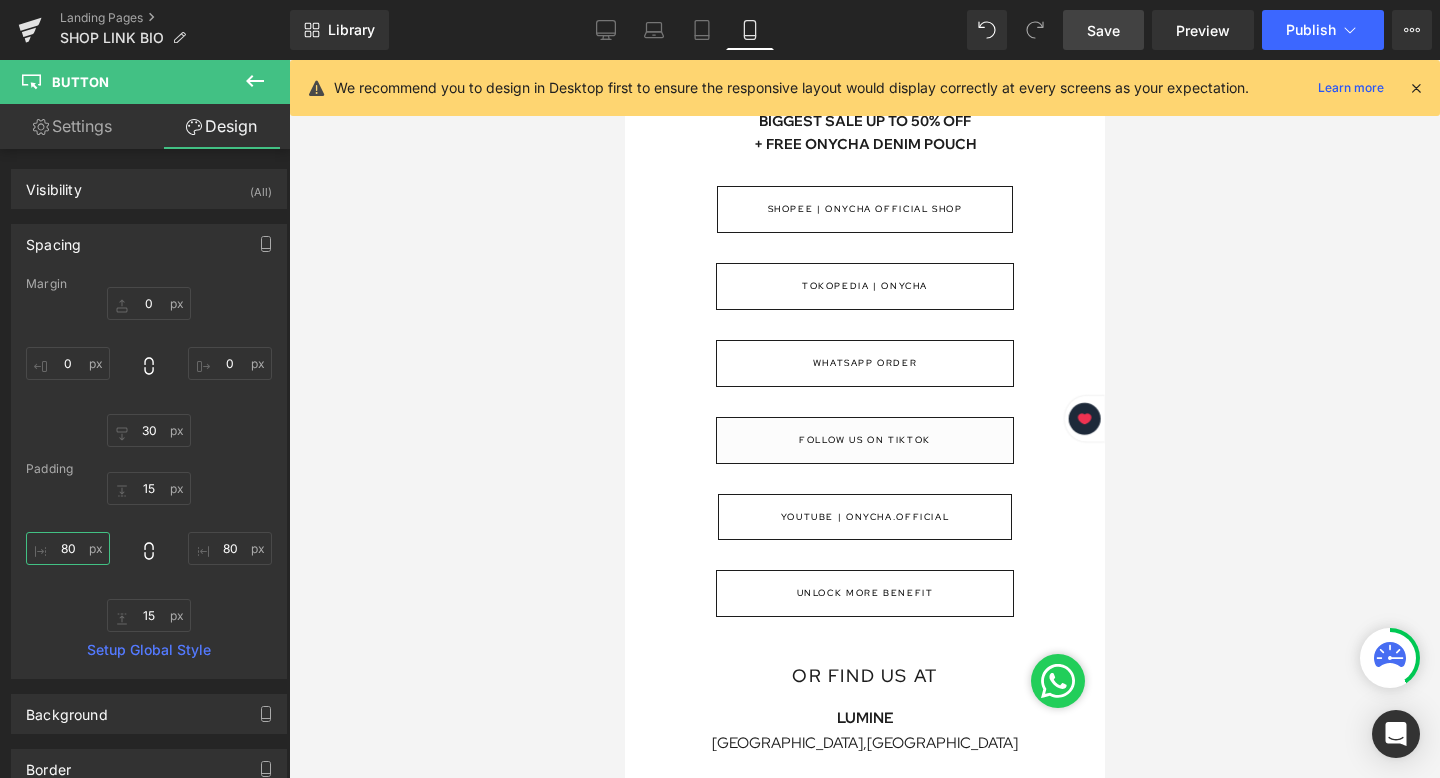 scroll, scrollTop: 716, scrollLeft: 0, axis: vertical 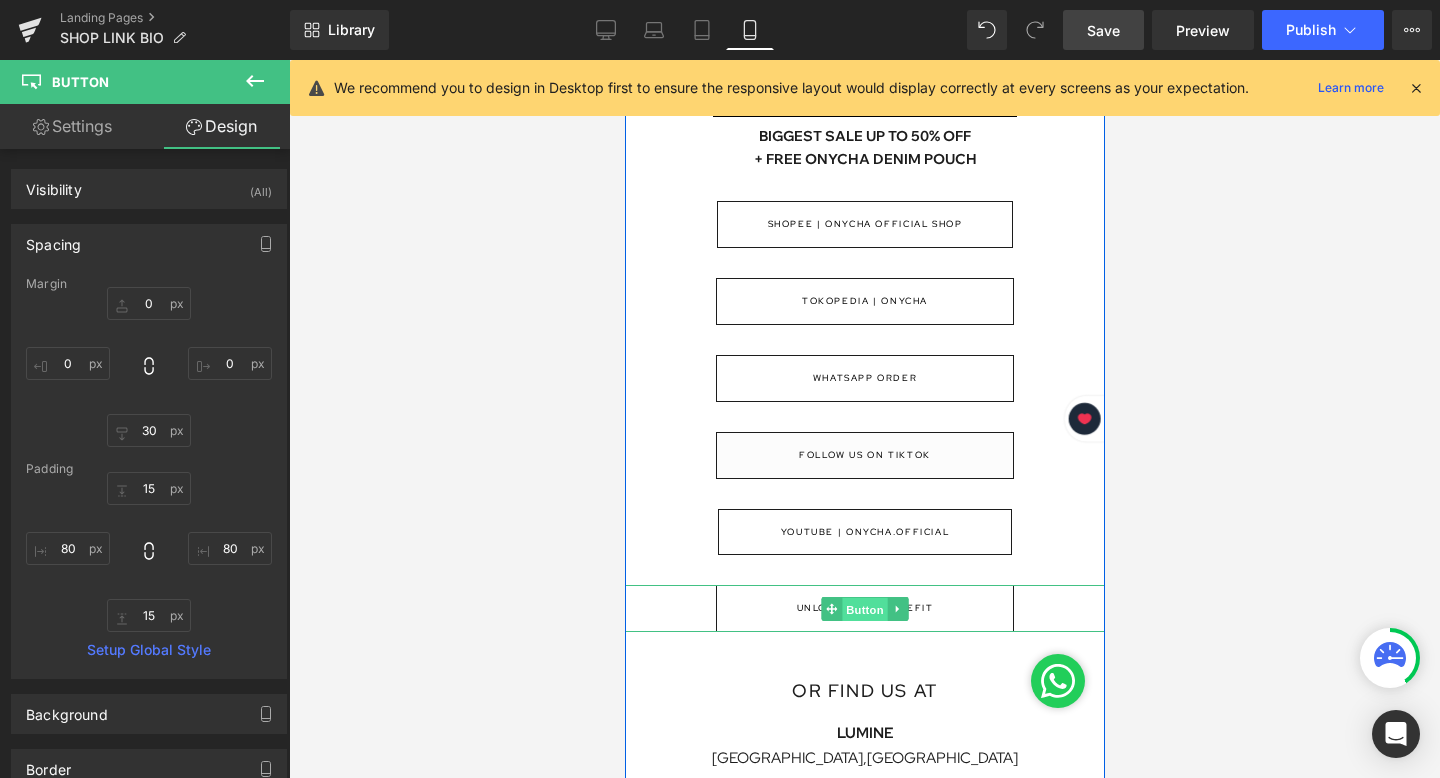 click on "Button" at bounding box center (864, 610) 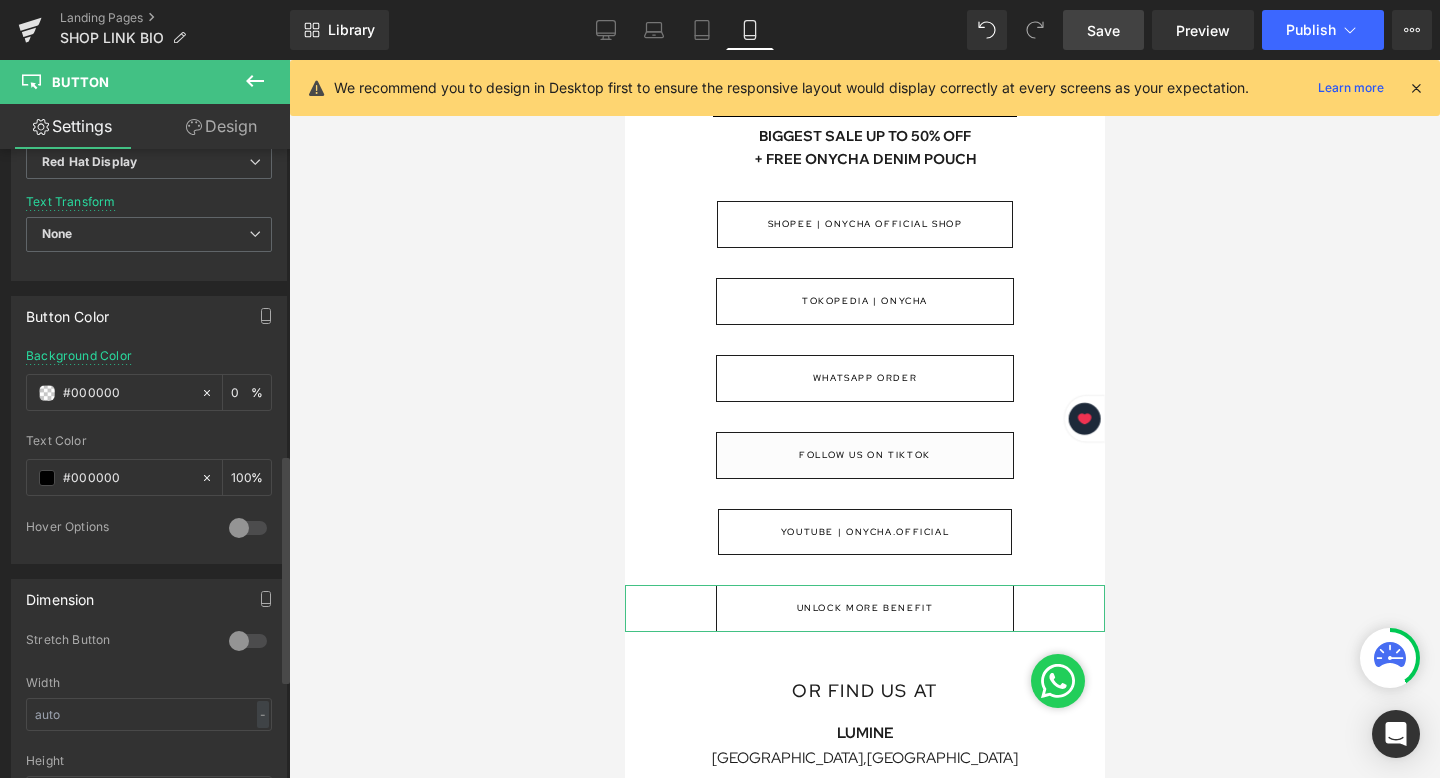 scroll, scrollTop: 848, scrollLeft: 0, axis: vertical 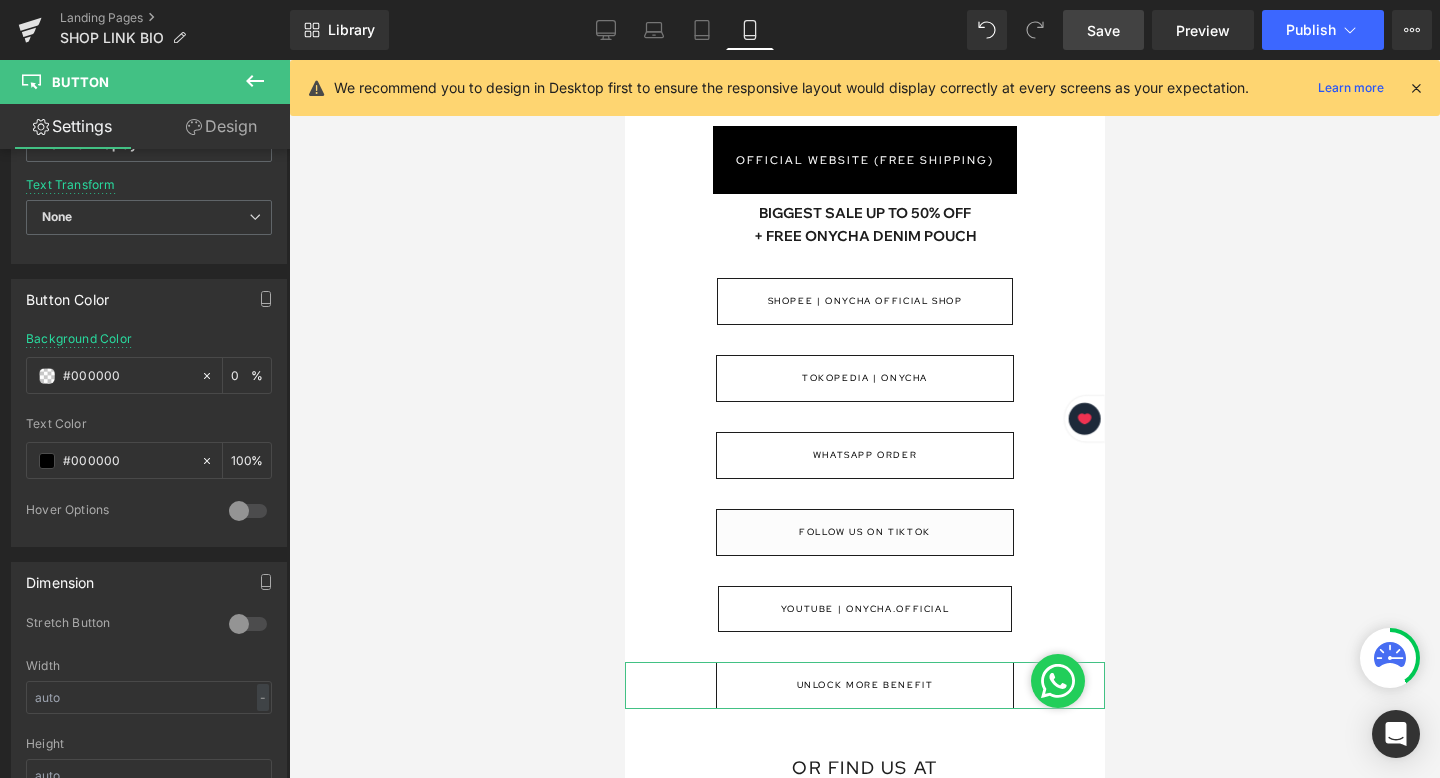click on "Design" at bounding box center (221, 126) 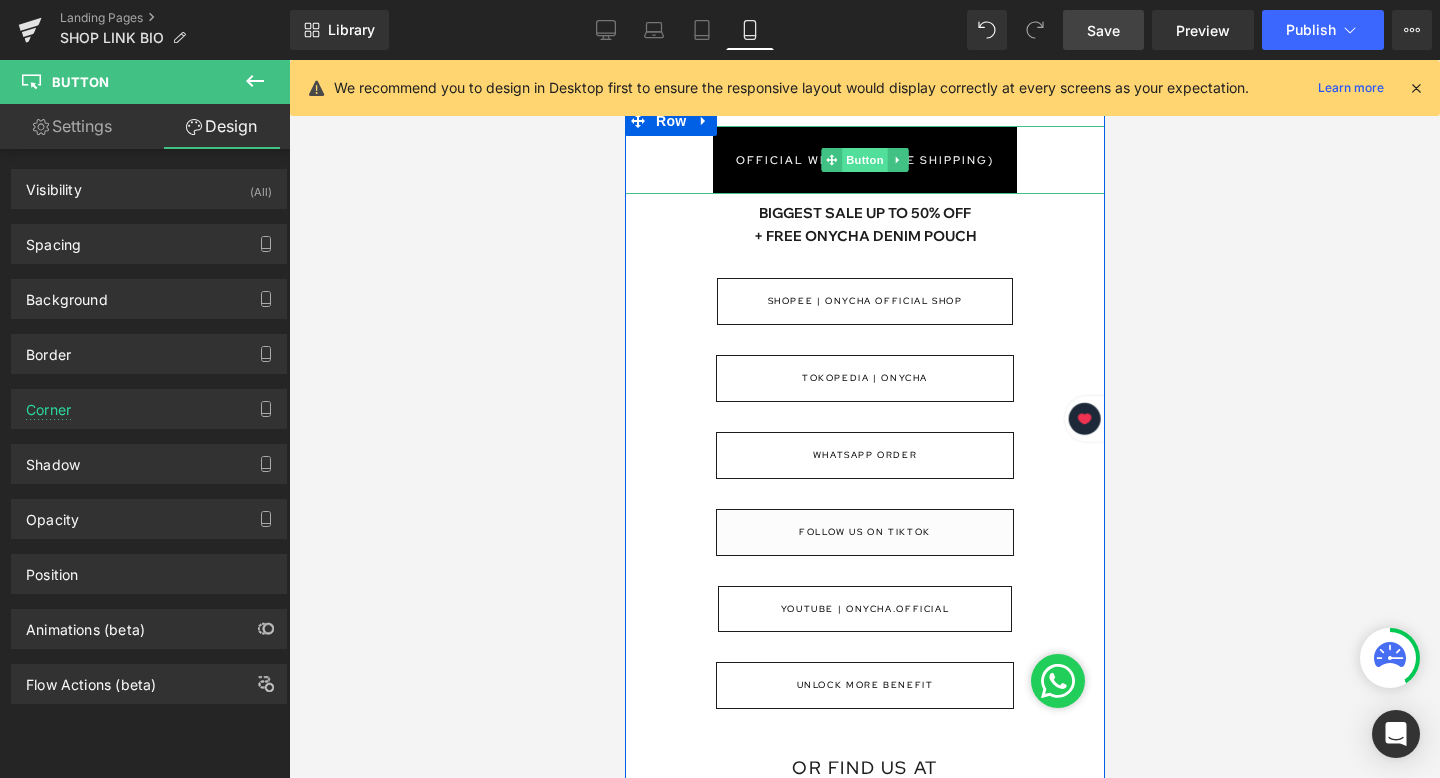 click on "Button" at bounding box center [864, 160] 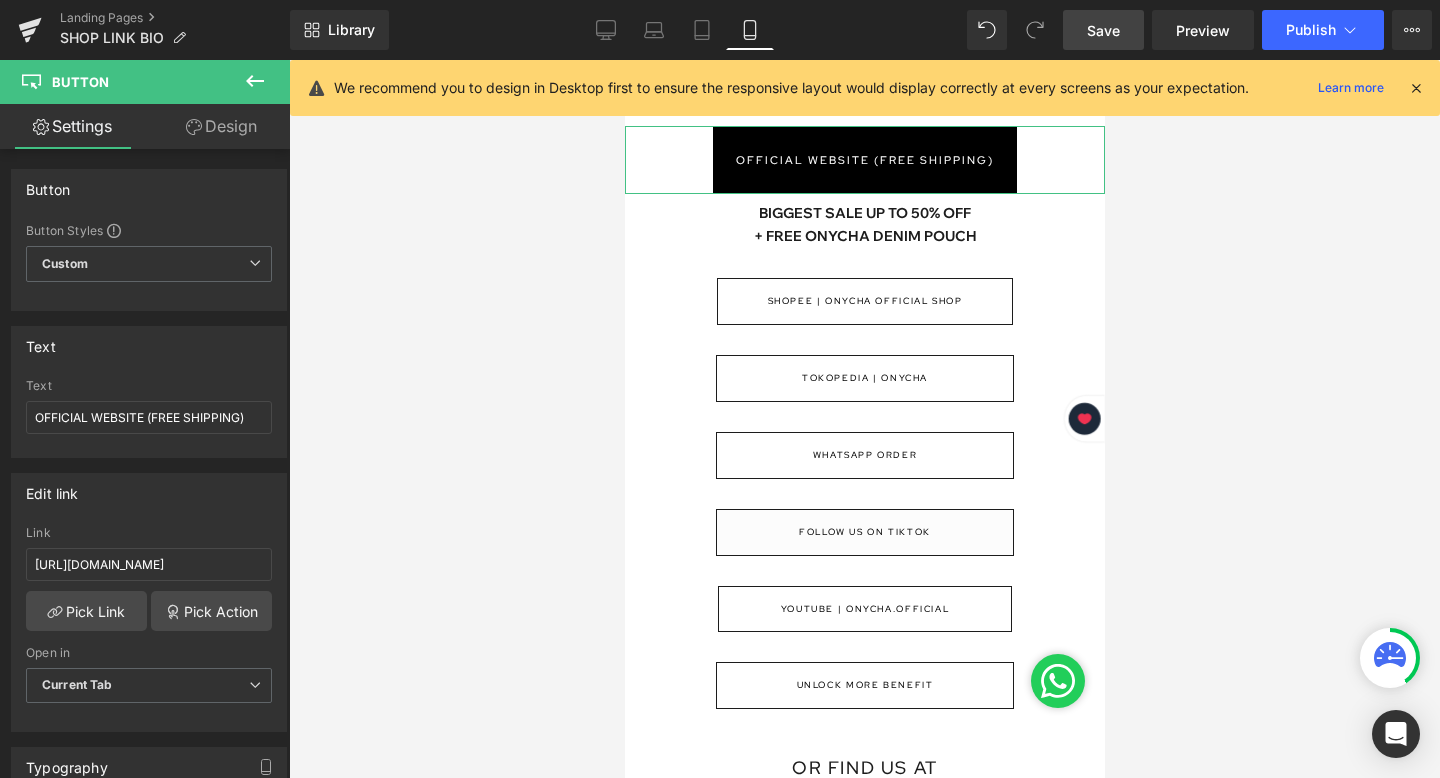 click on "Design" at bounding box center (221, 126) 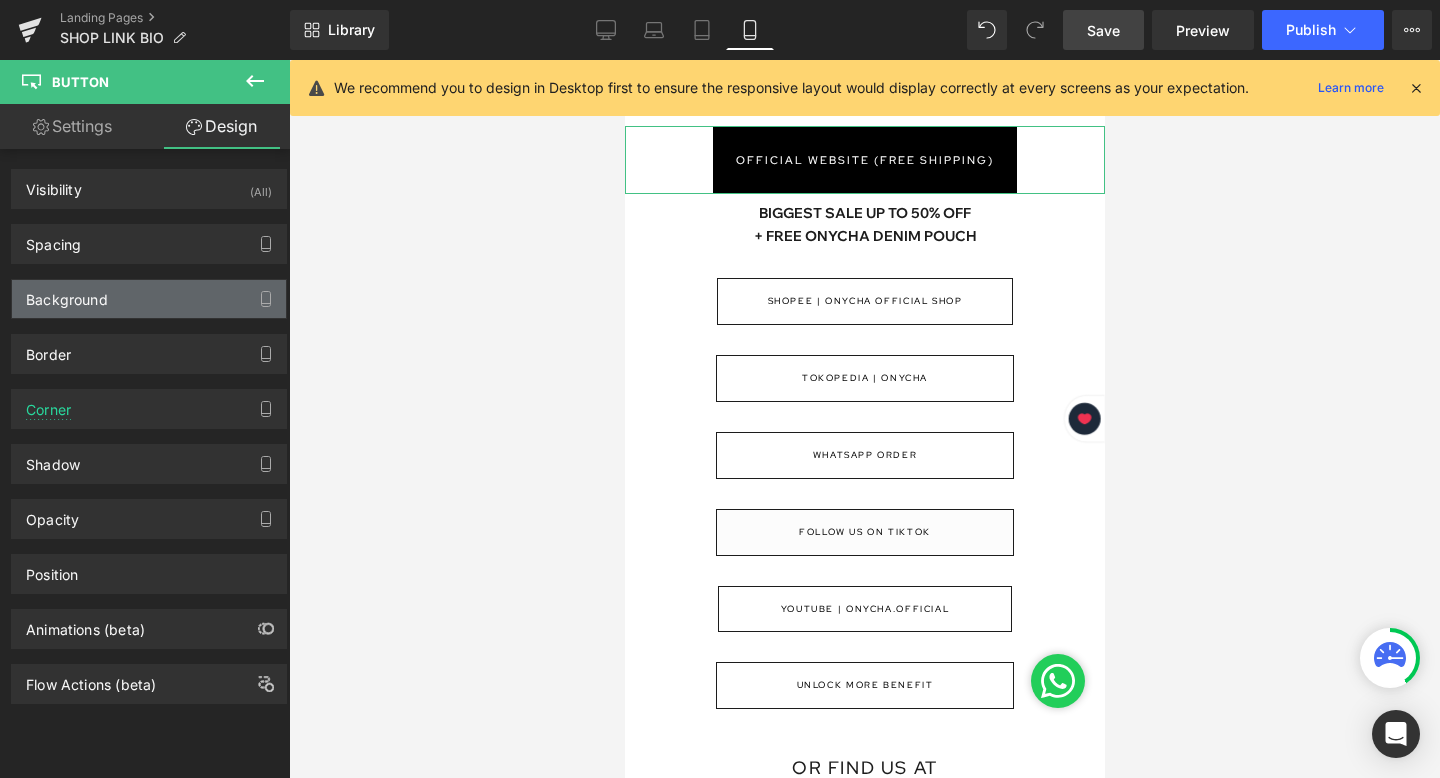 click on "Background" at bounding box center [149, 299] 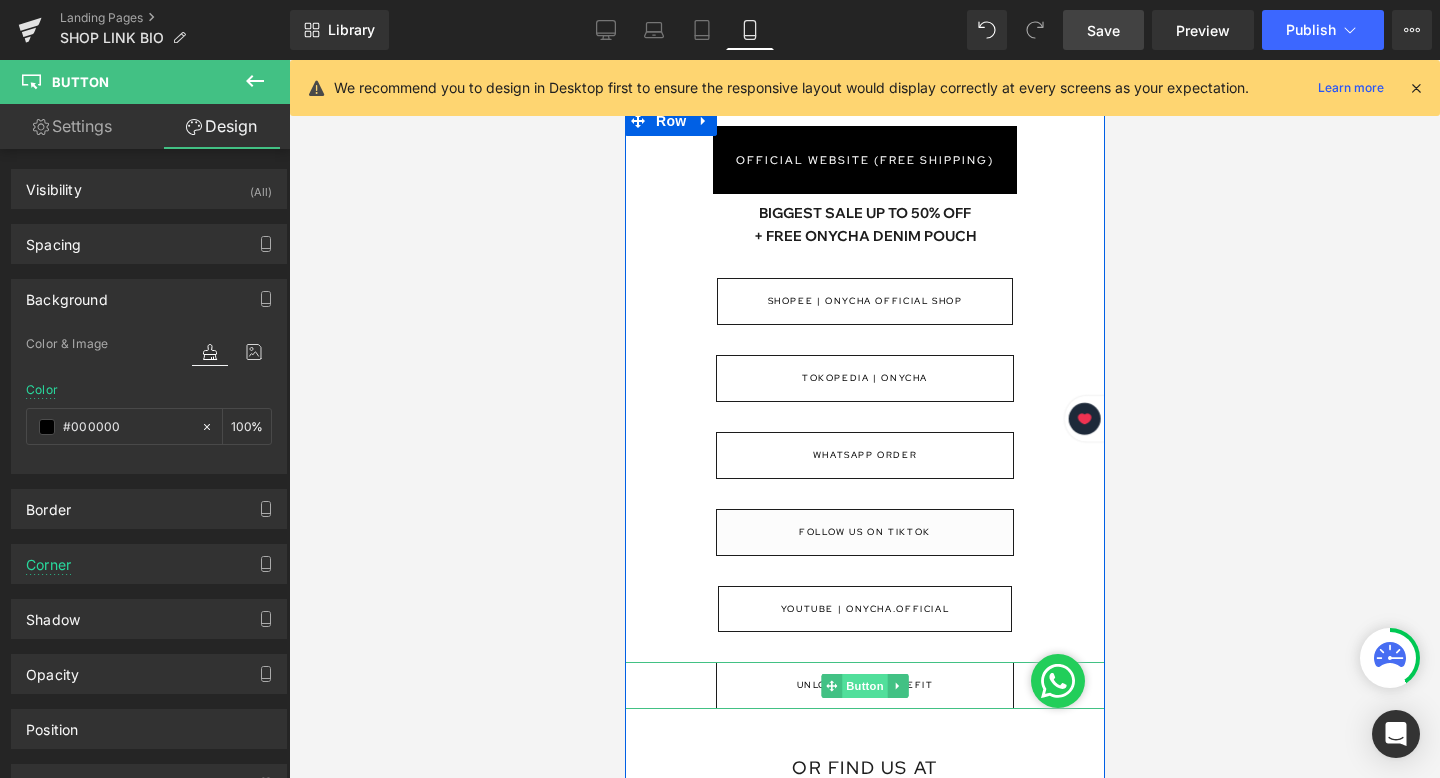 click on "Button" at bounding box center [864, 686] 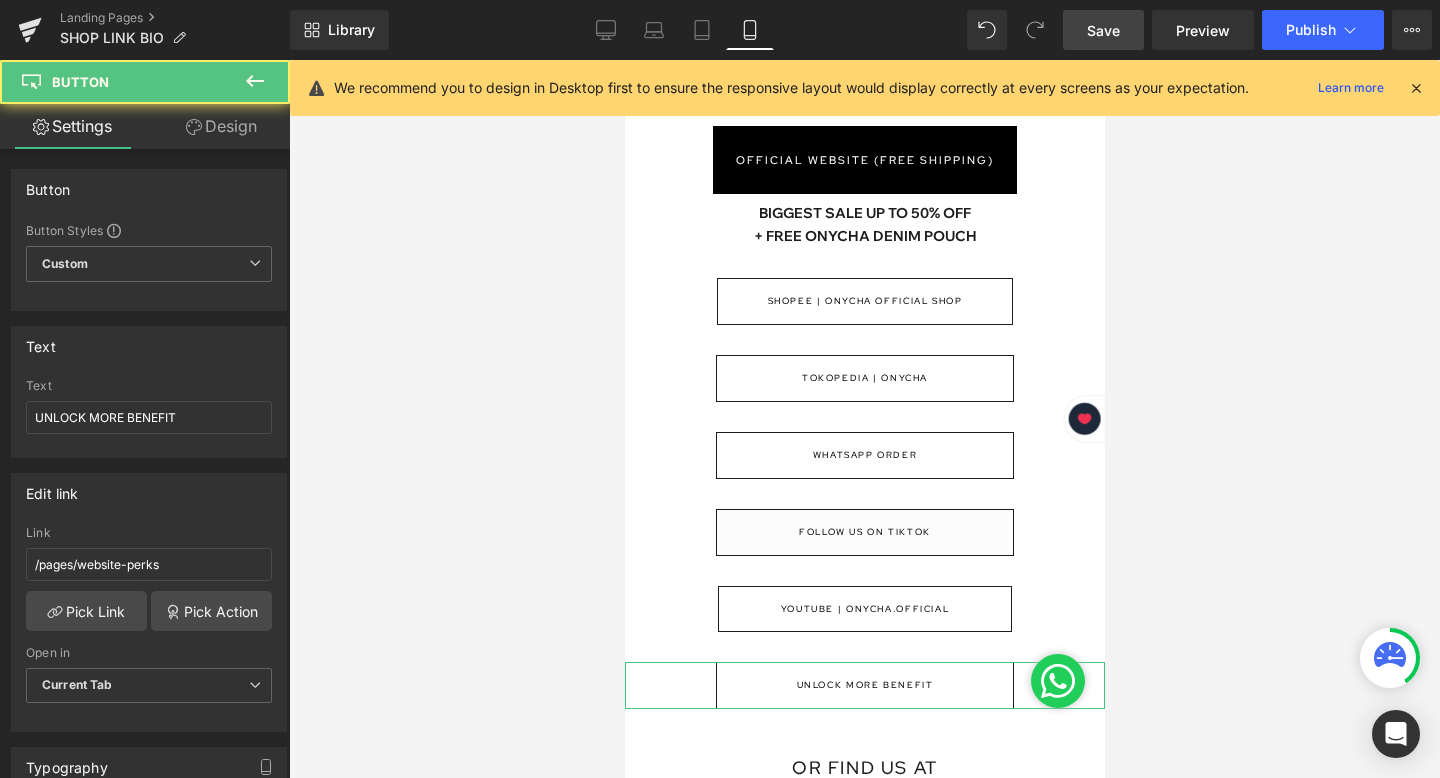 click on "Design" at bounding box center (221, 126) 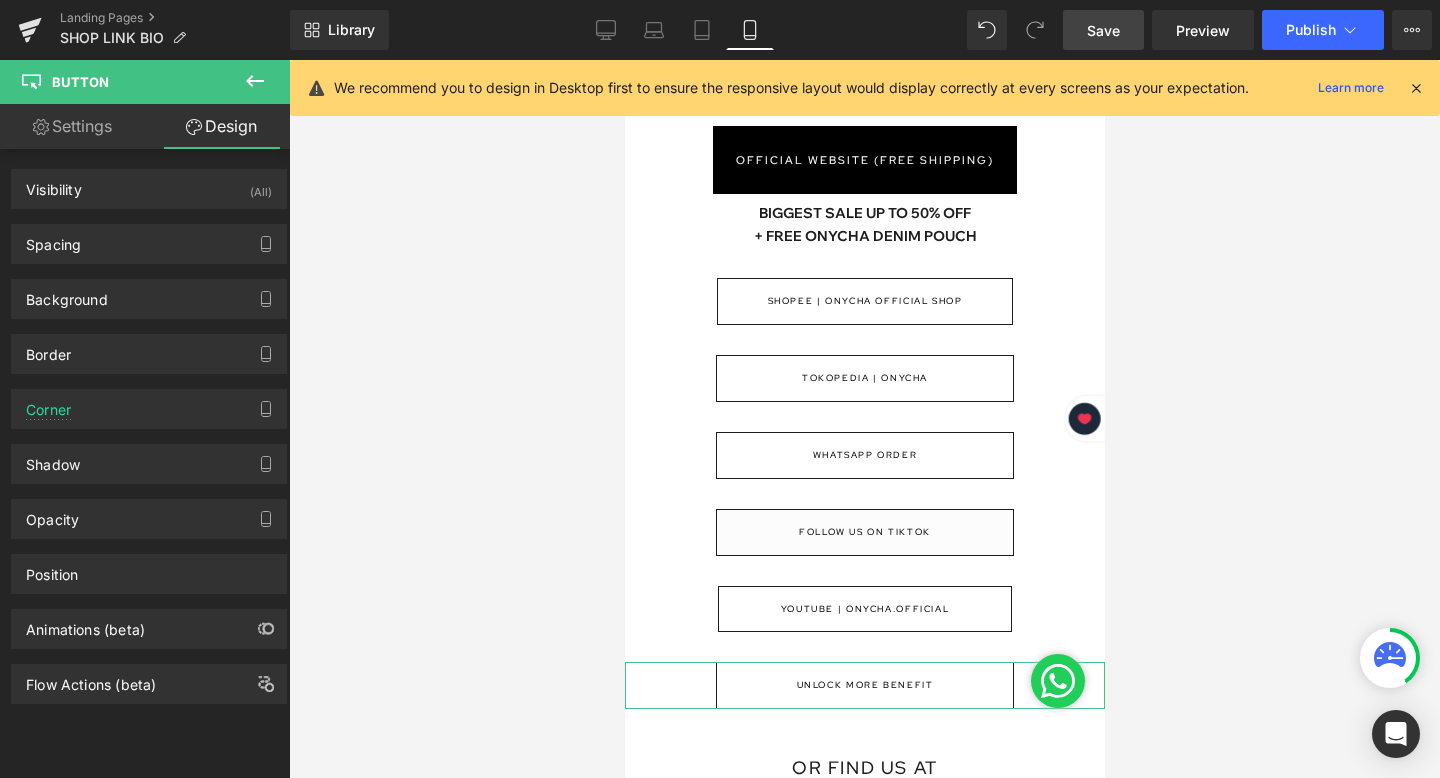 type on "transparent" 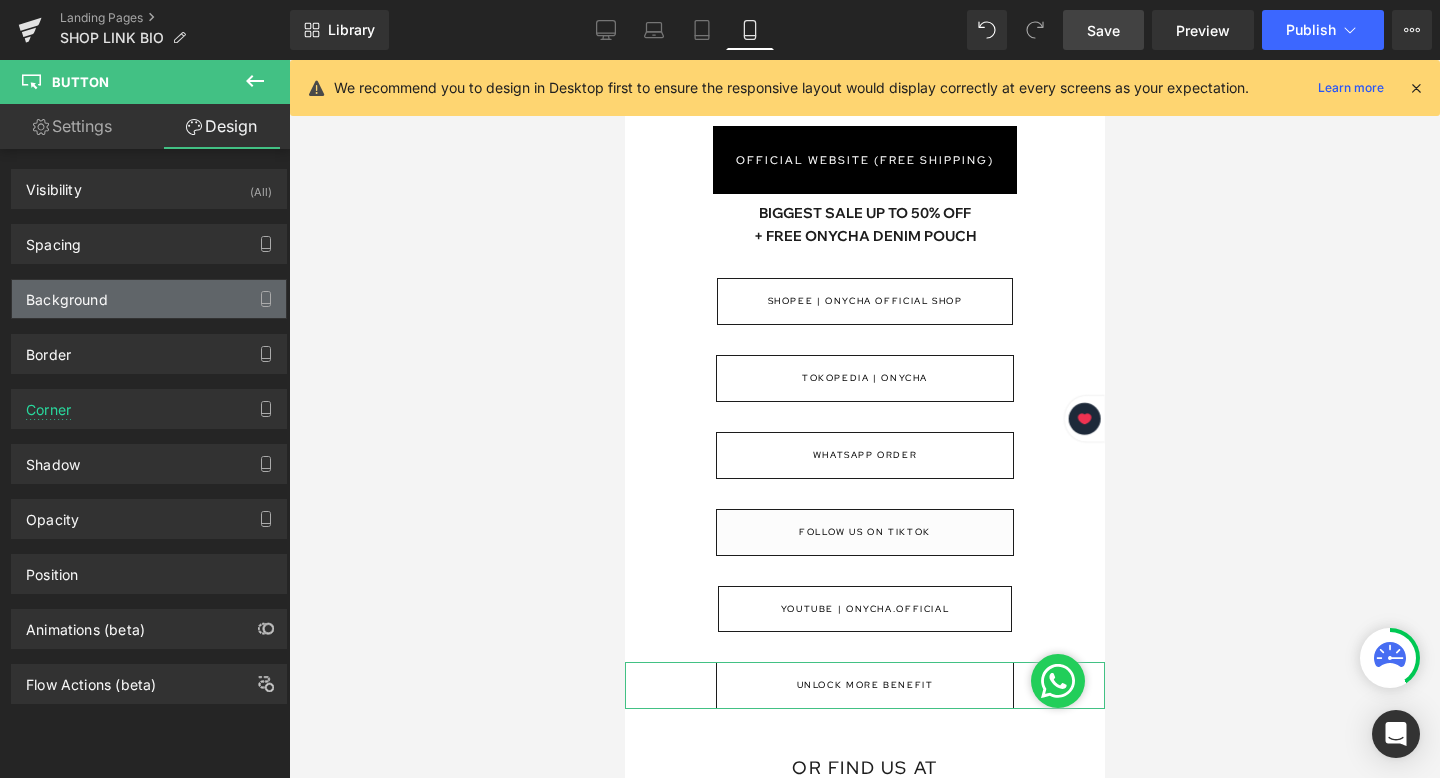 click on "Background" at bounding box center (149, 299) 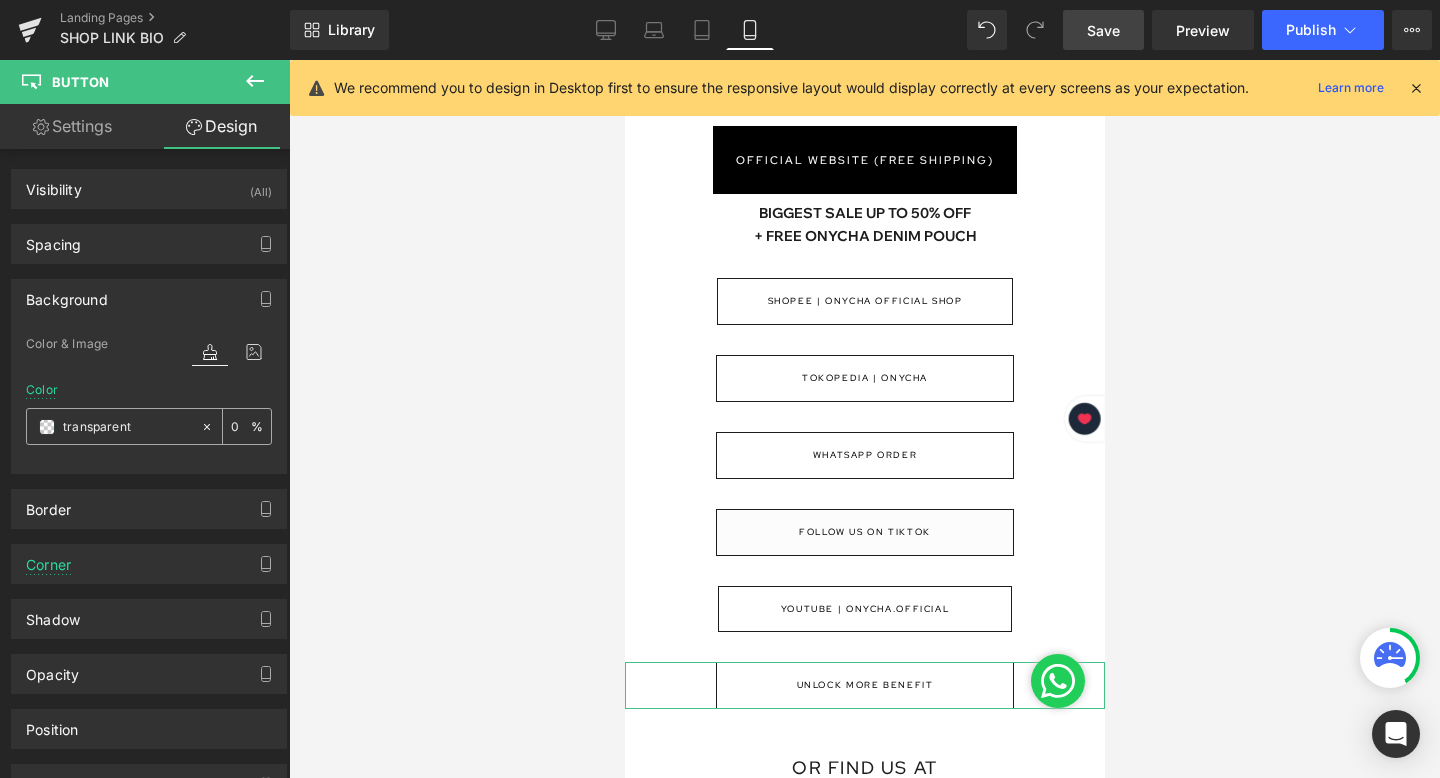click at bounding box center (47, 427) 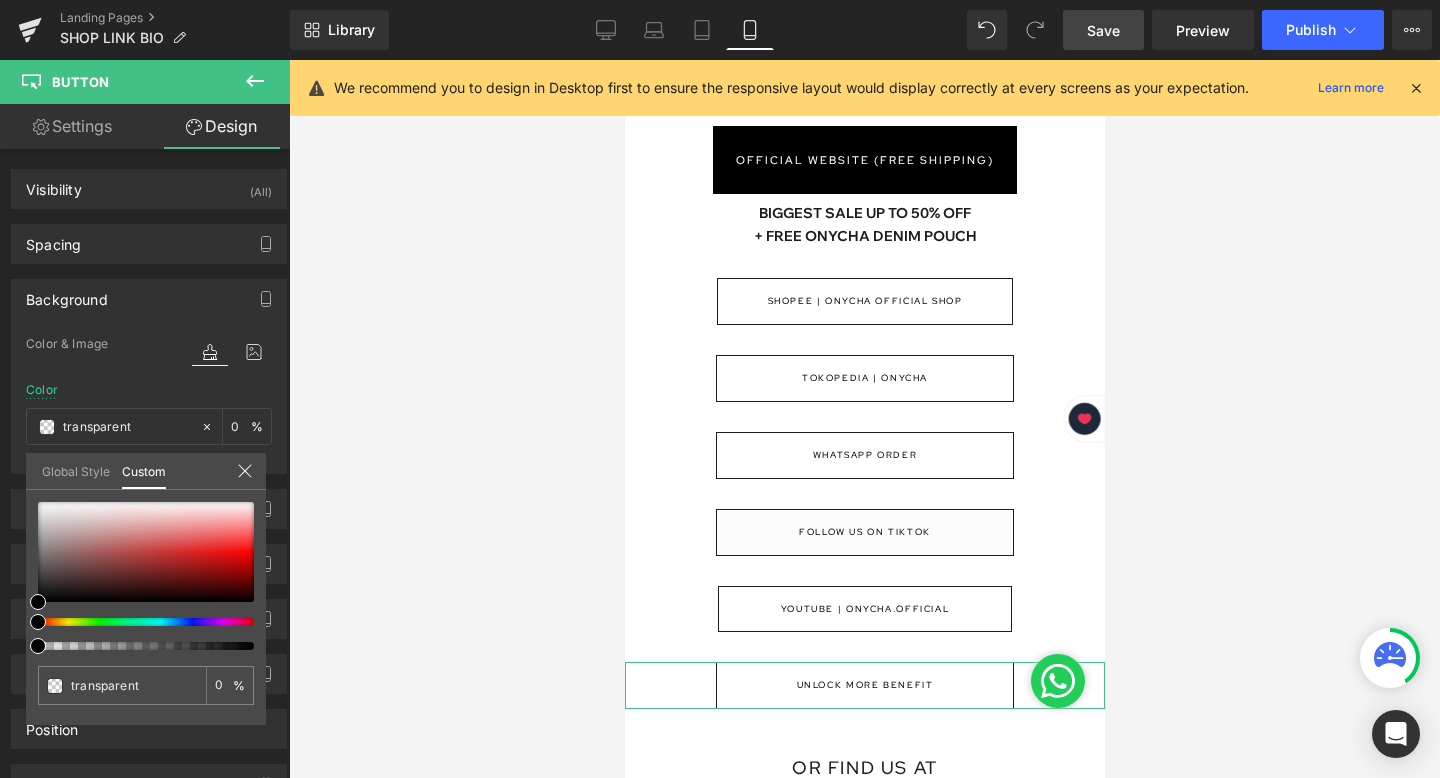 type on "#000000" 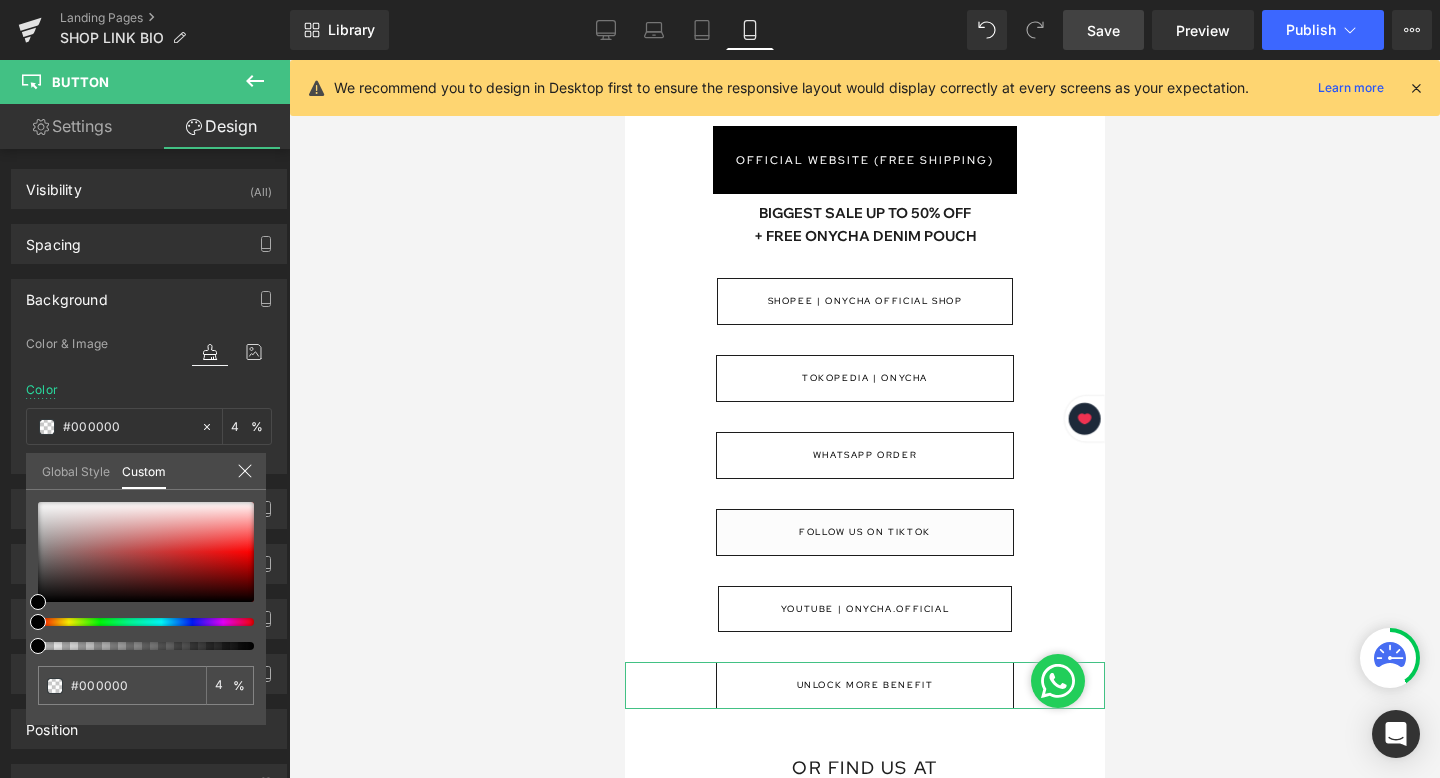 type on "6" 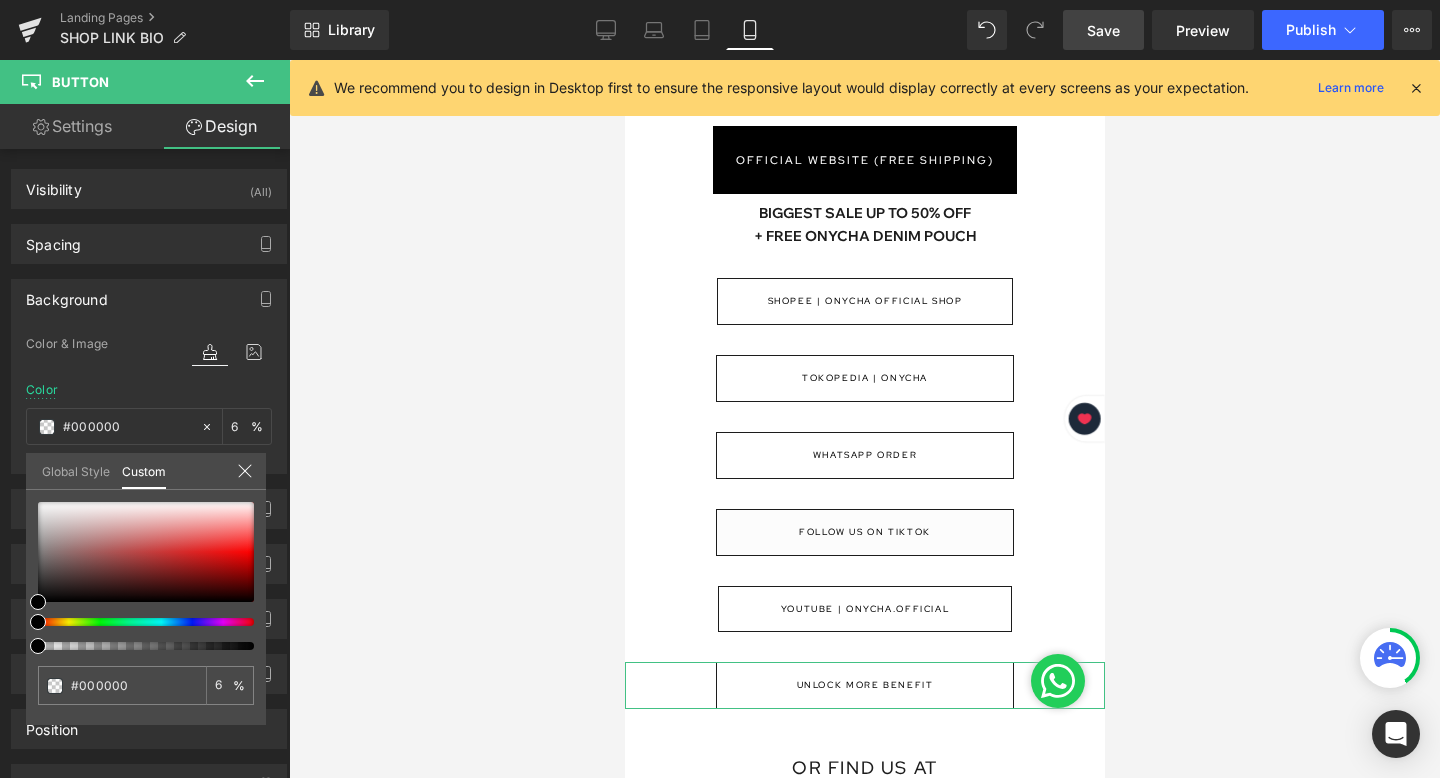 type on "14" 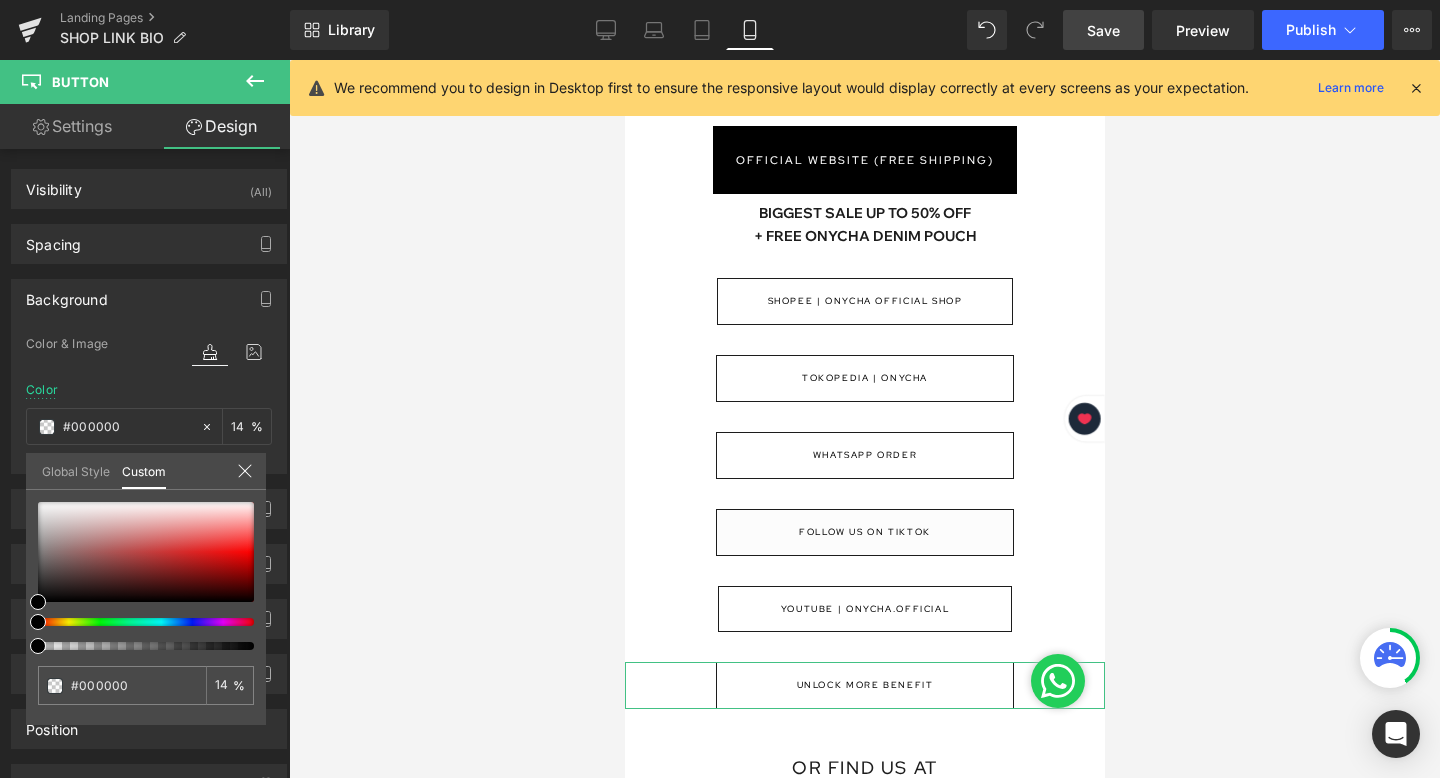 type on "24" 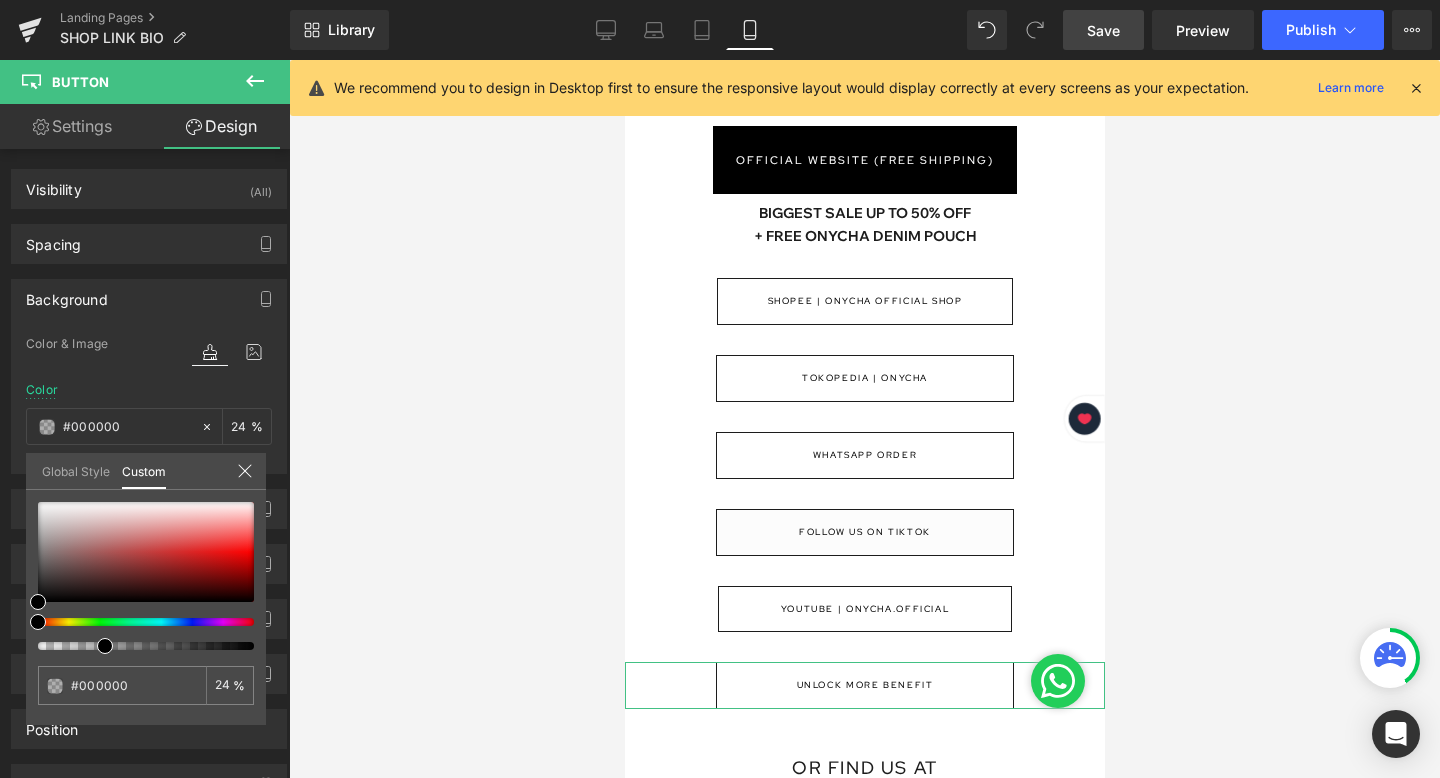 type on "31" 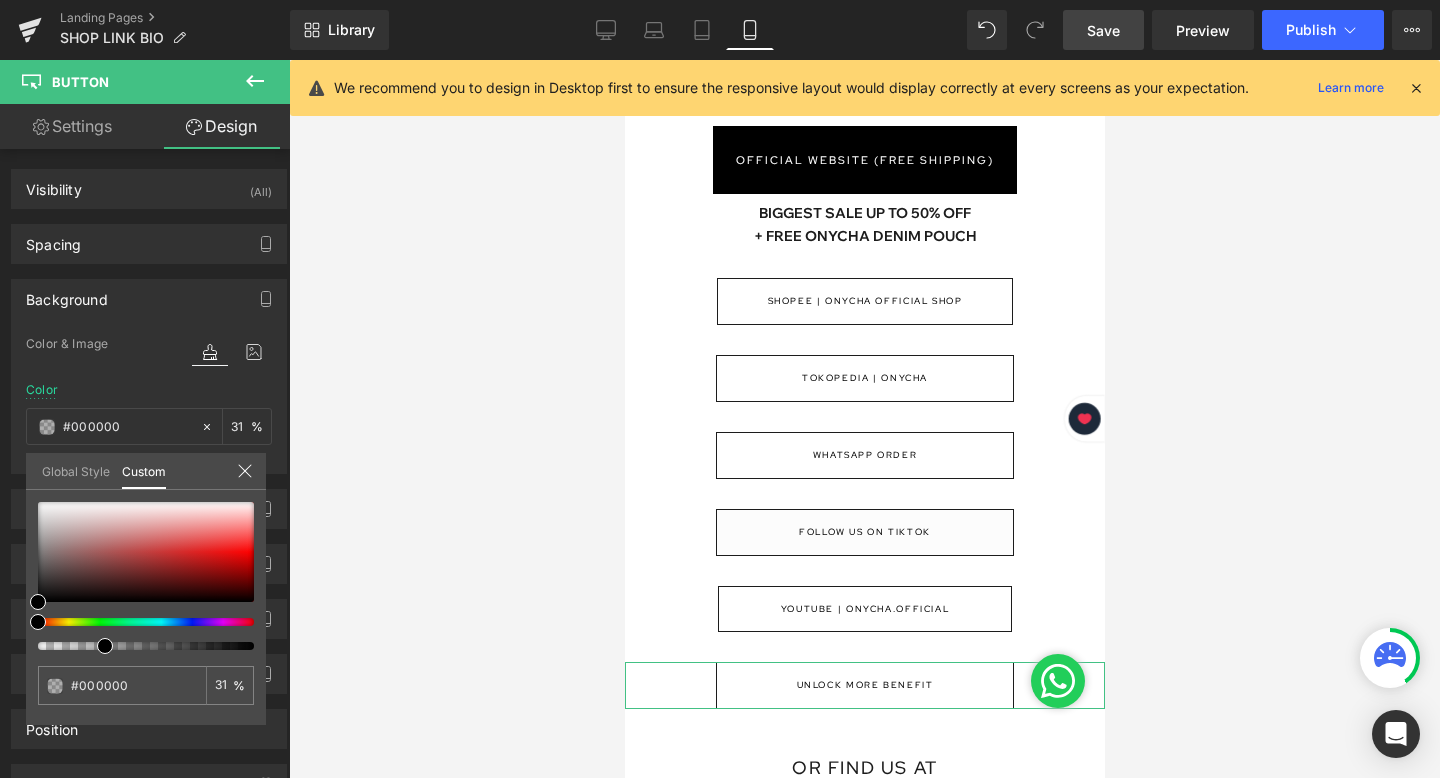type on "40" 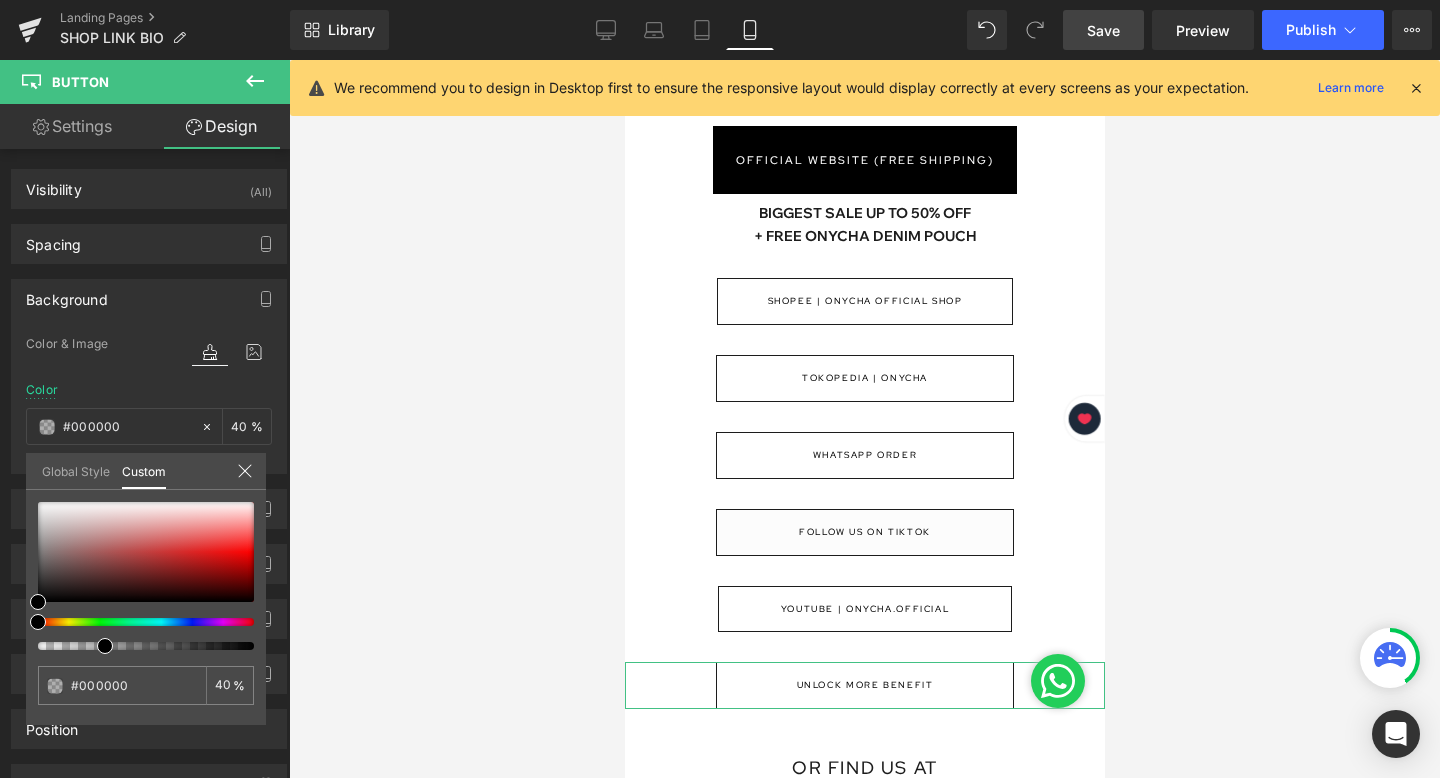 type on "54" 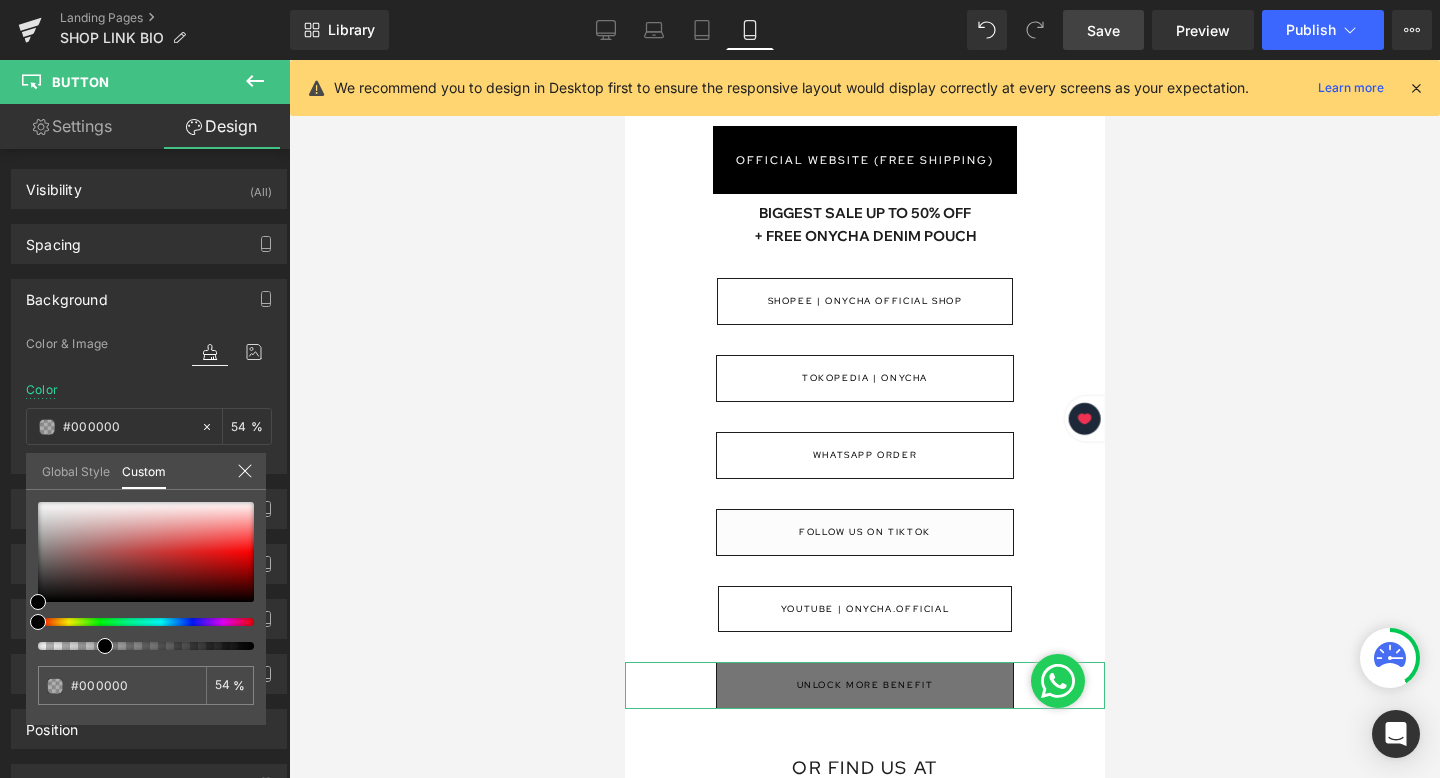 type on "69" 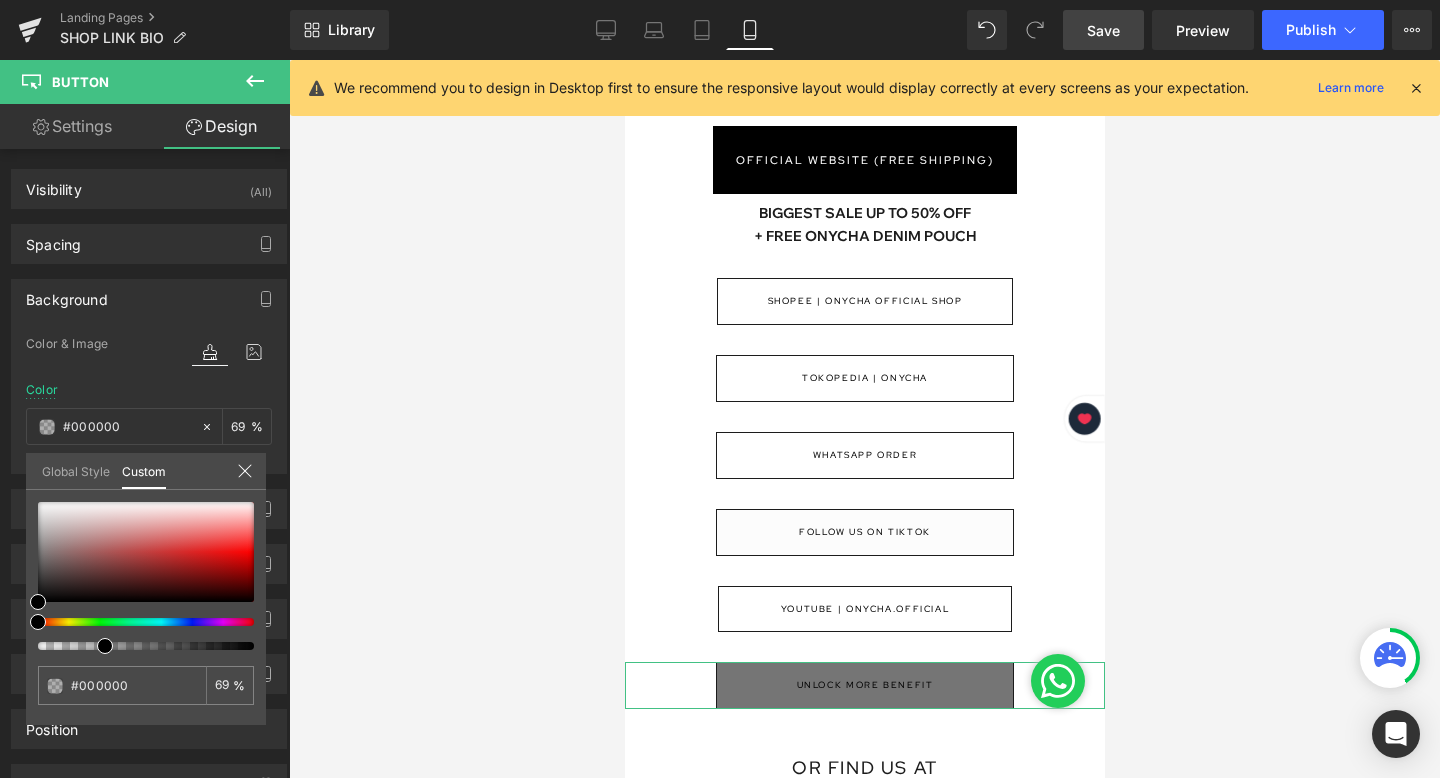 type on "83" 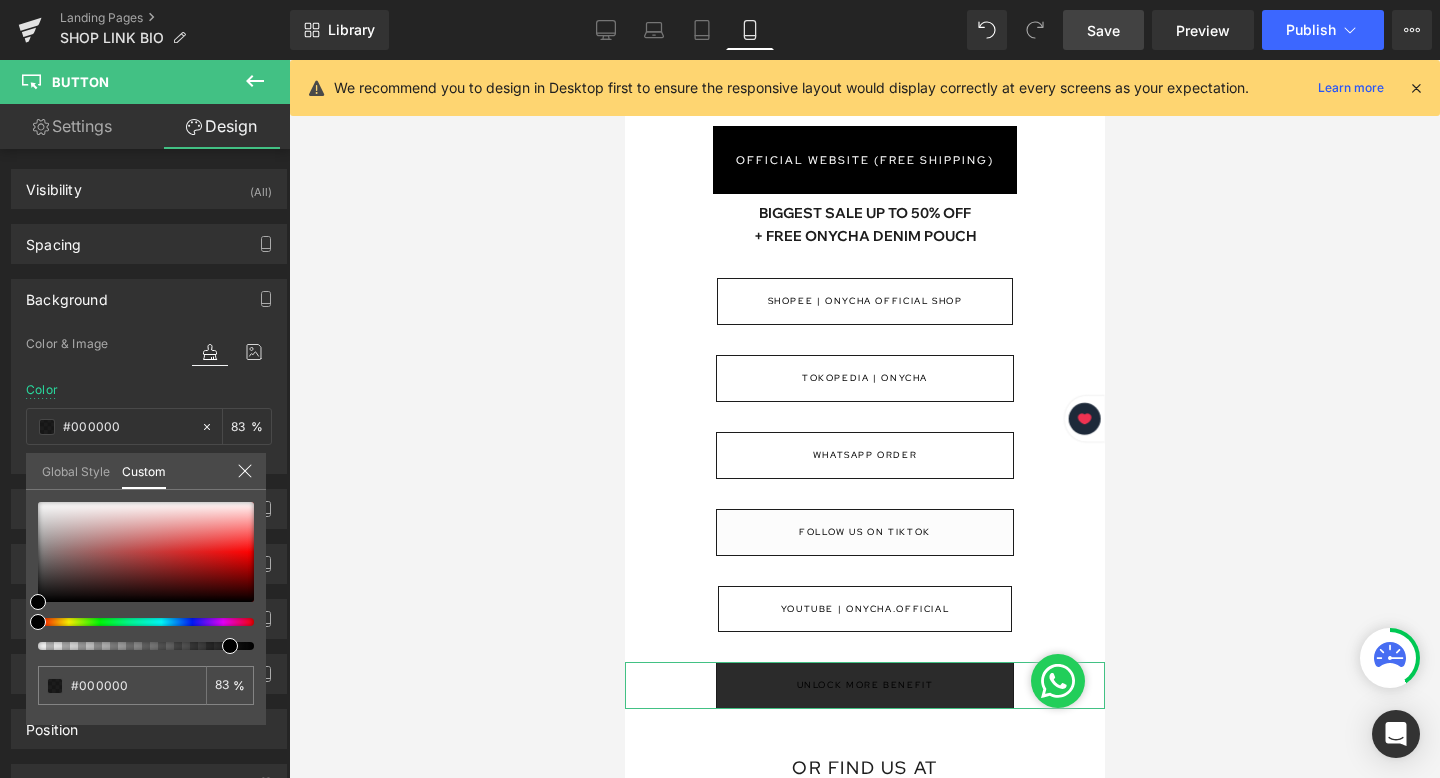 type on "100" 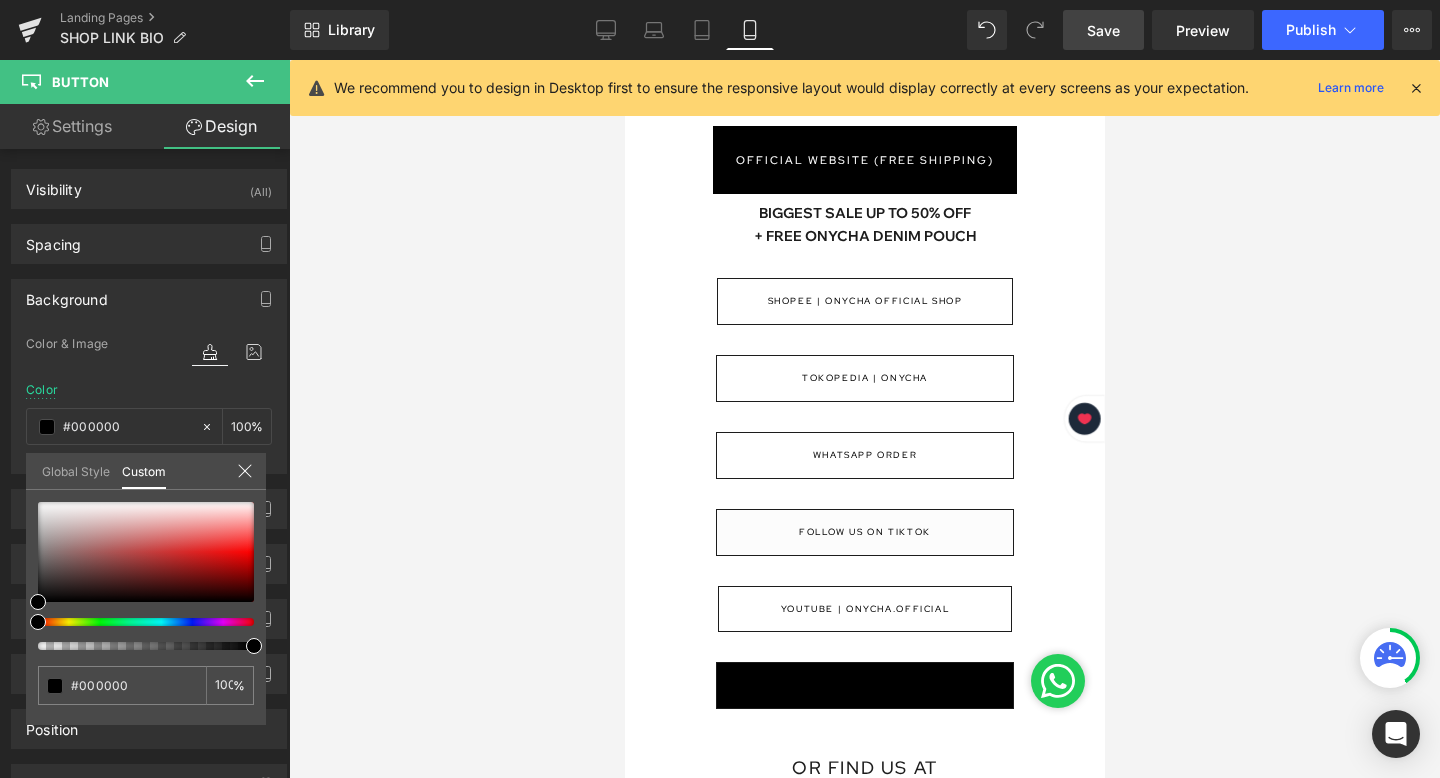 drag, startPoint x: 38, startPoint y: 644, endPoint x: 318, endPoint y: 653, distance: 280.1446 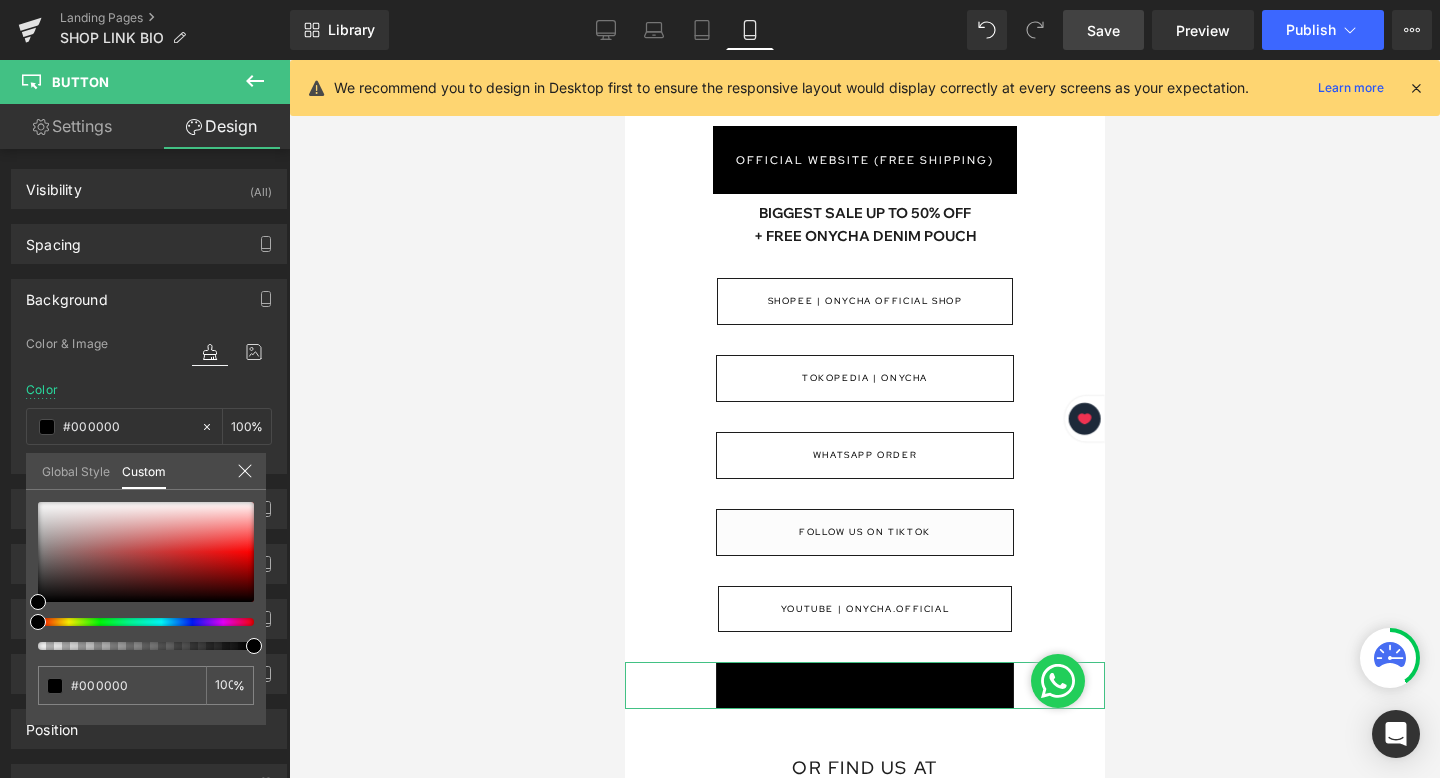 click 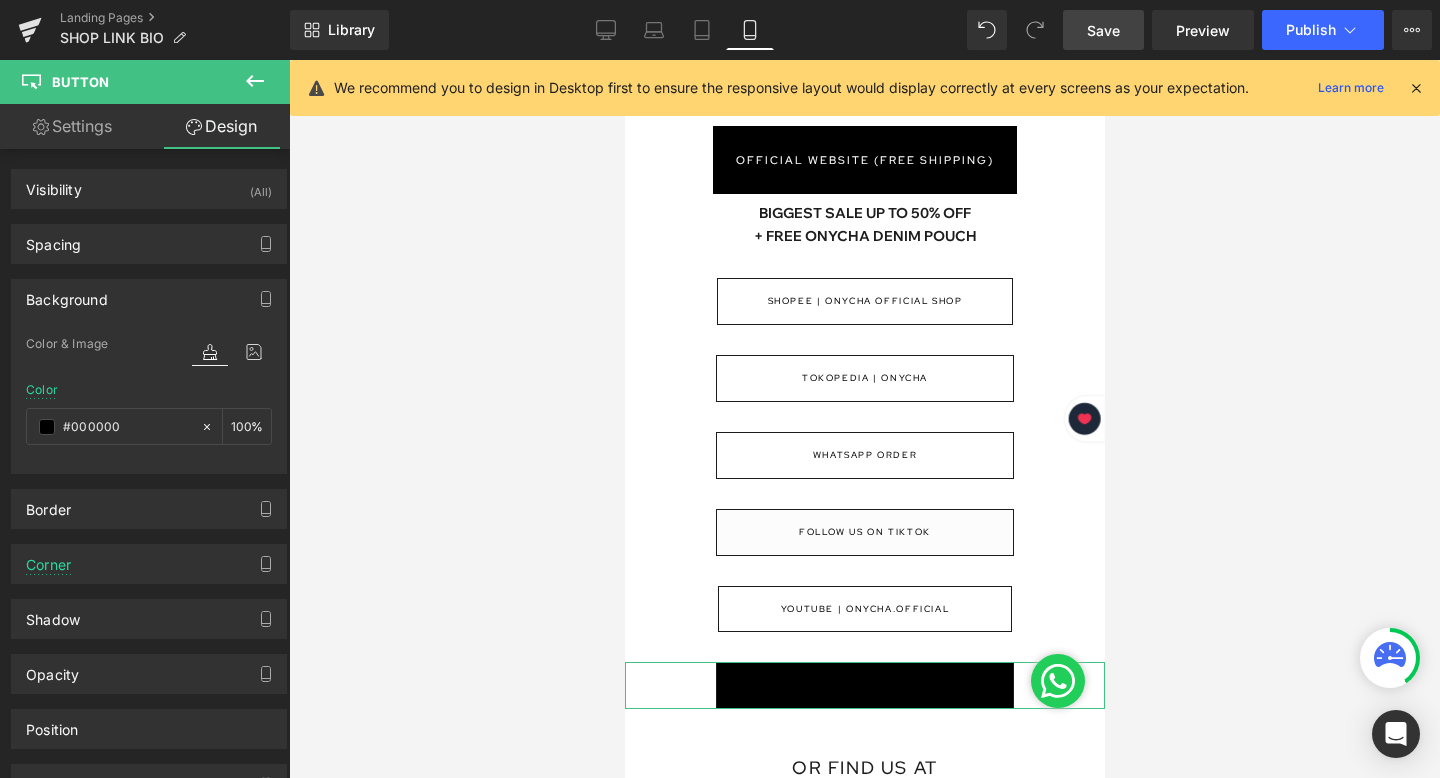 click on "Settings" at bounding box center [72, 126] 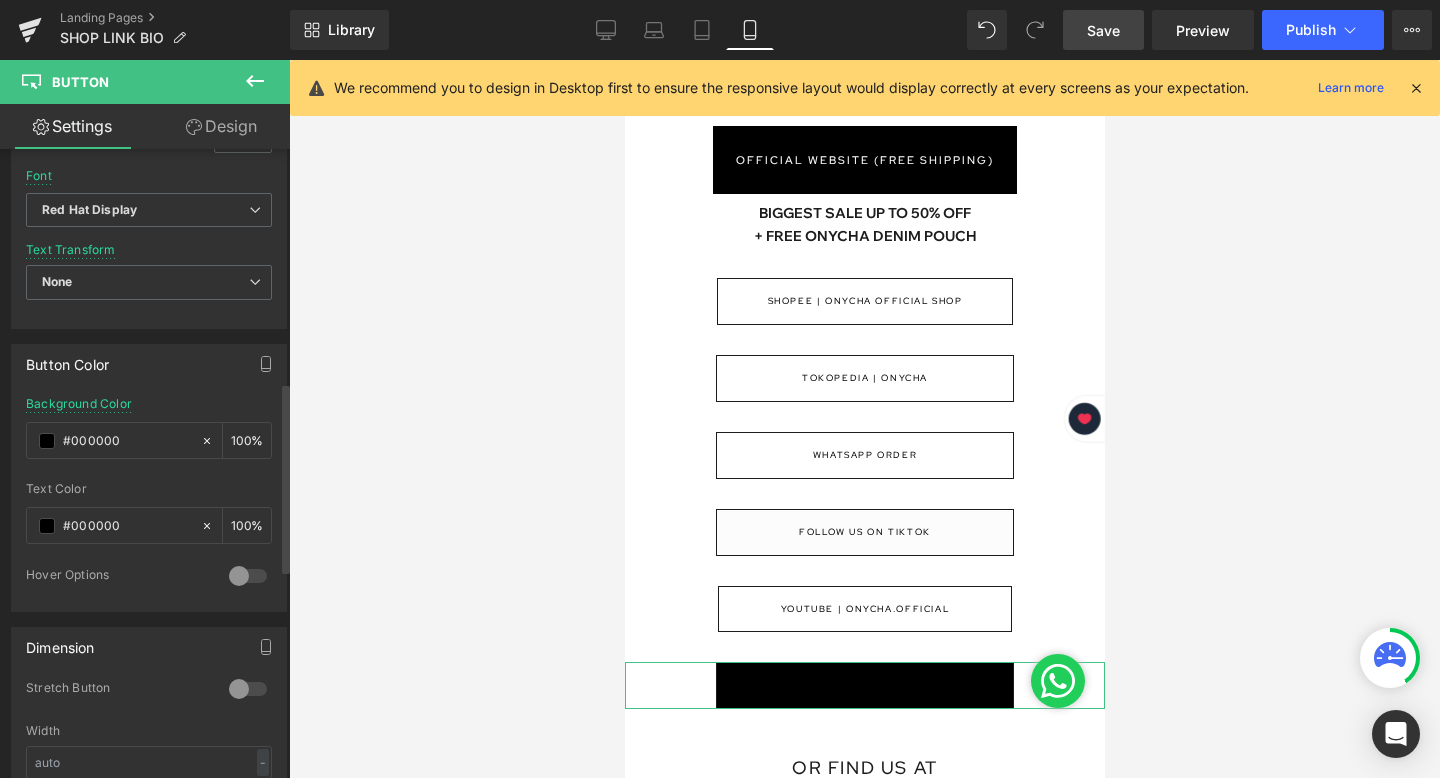 scroll, scrollTop: 787, scrollLeft: 0, axis: vertical 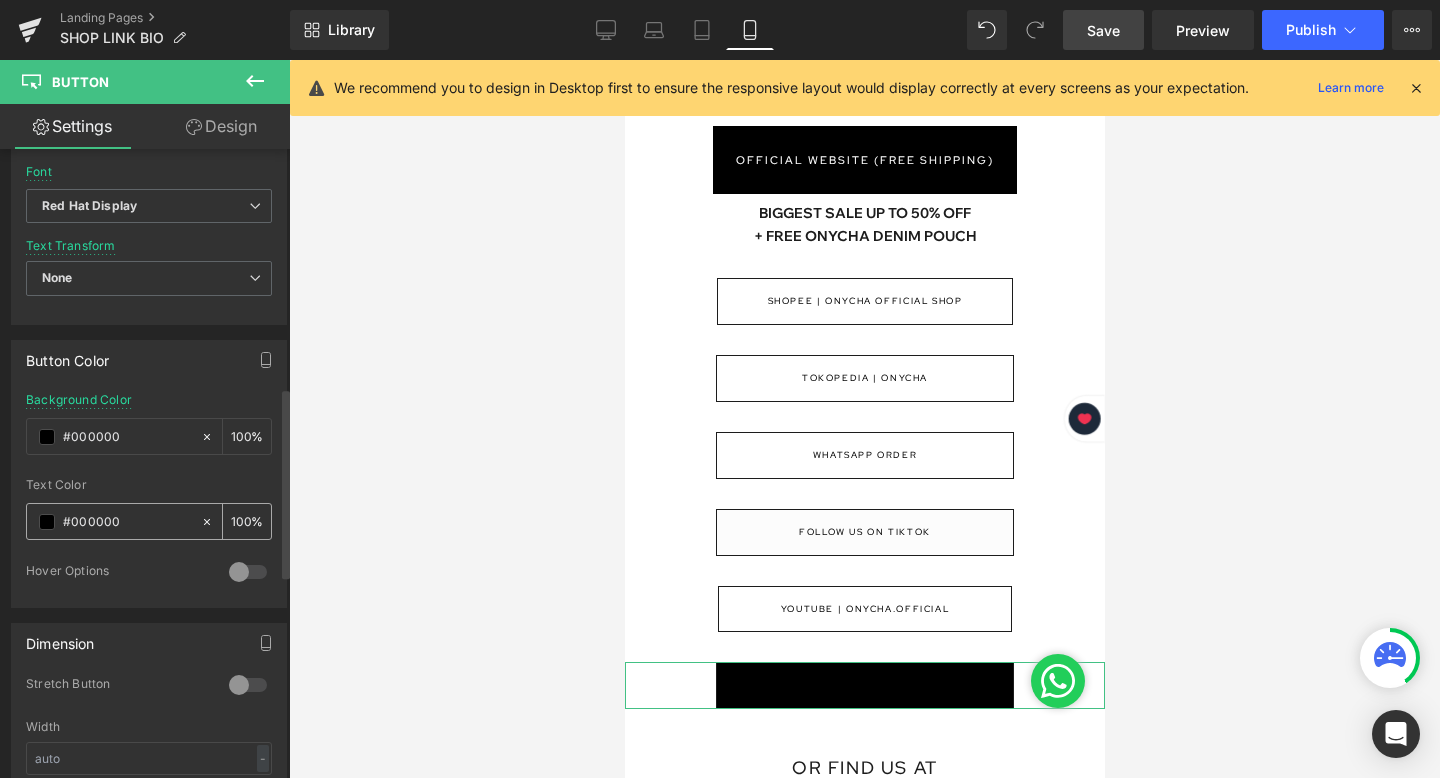 click at bounding box center (47, 522) 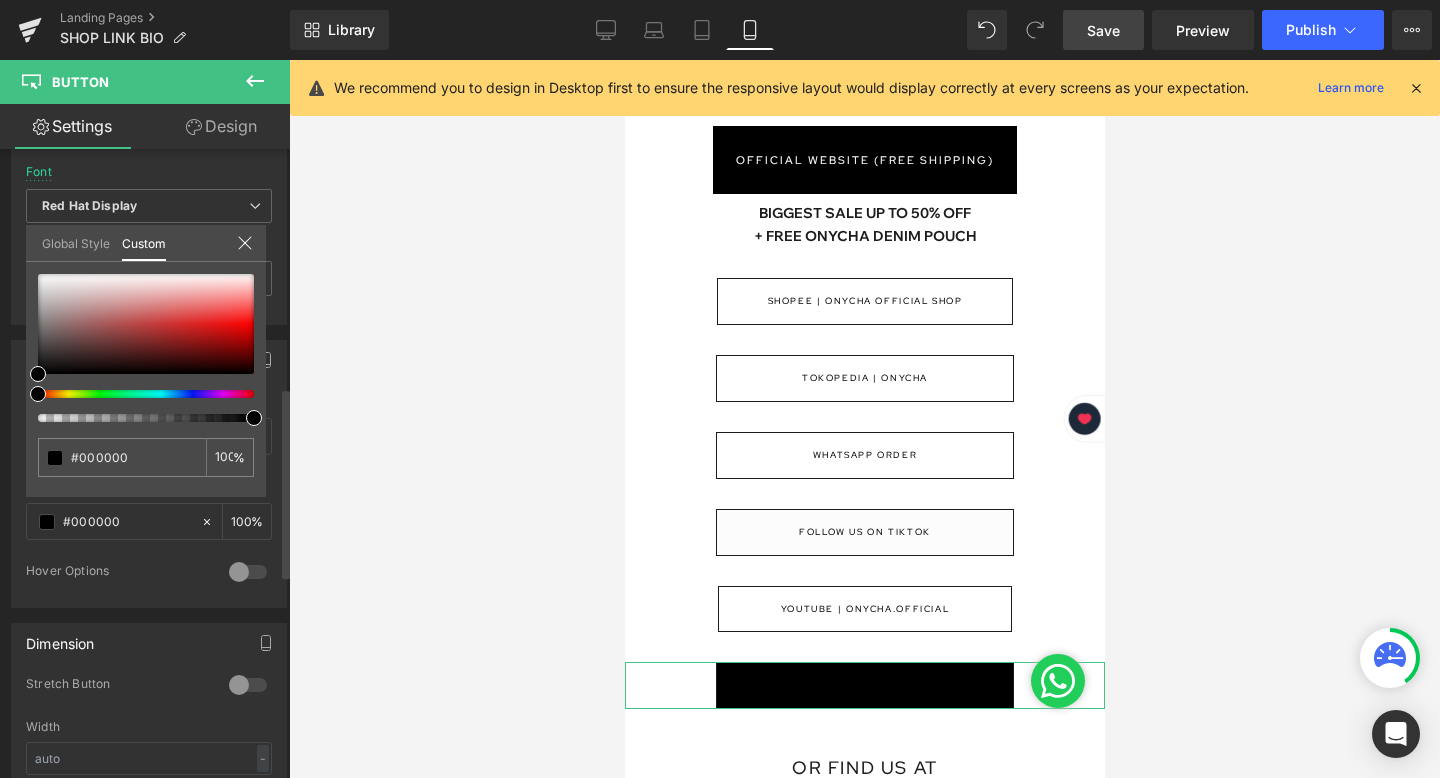 type on "97" 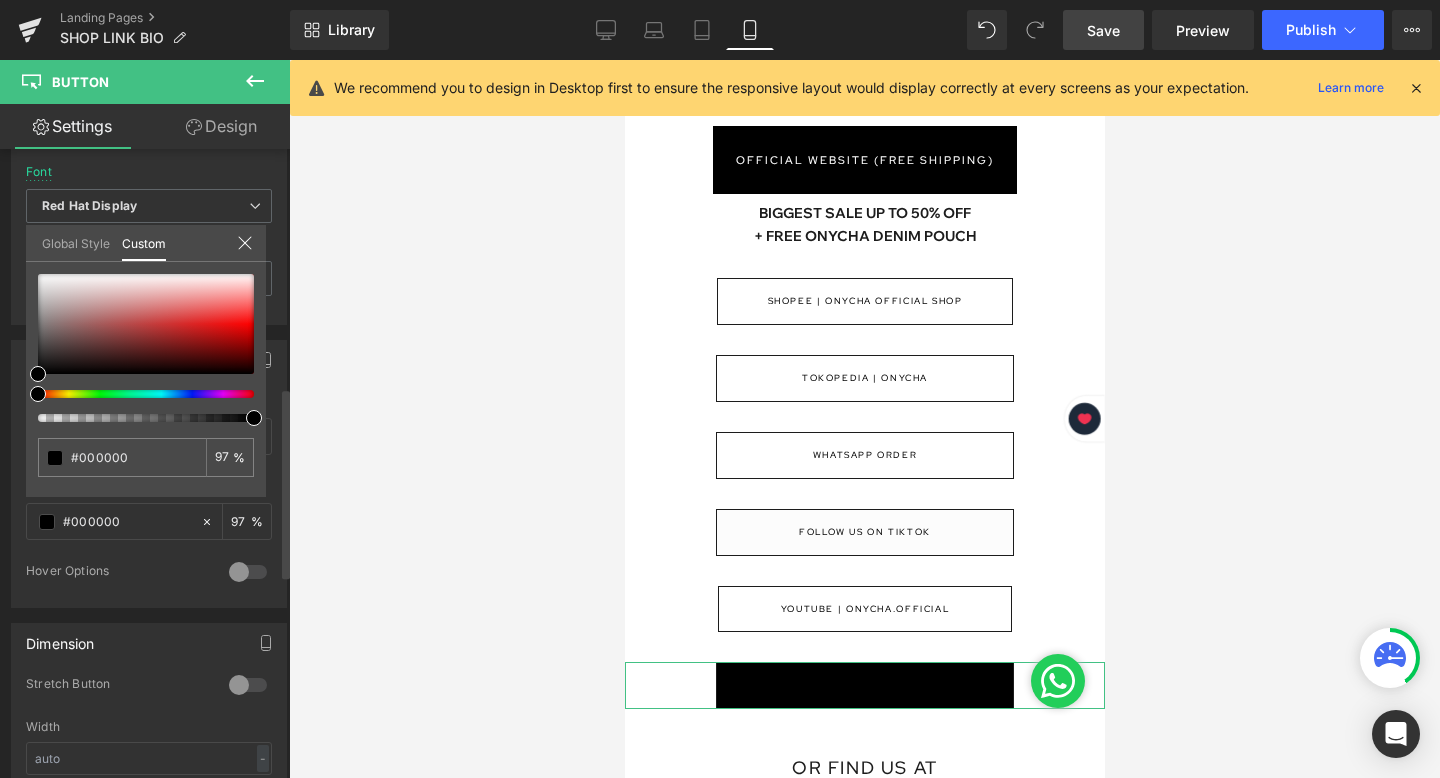 type on "63" 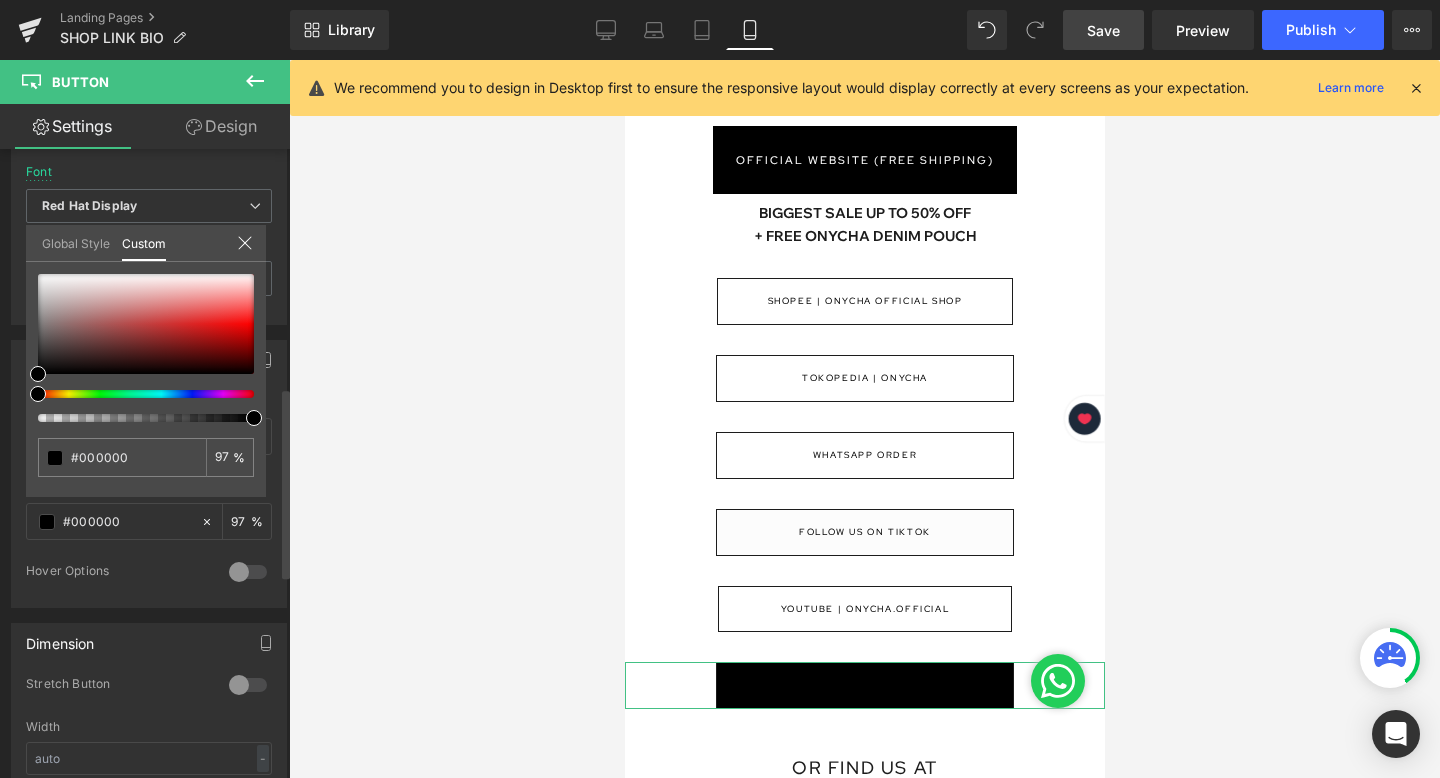 type on "63" 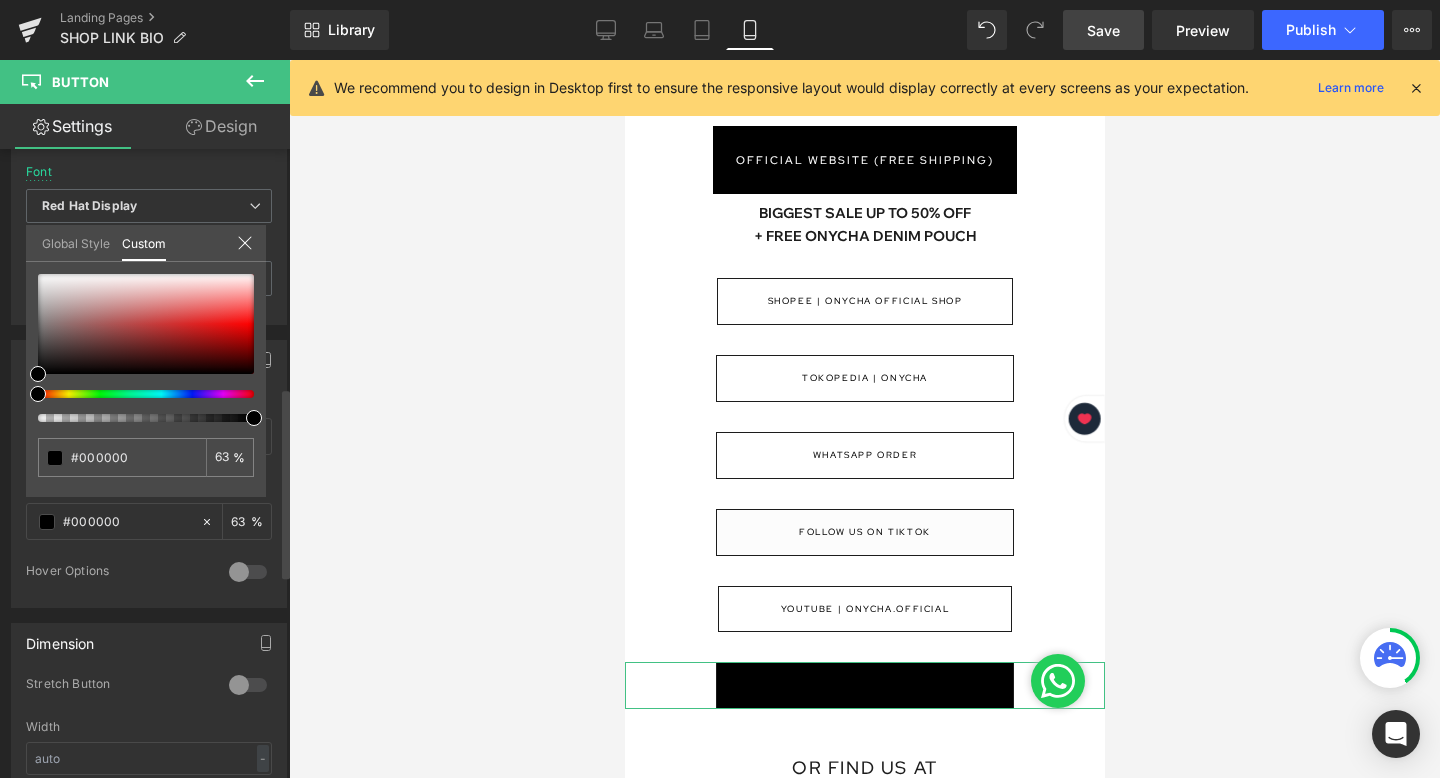 type on "40" 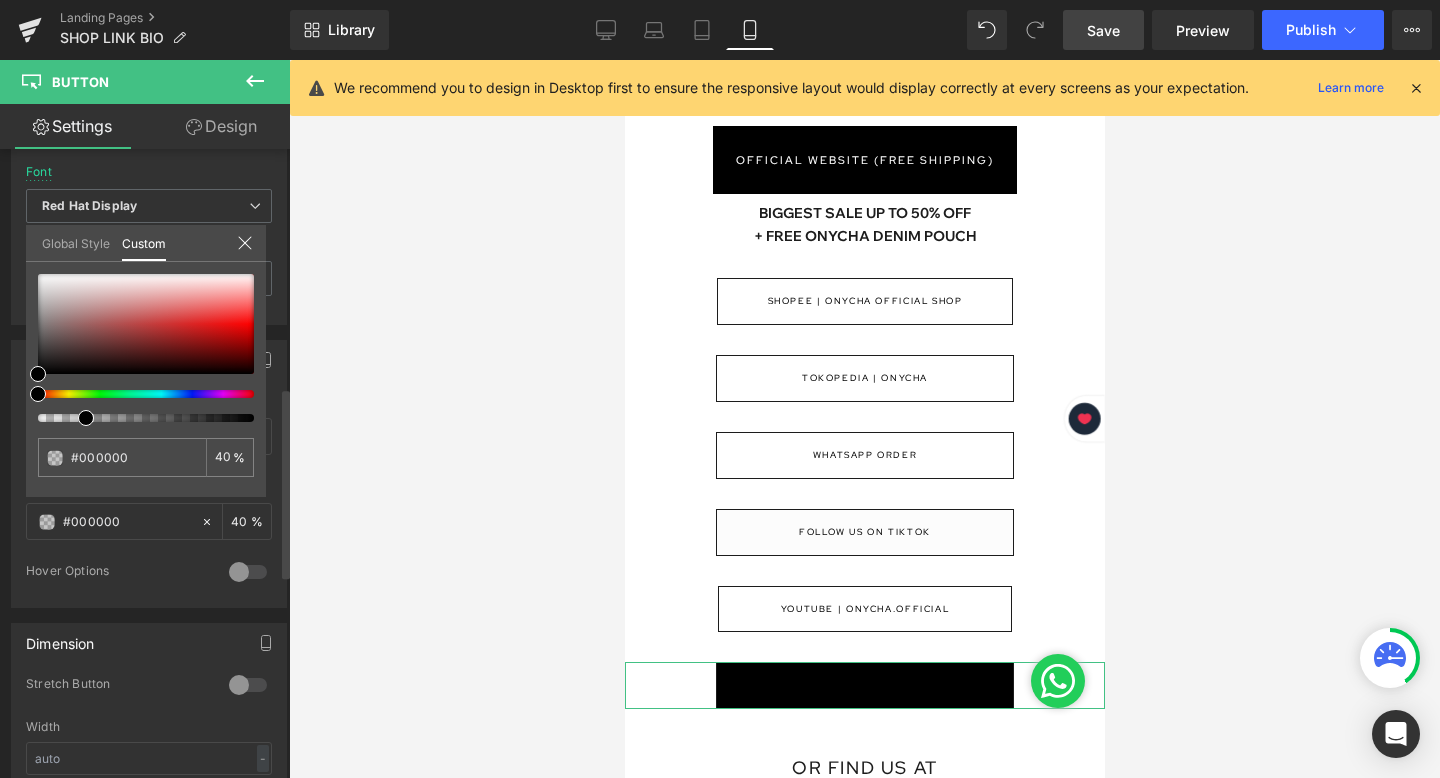 type on "22" 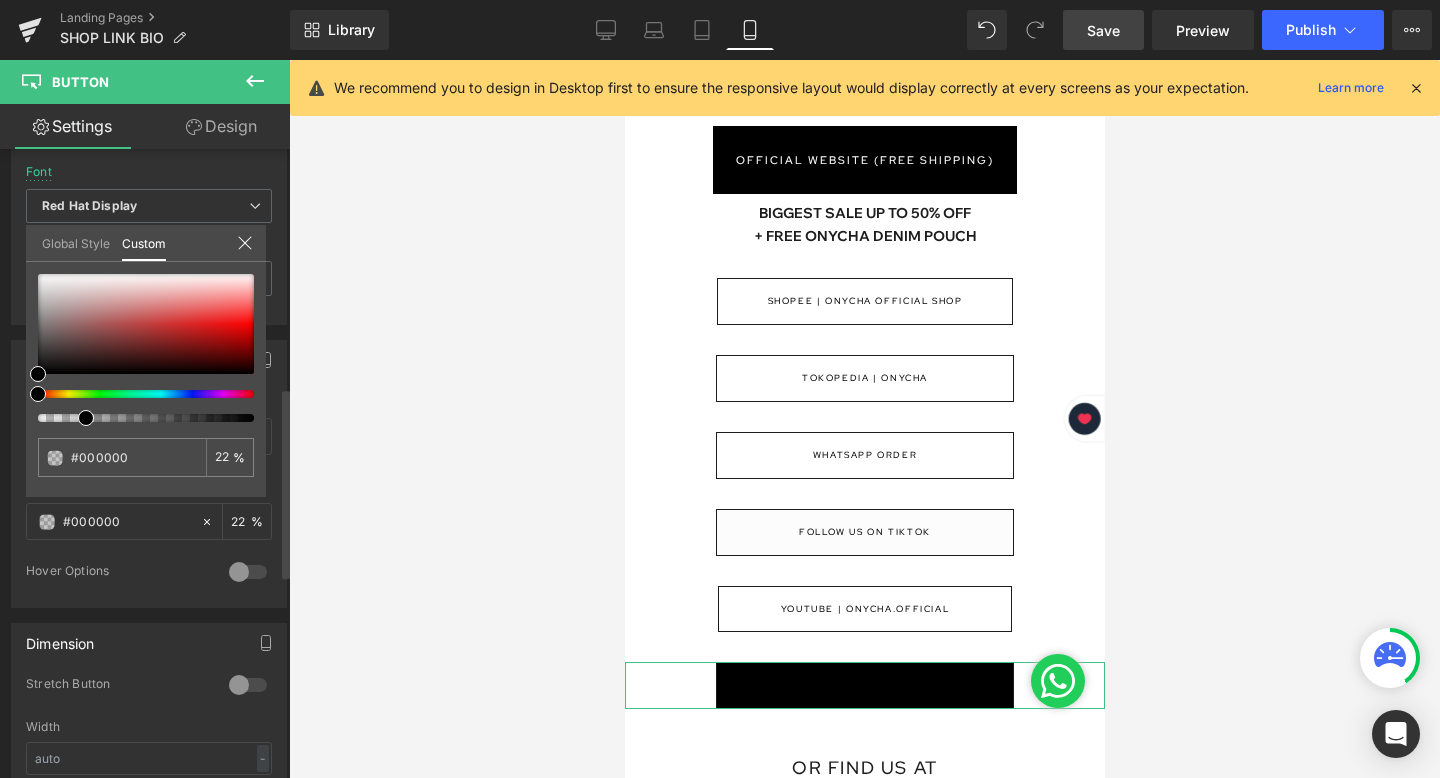 type on "9" 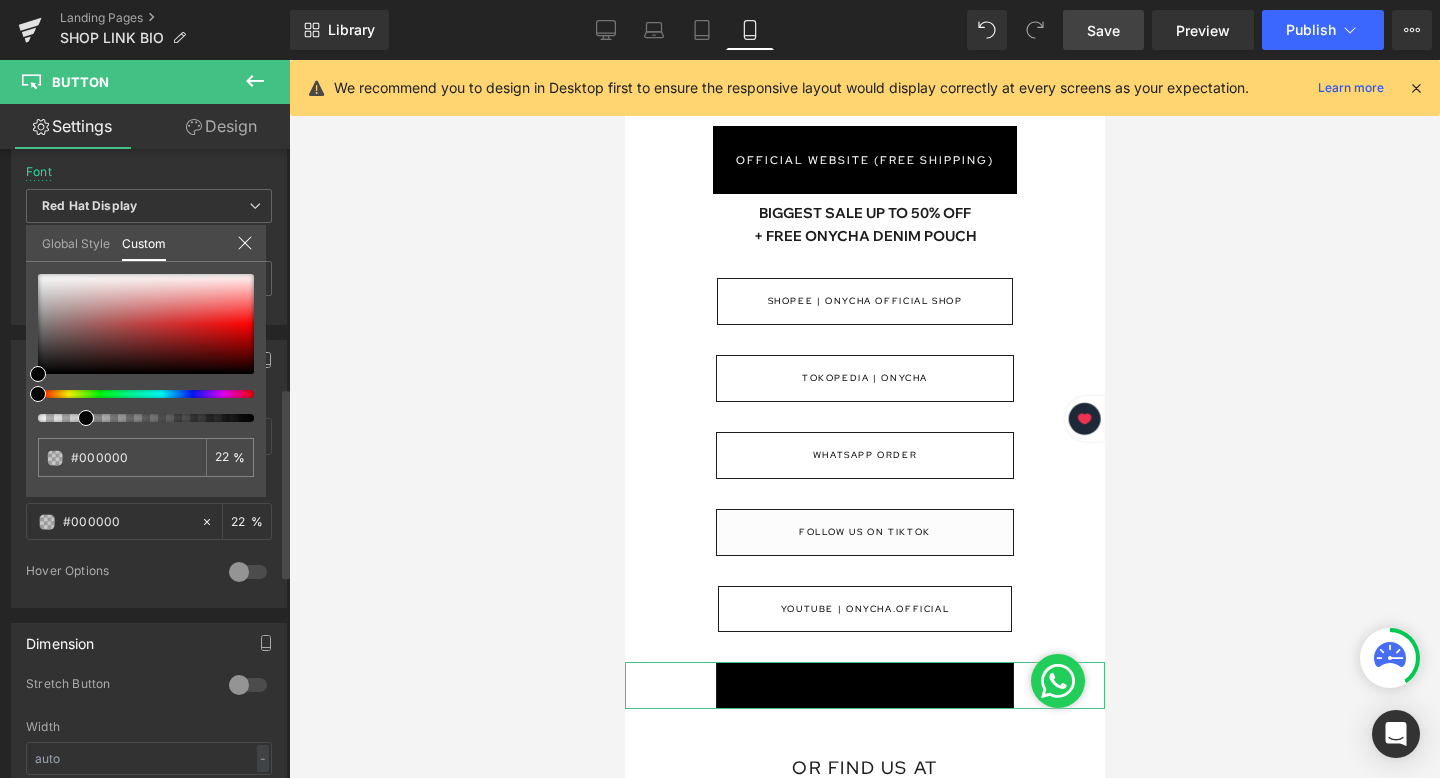 type on "9" 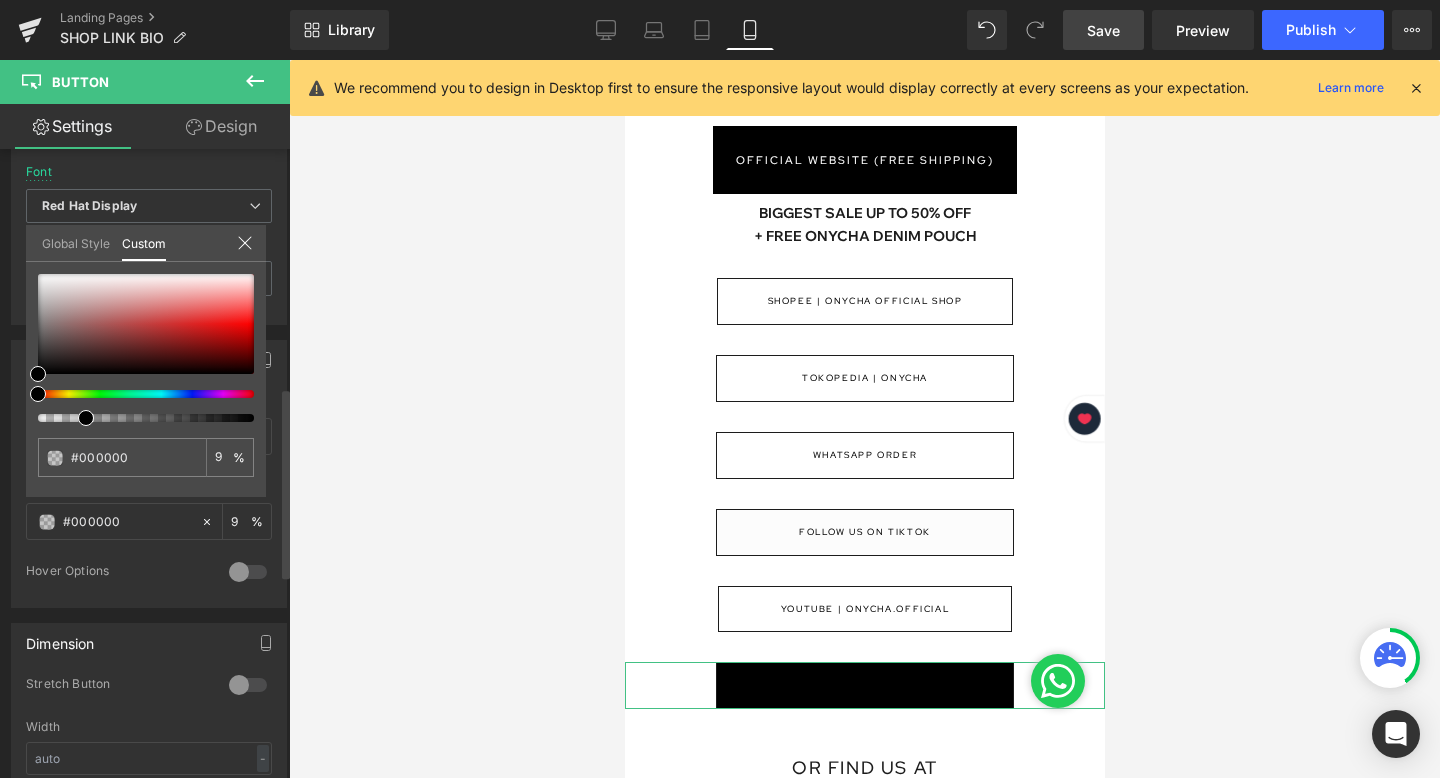 type on "0" 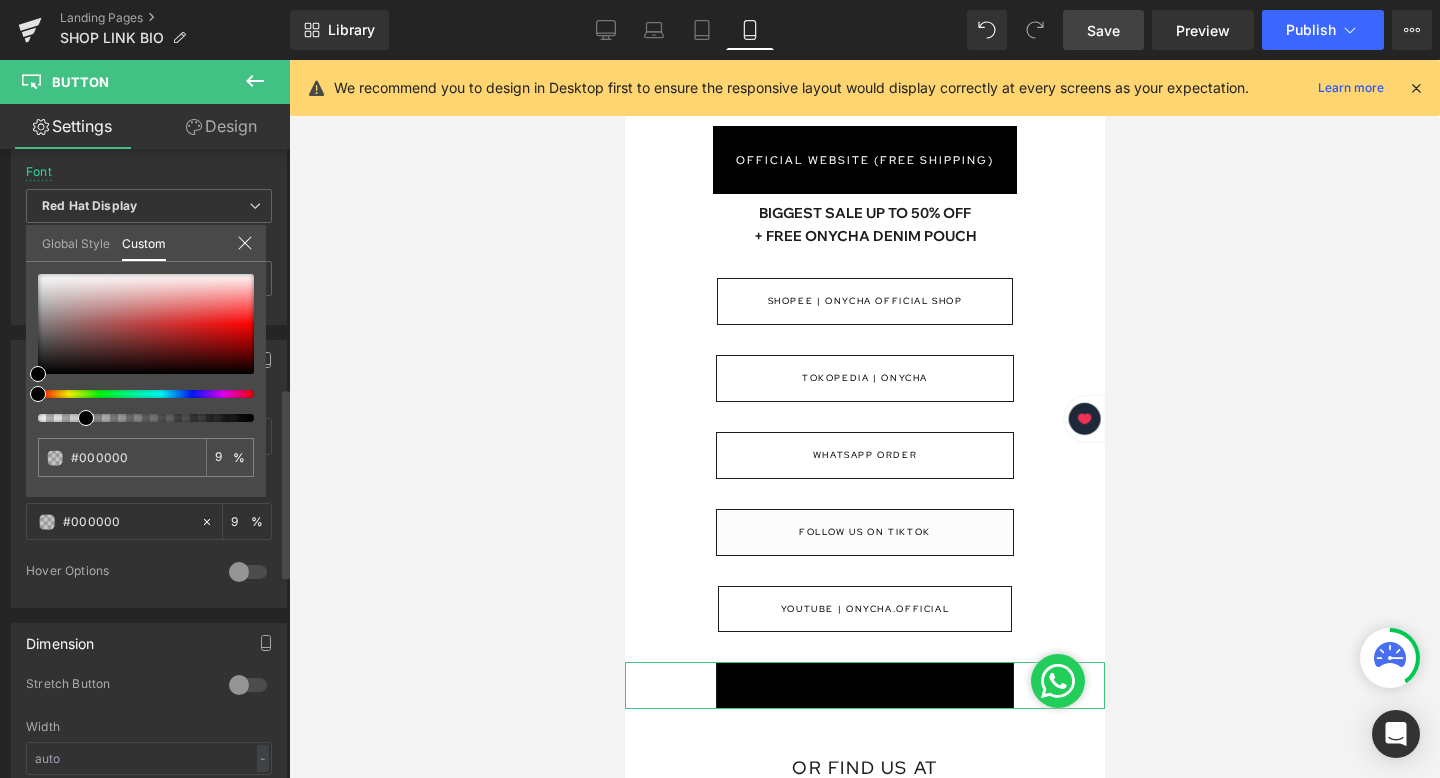 type on "0" 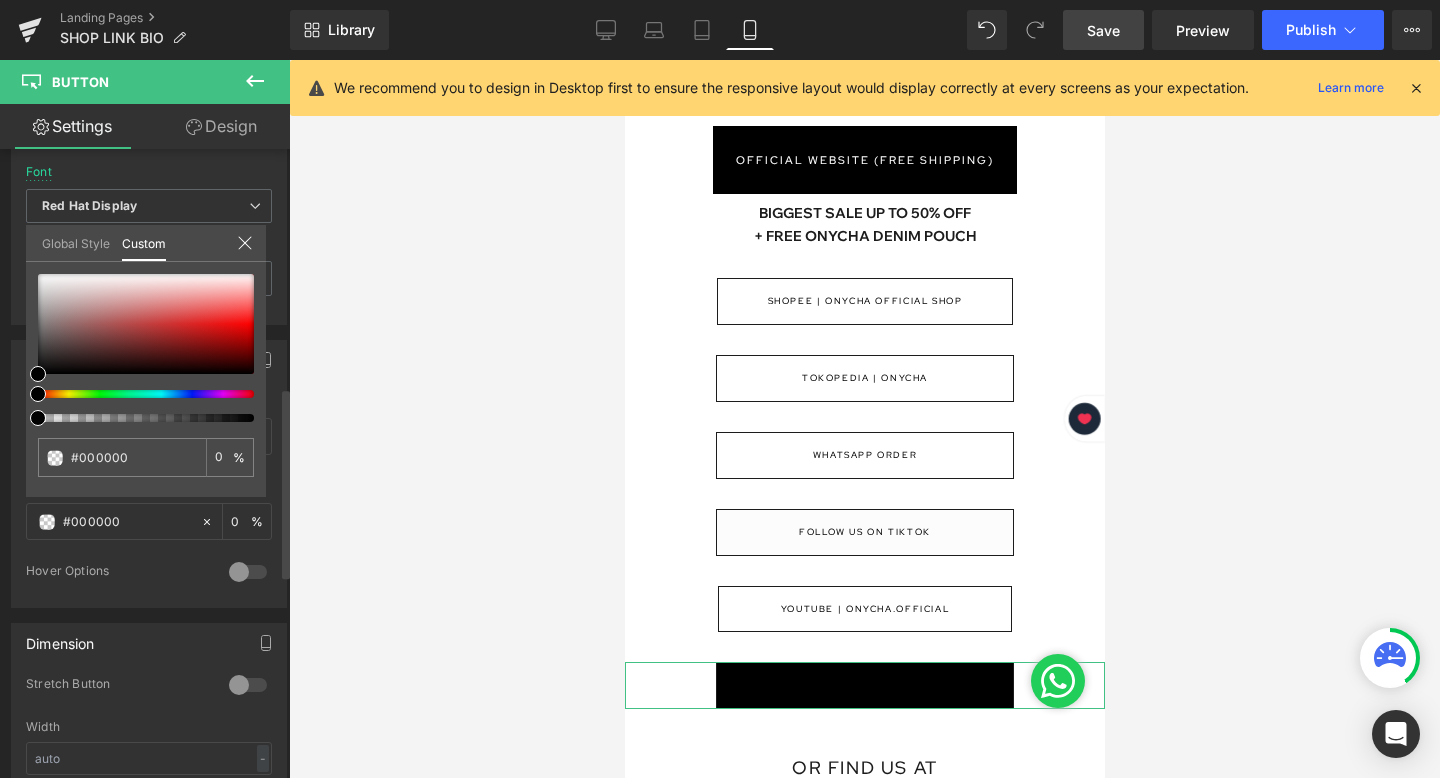 drag, startPoint x: 251, startPoint y: 418, endPoint x: 0, endPoint y: 419, distance: 251.002 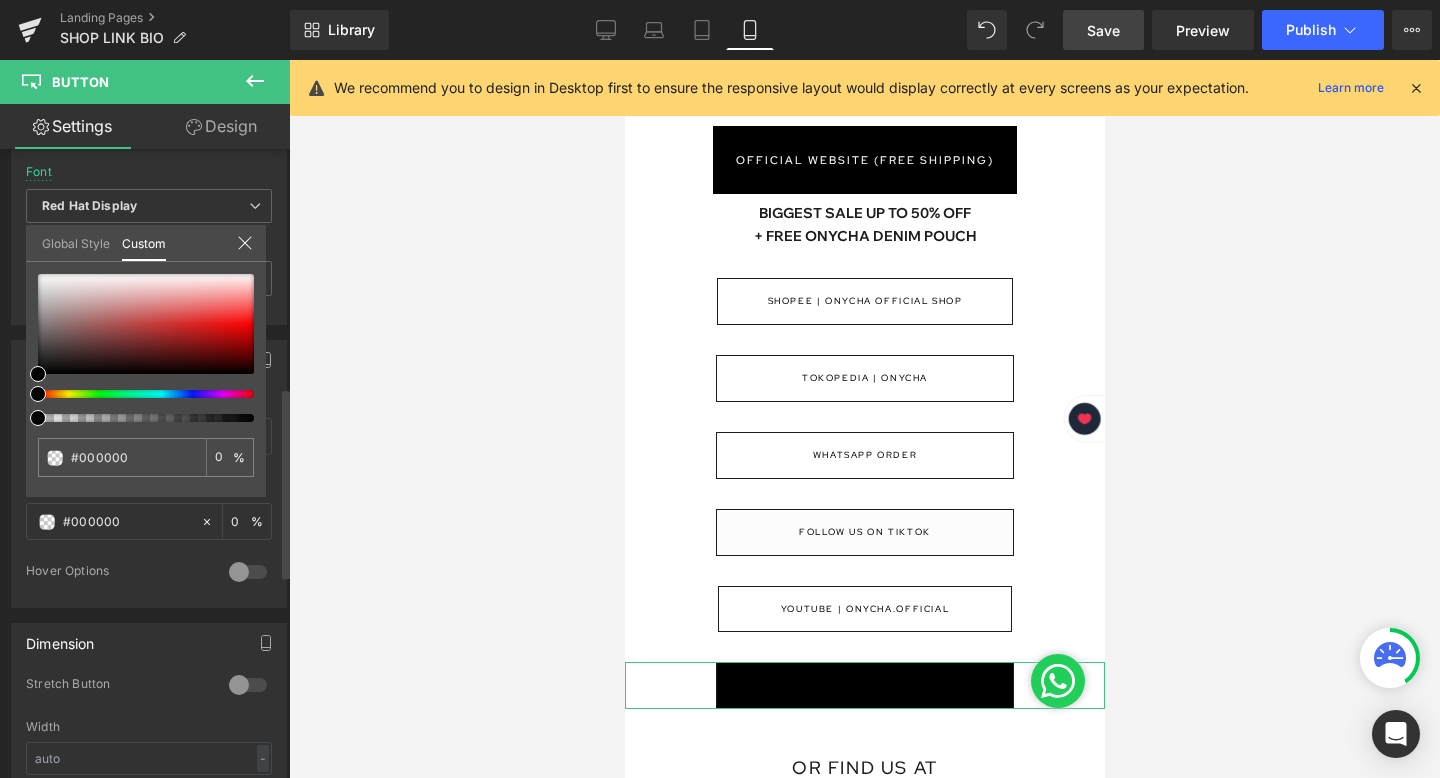 click on "Button Color rgba(0, 0, 0, 1) Background Color #000000 100 % rgba(0, 0, 0, 0) Text Color #000000 0 % 0 Hover Options Background Color Hover % Text Color Hover % Global Style Custom Setup Global Style #000000 0 %" at bounding box center (149, 466) 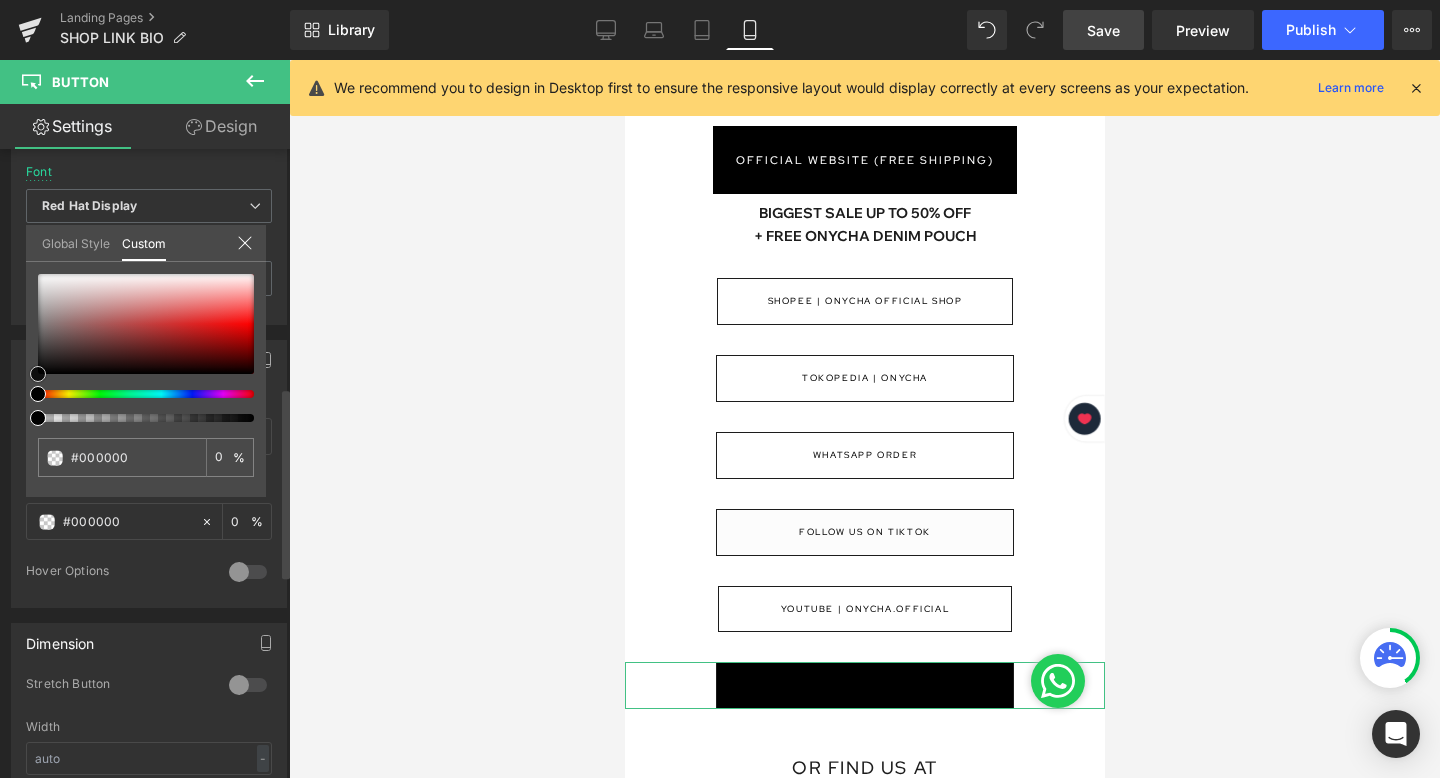 type on "#050505" 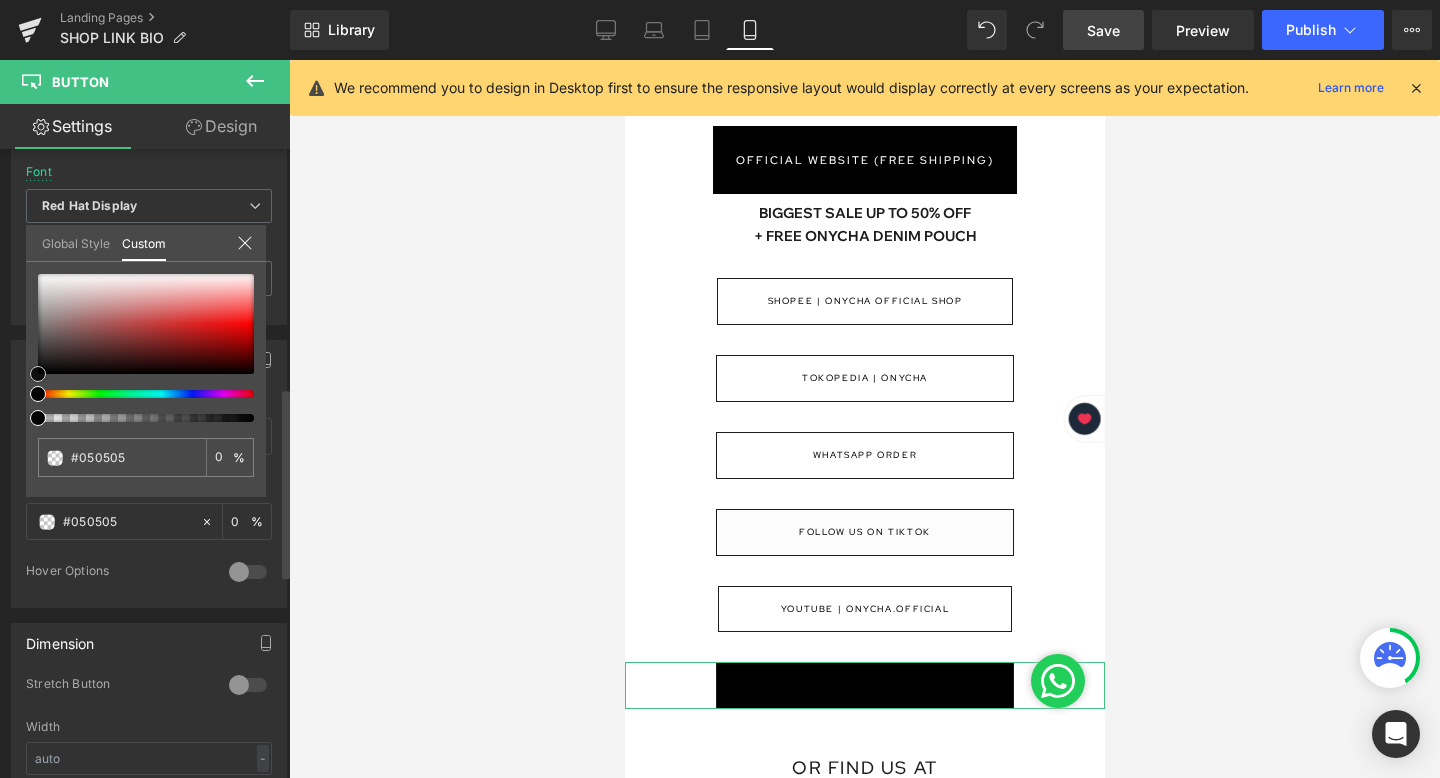 type on "#494949" 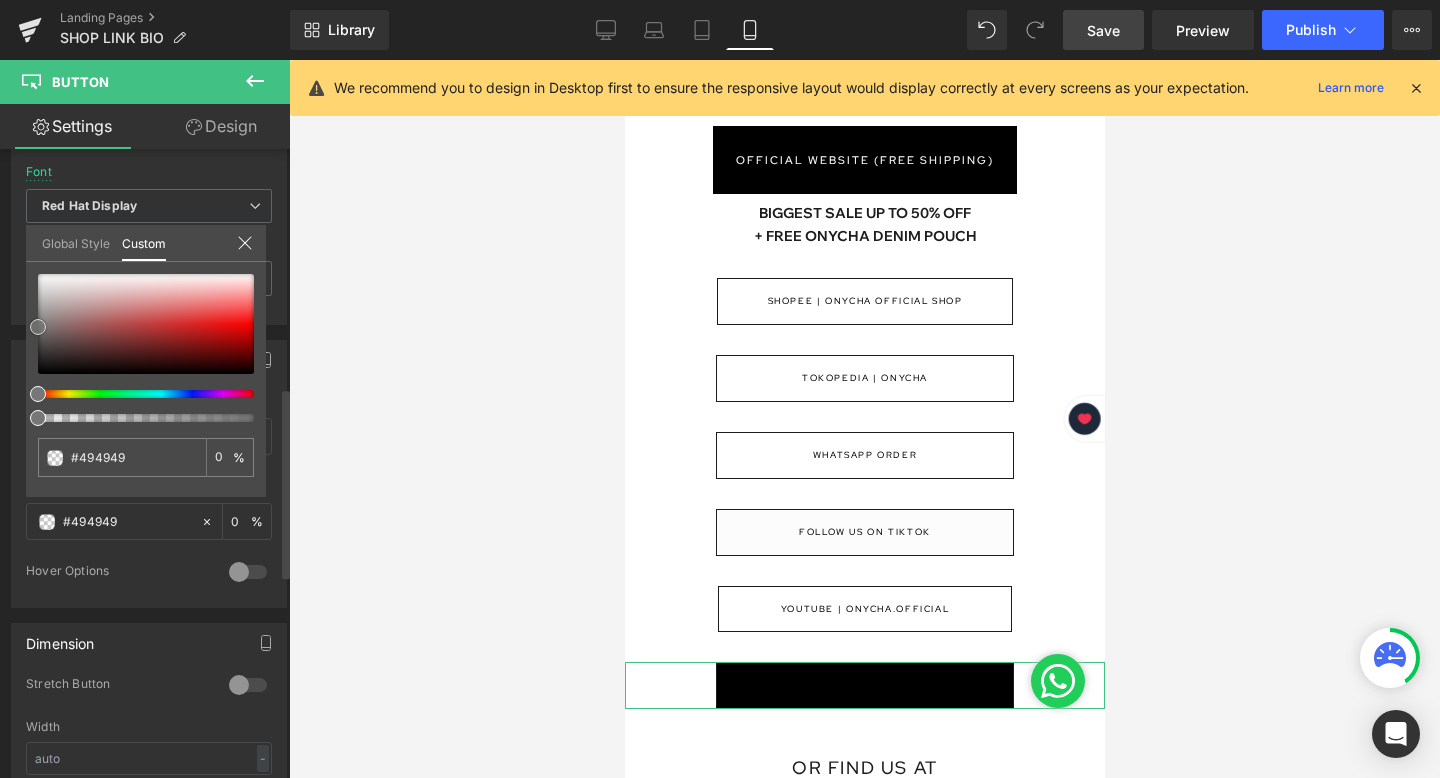 type on "#777777" 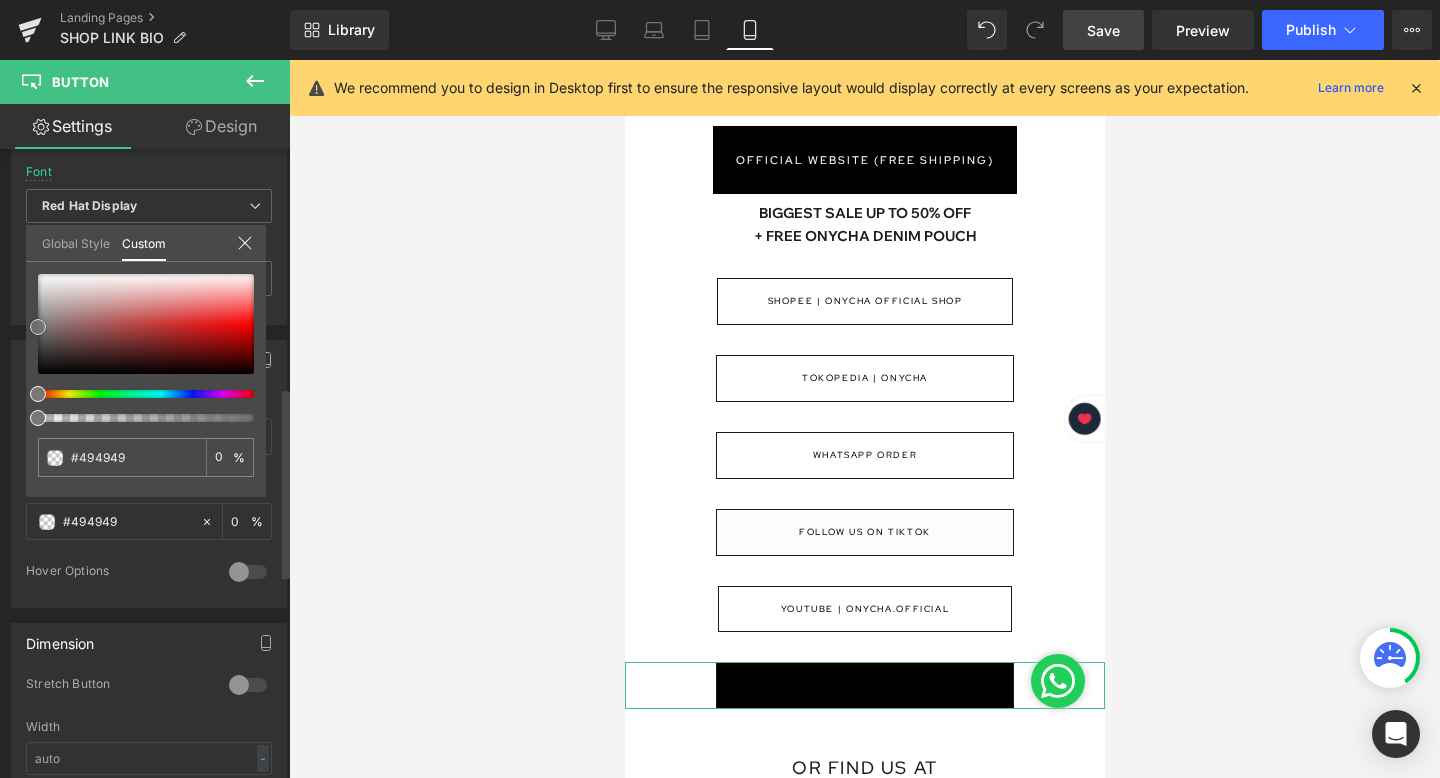 type on "#777777" 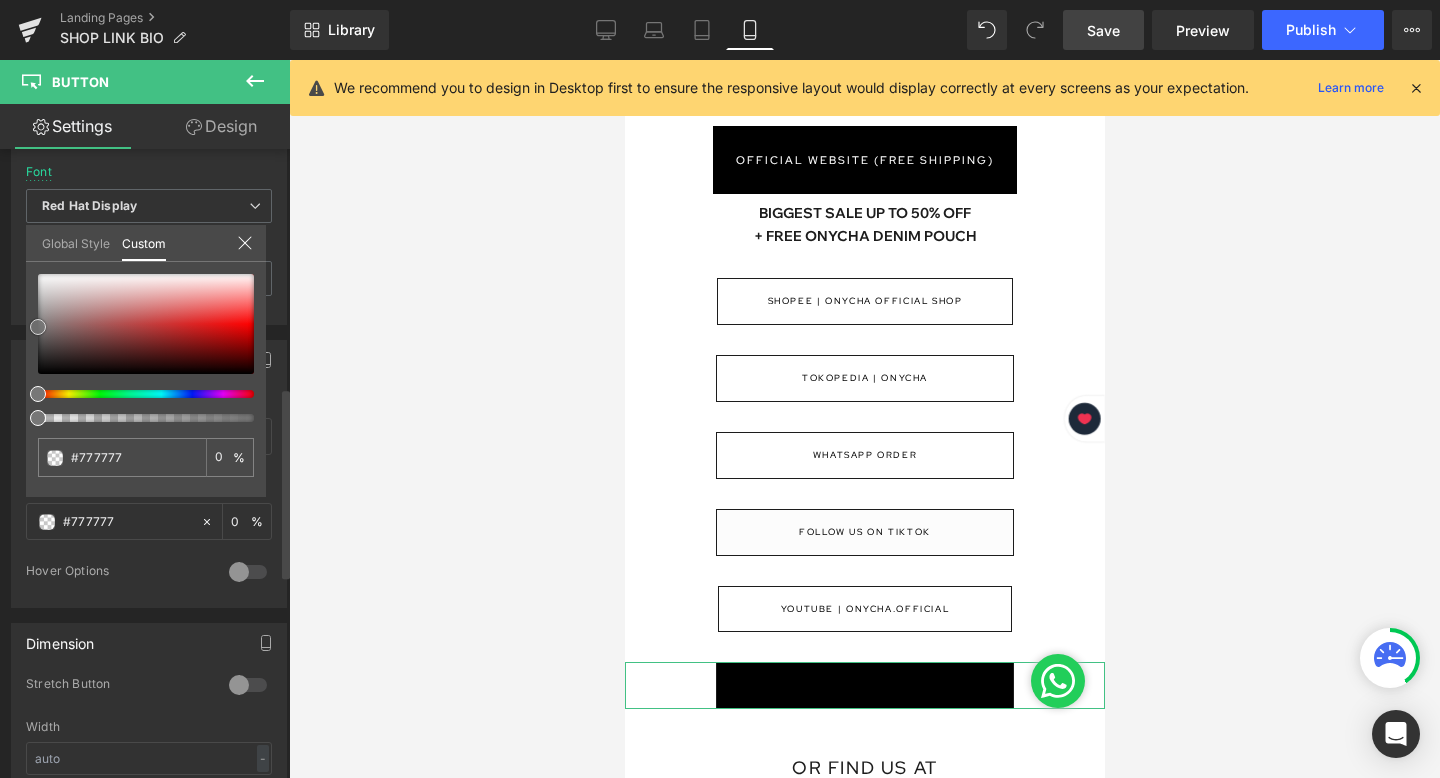 type on "#9b9b9b" 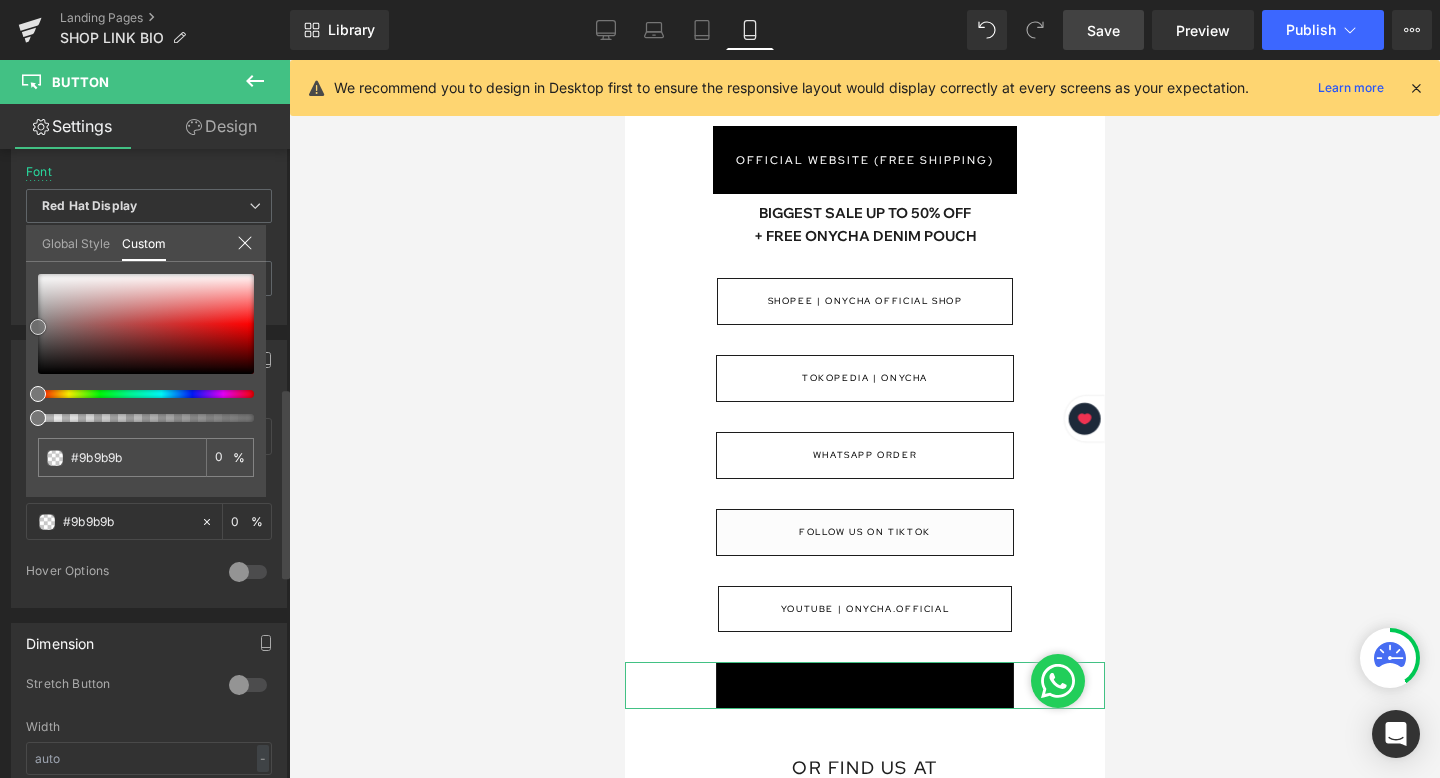 type on "#bababa" 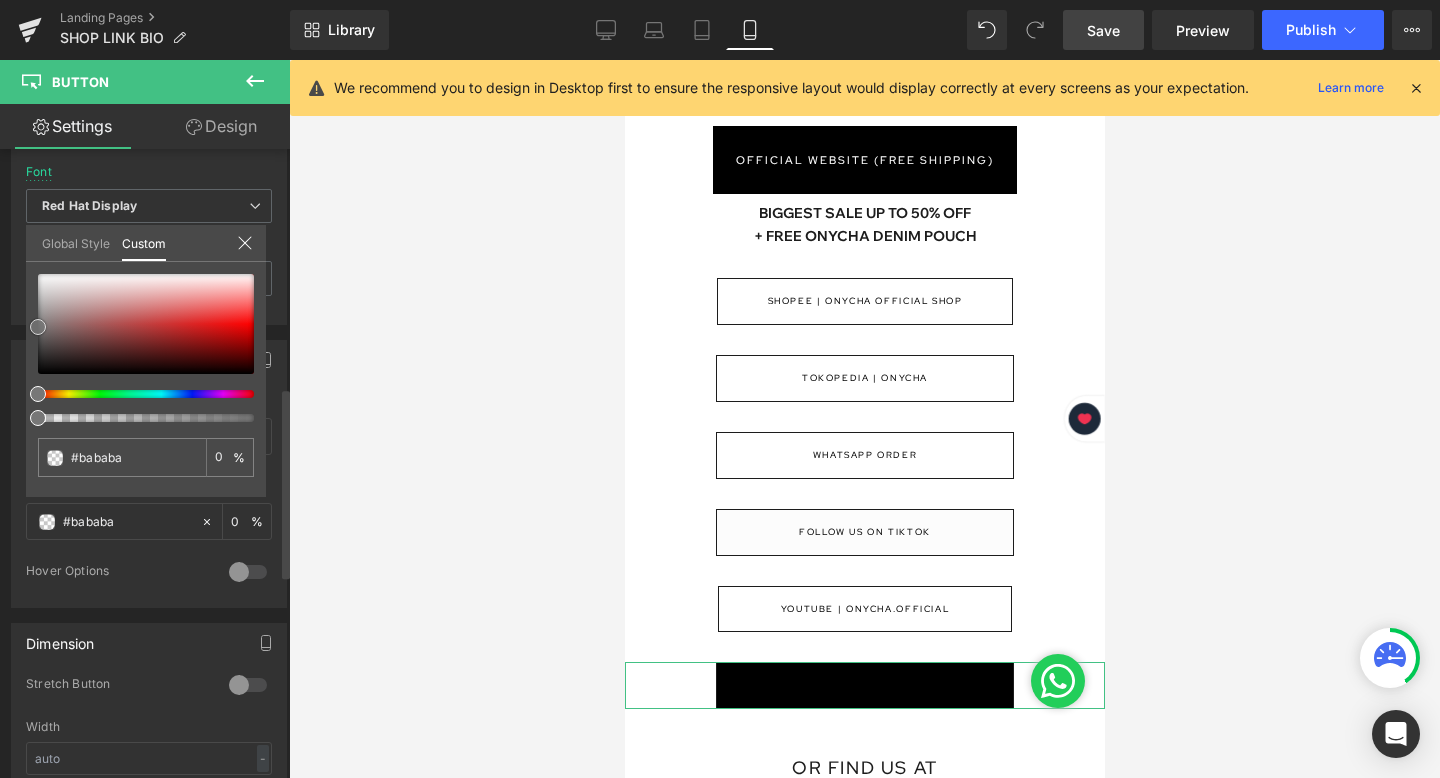 type on "#cecece" 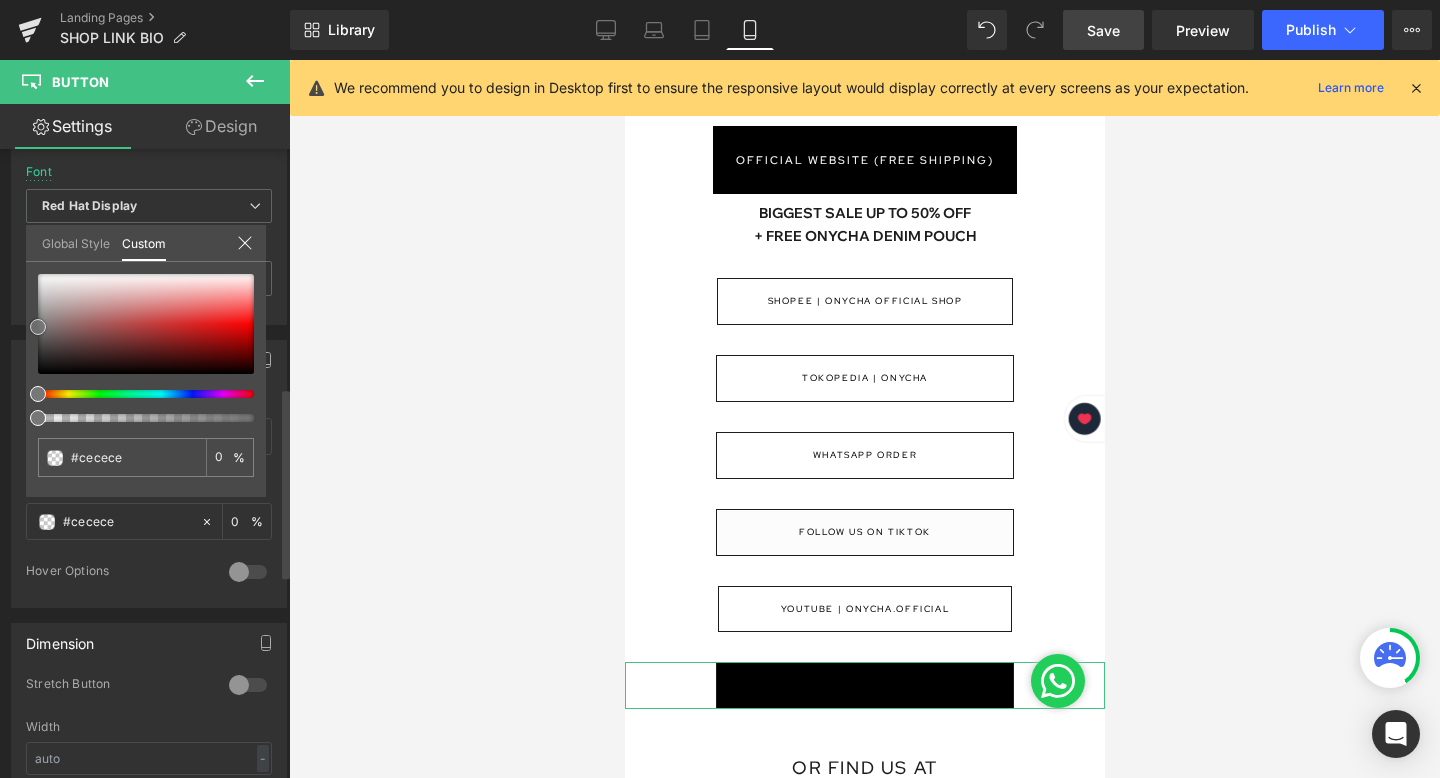 type on "#dbdbdb" 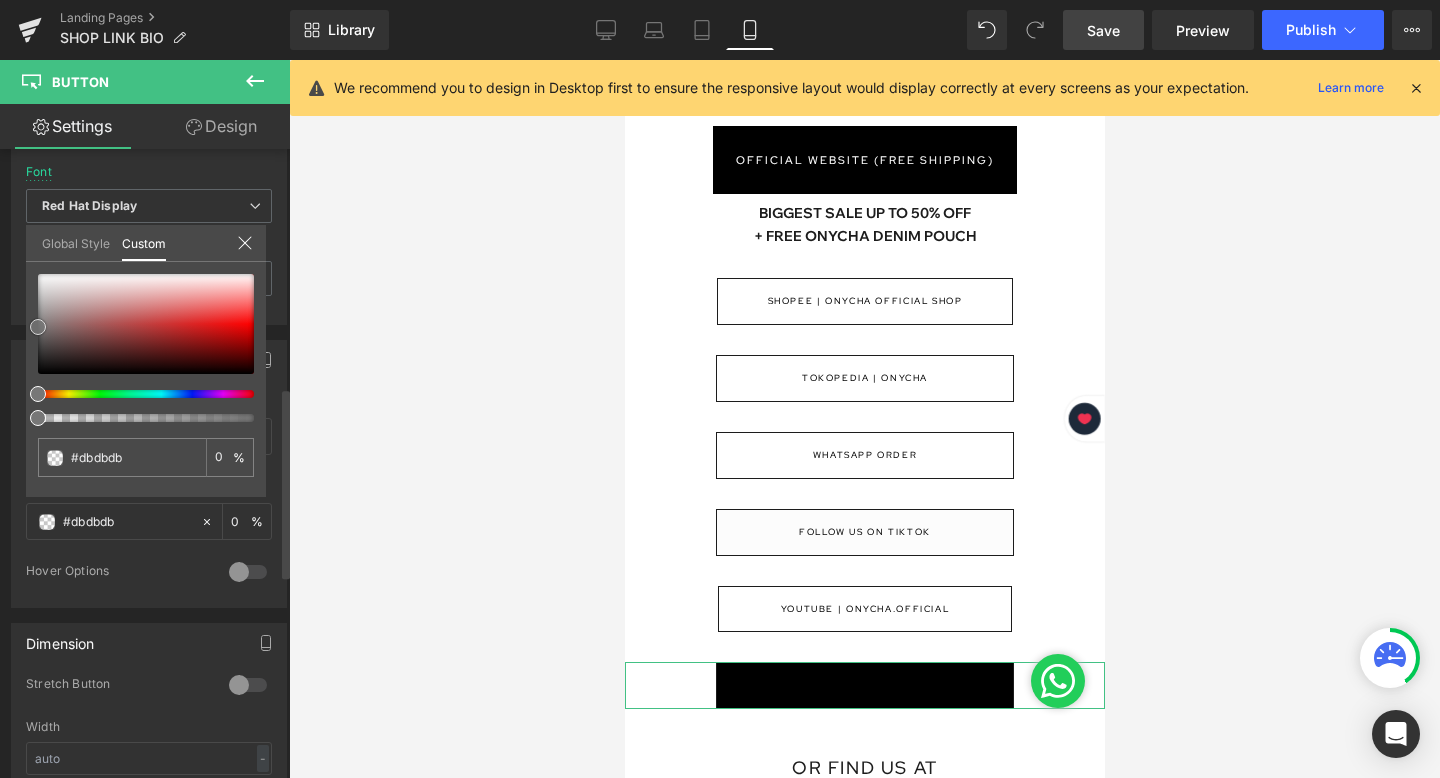 type on "#e5e5e5" 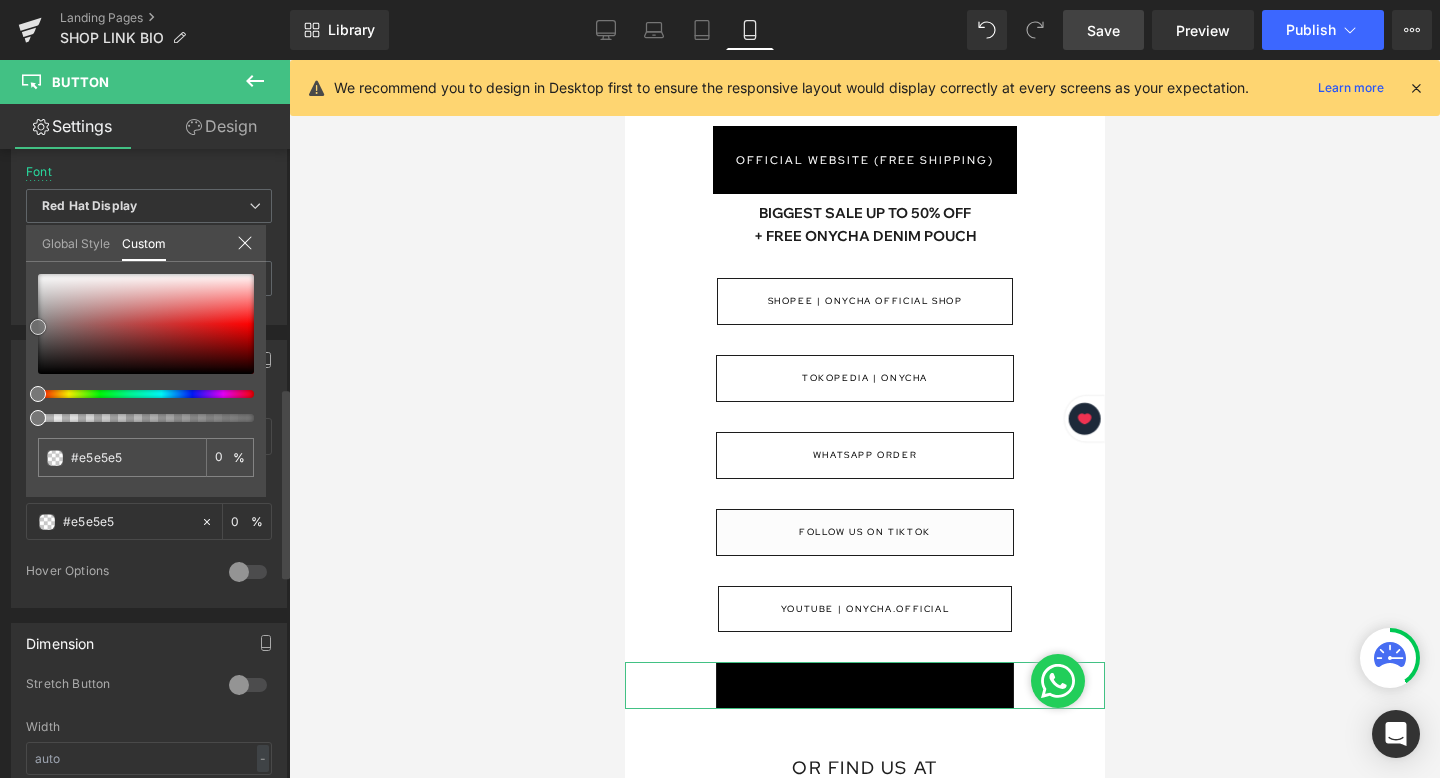 type on "#eaeaea" 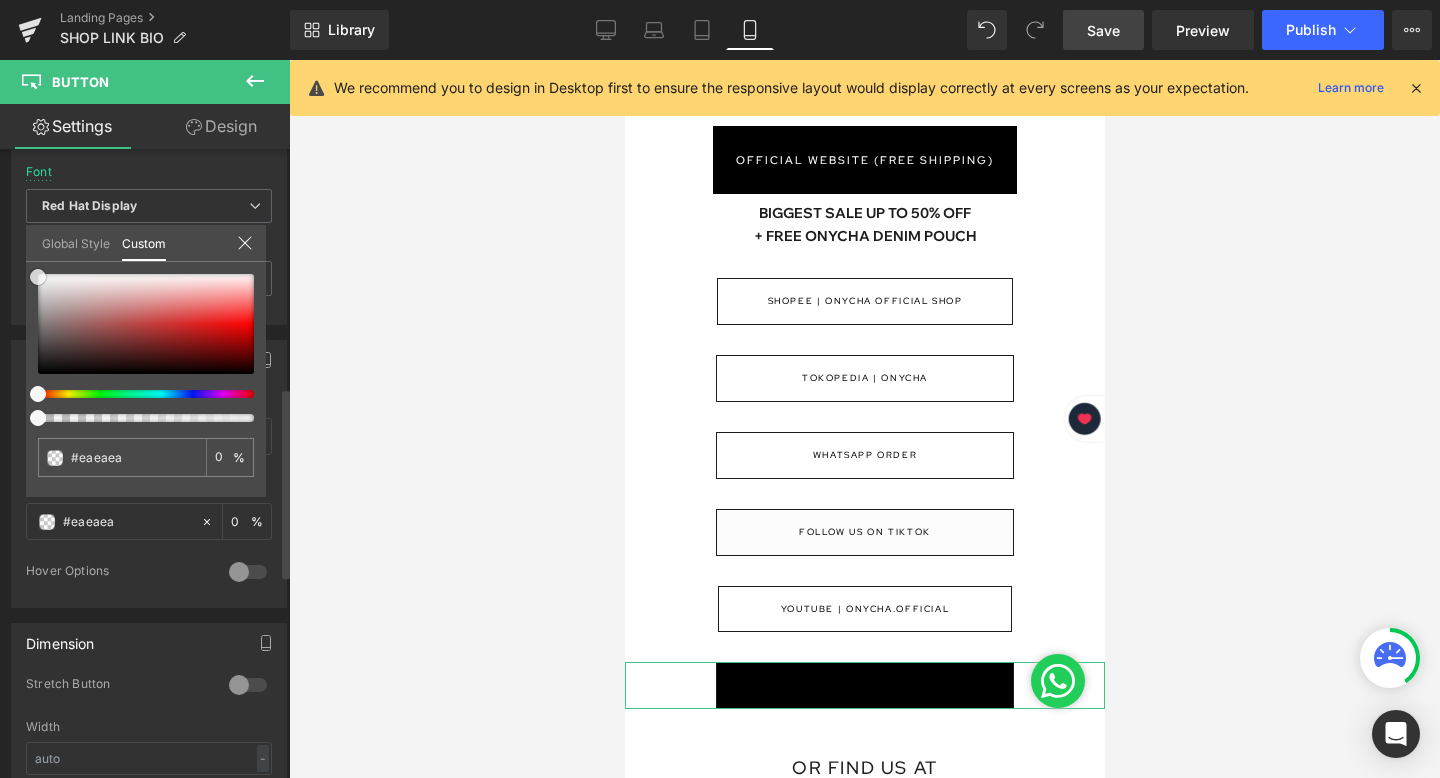 type on "#f2f2f2" 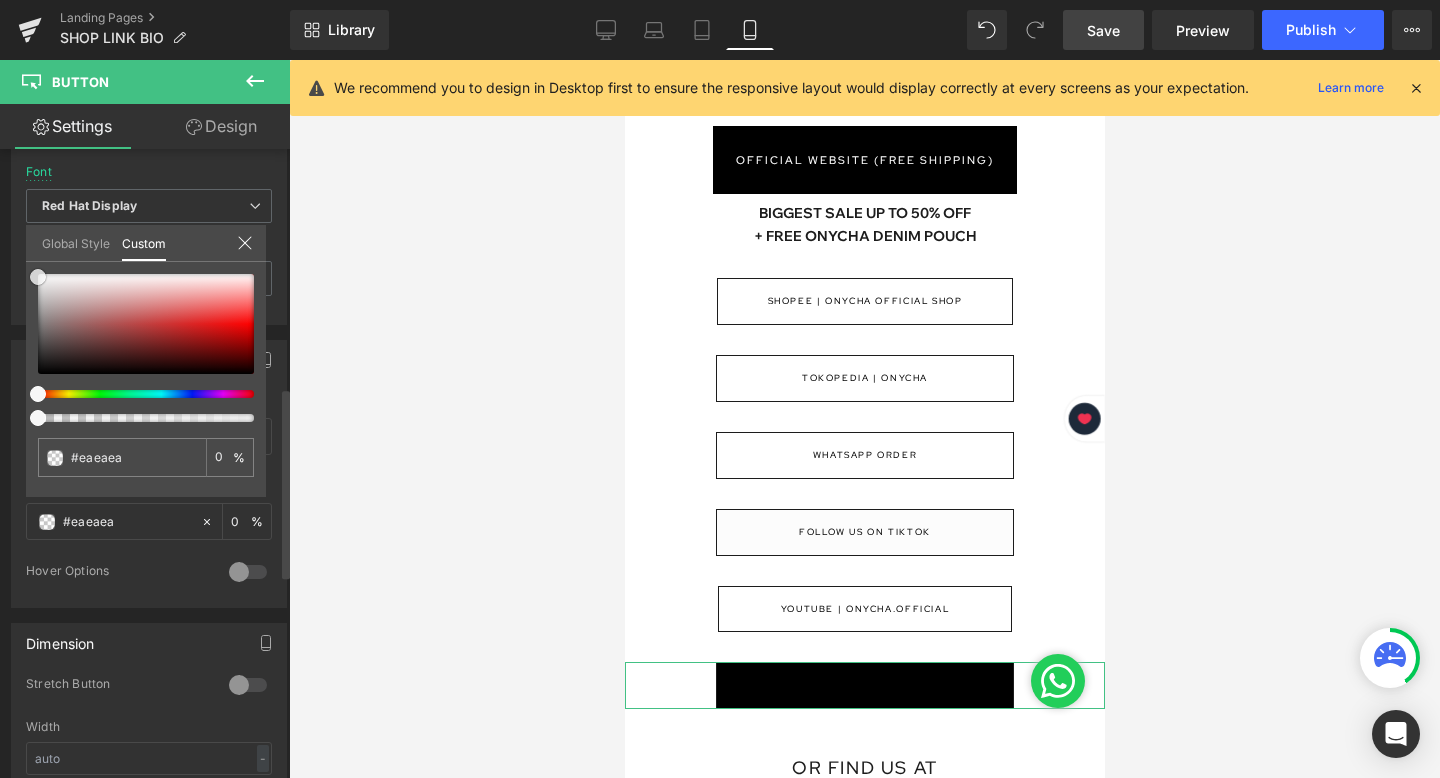 type on "#f2f2f2" 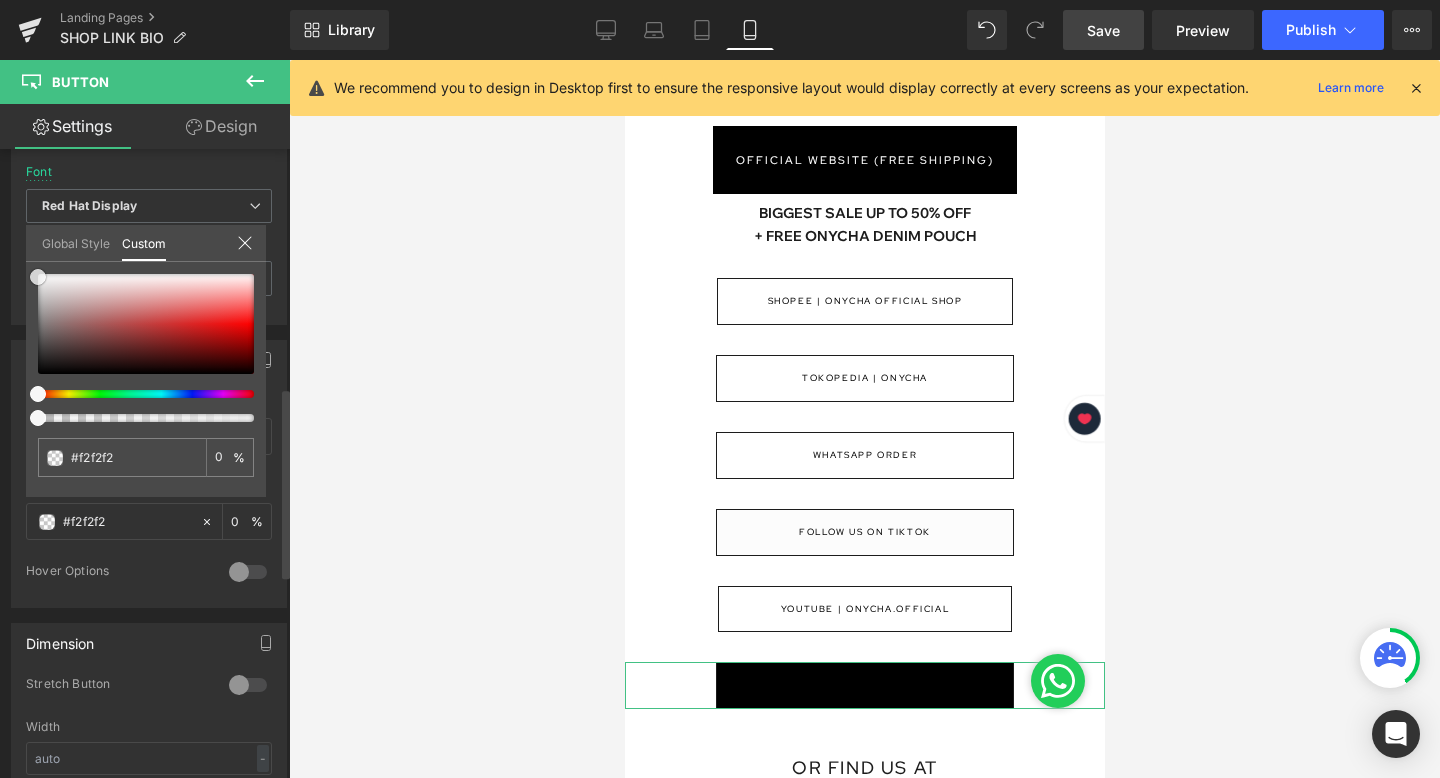 type on "#fcfcfc" 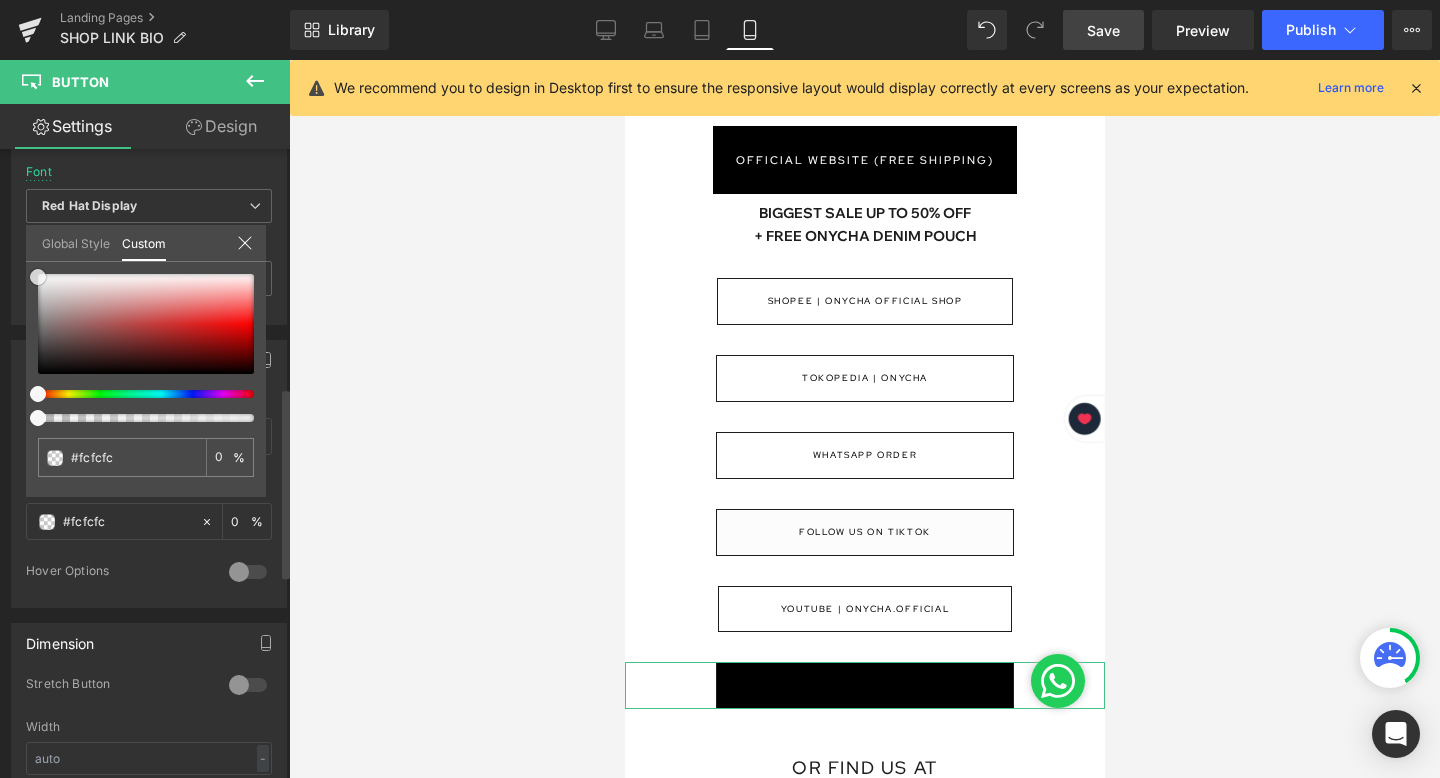 type on "#ffffff" 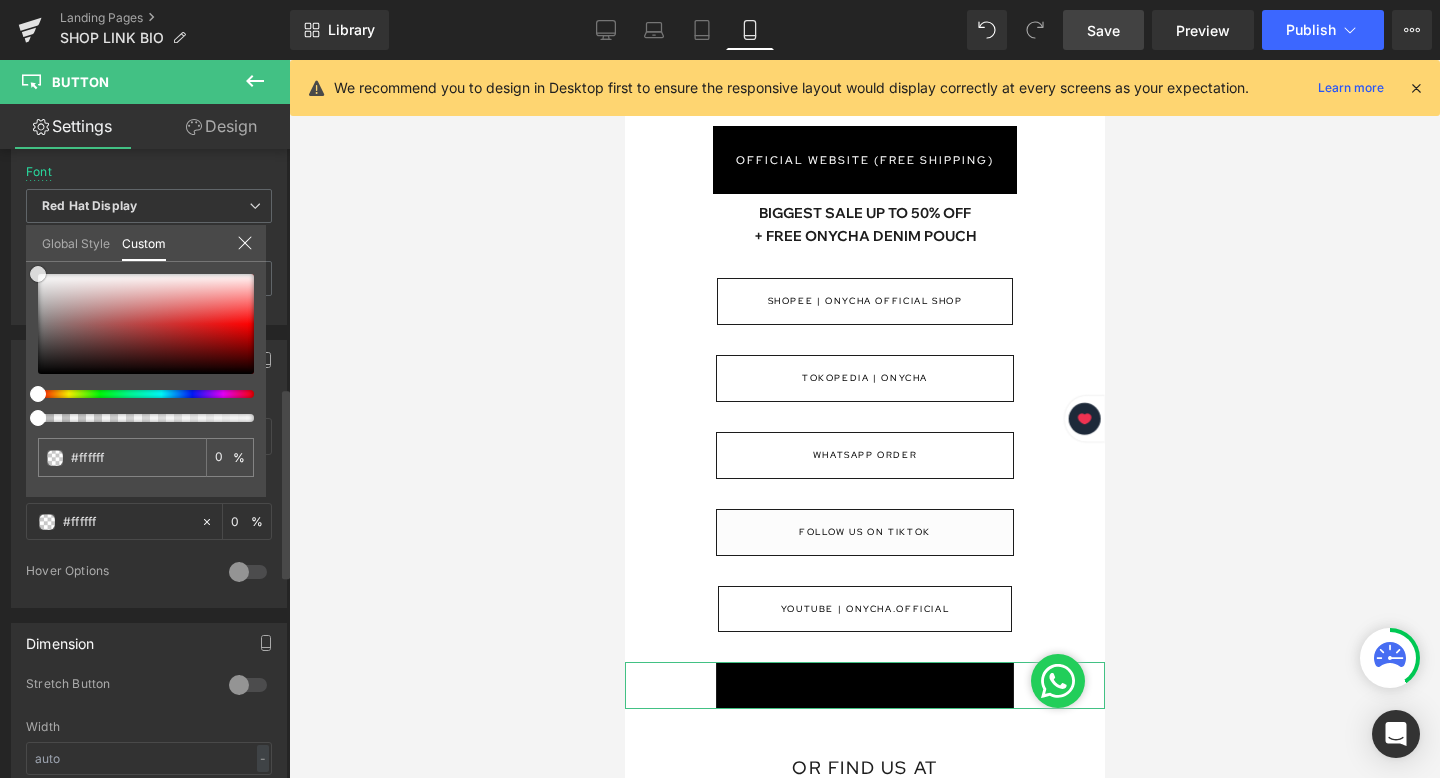 drag, startPoint x: 41, startPoint y: 370, endPoint x: 22, endPoint y: 252, distance: 119.519875 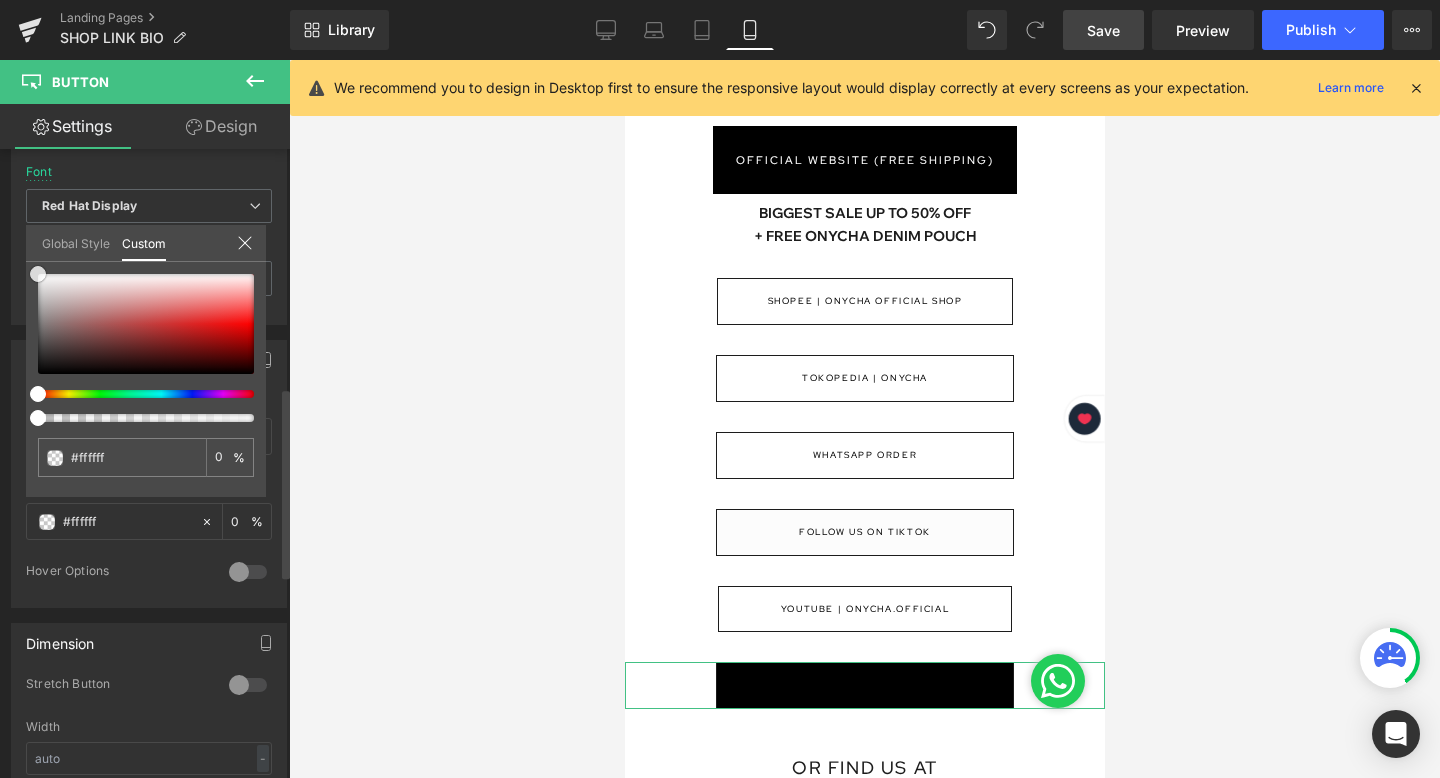 click on "Button Color rgba(0, 0, 0, 1) Background Color #000000 100 % rgba(255, 255, 255, 0) Text Color #ffffff 0 % 0 Hover Options Background Color Hover % Text Color Hover % Global Style Custom Setup Global Style #ffffff 0 %" at bounding box center (149, 466) 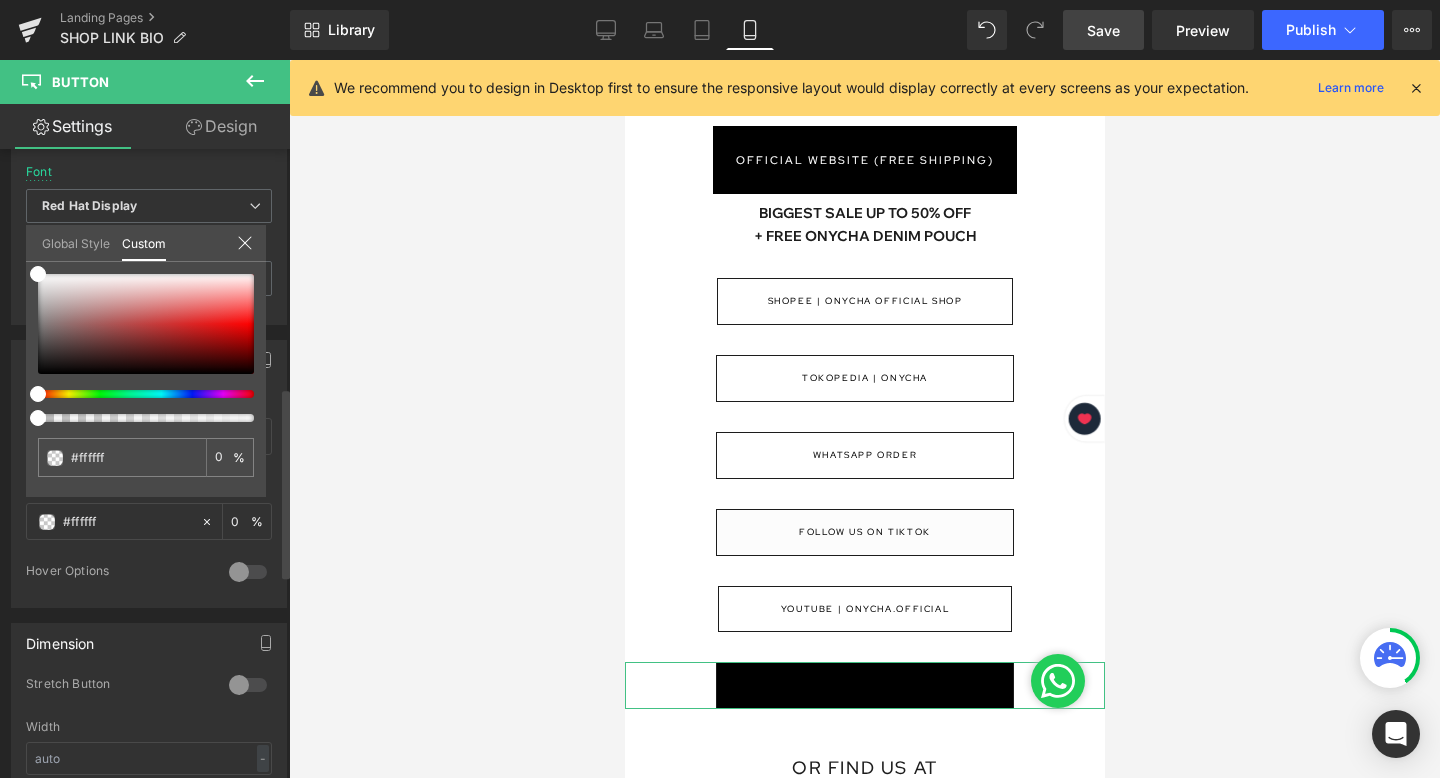 type on "4" 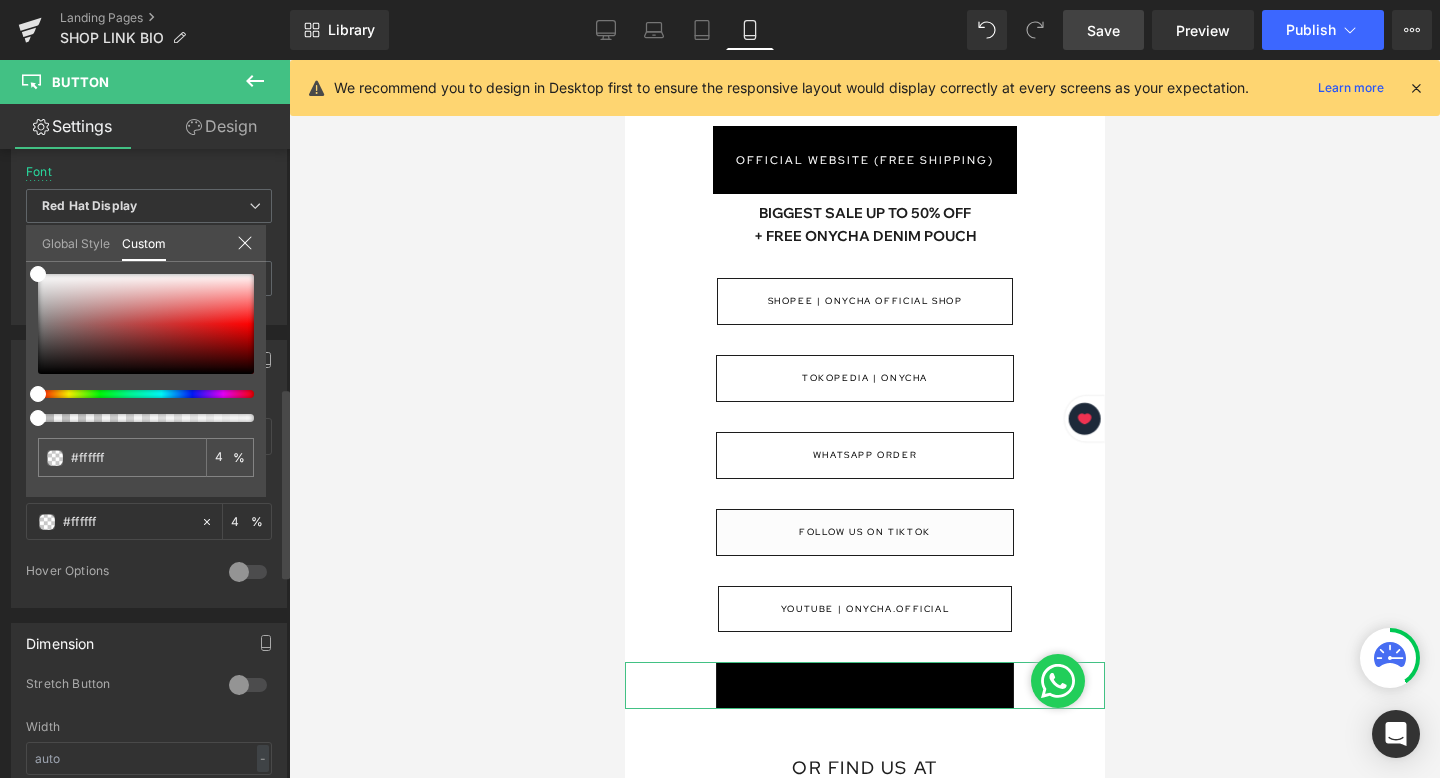 type on "16" 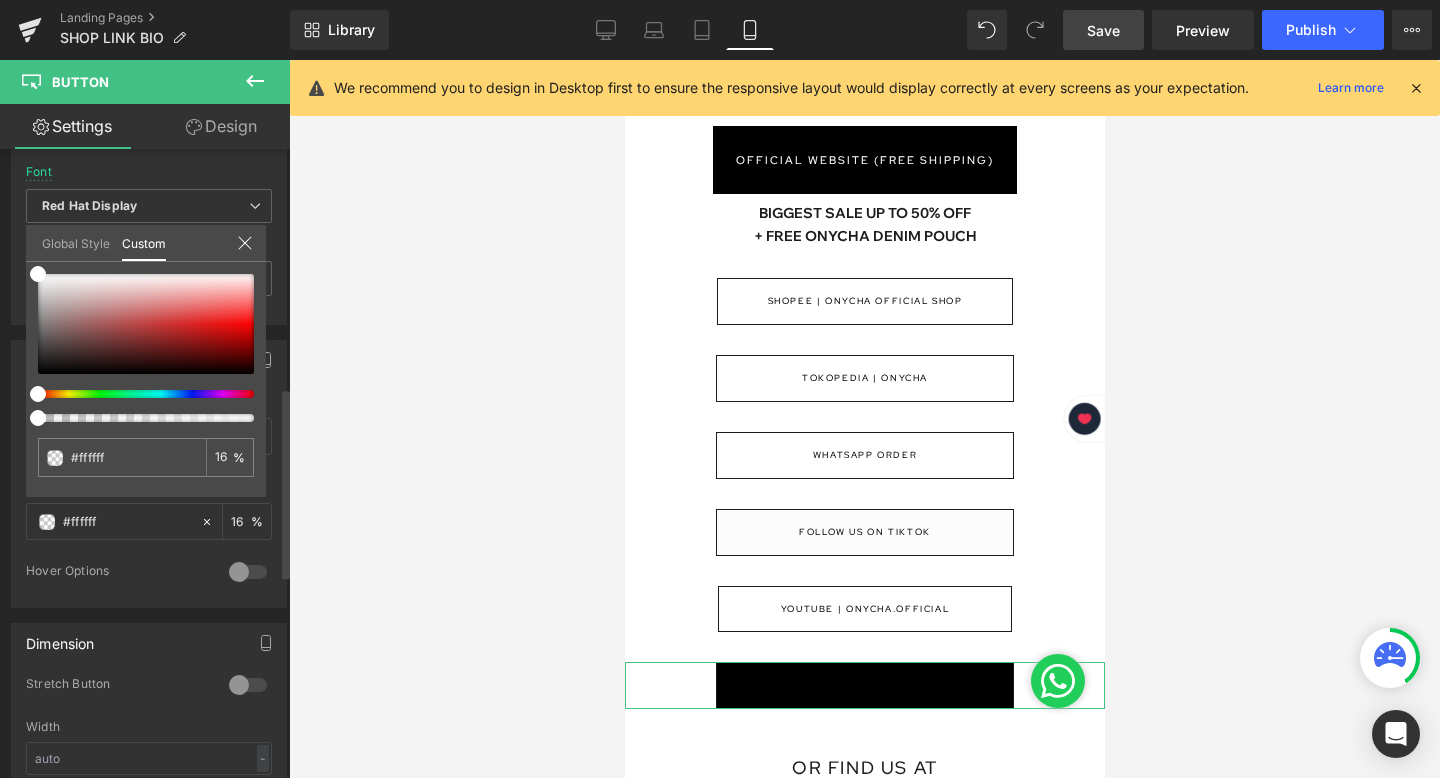 type on "45" 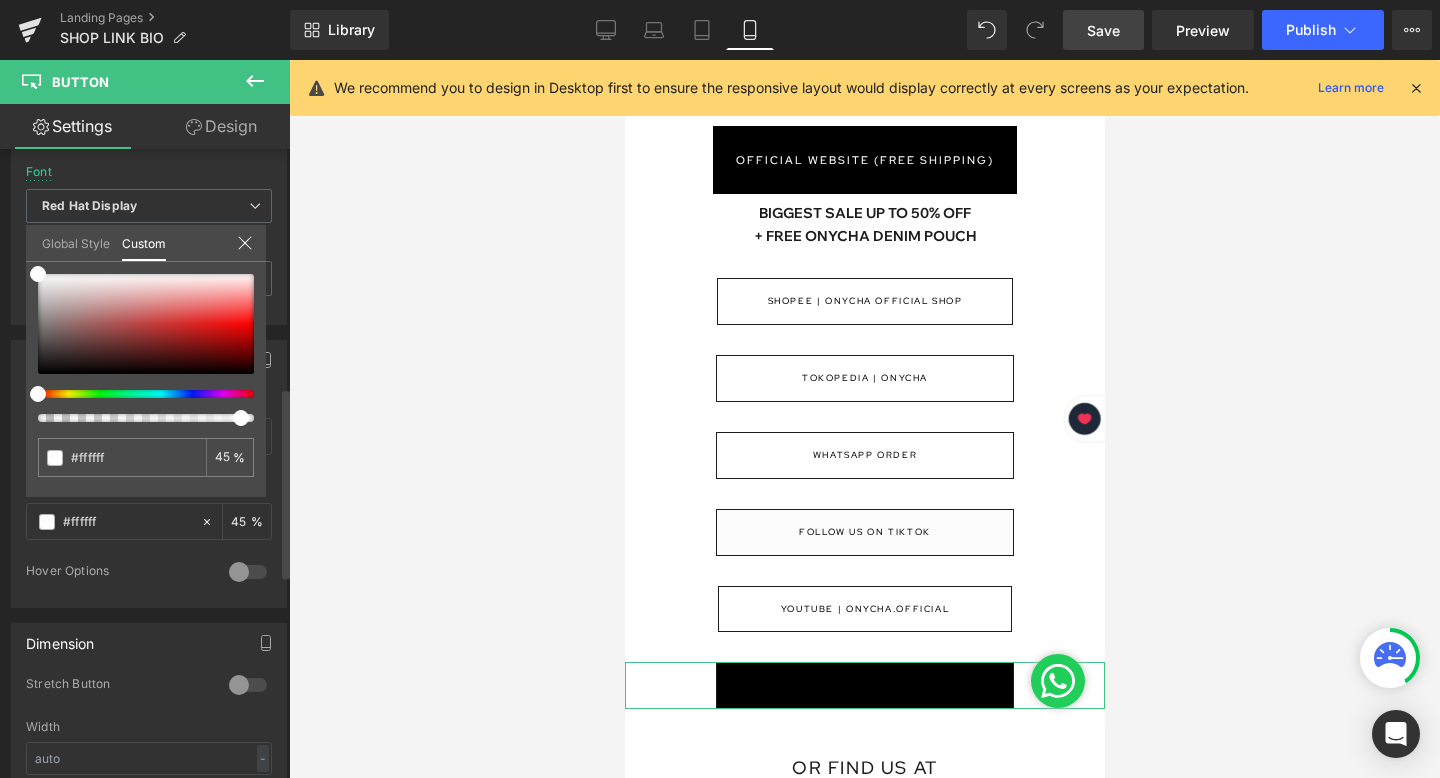 type on "77" 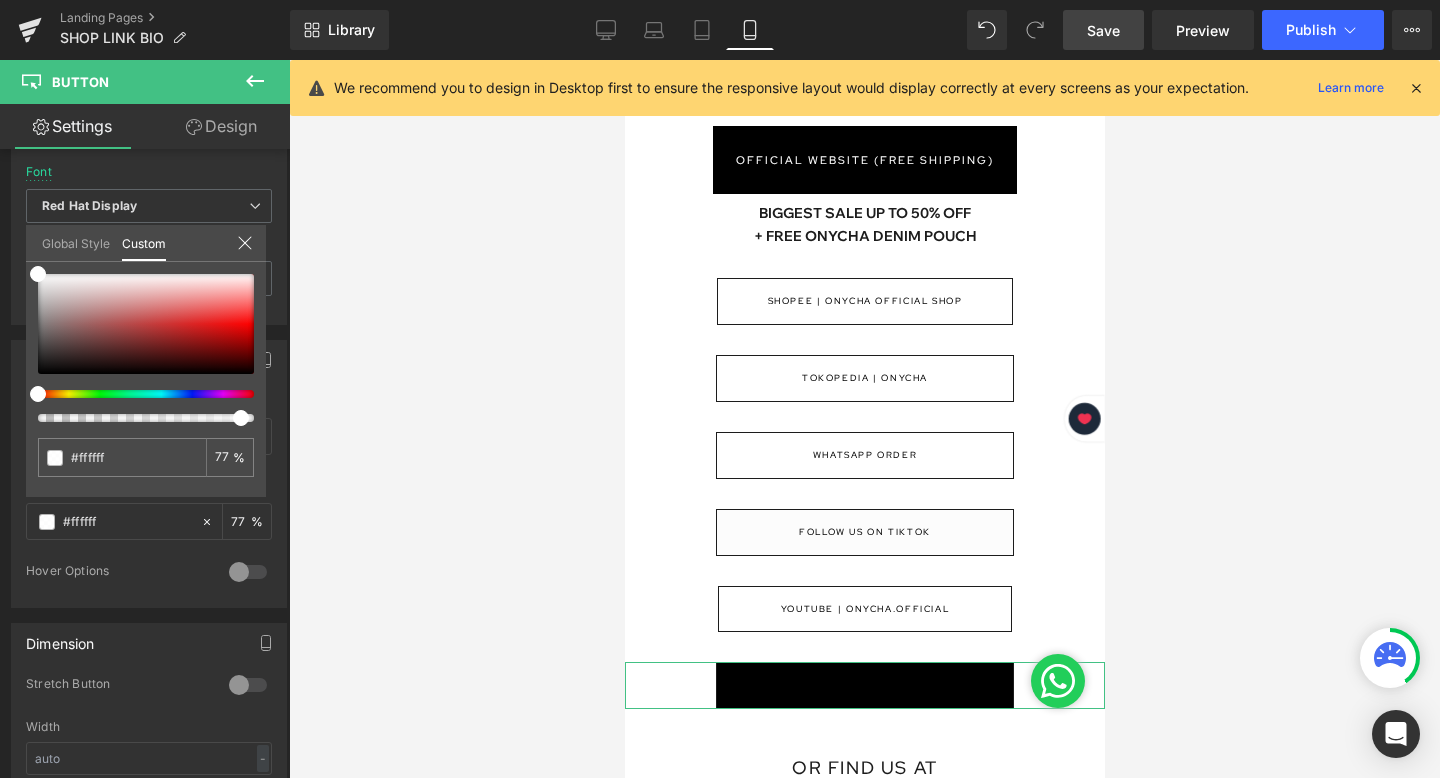 type on "100" 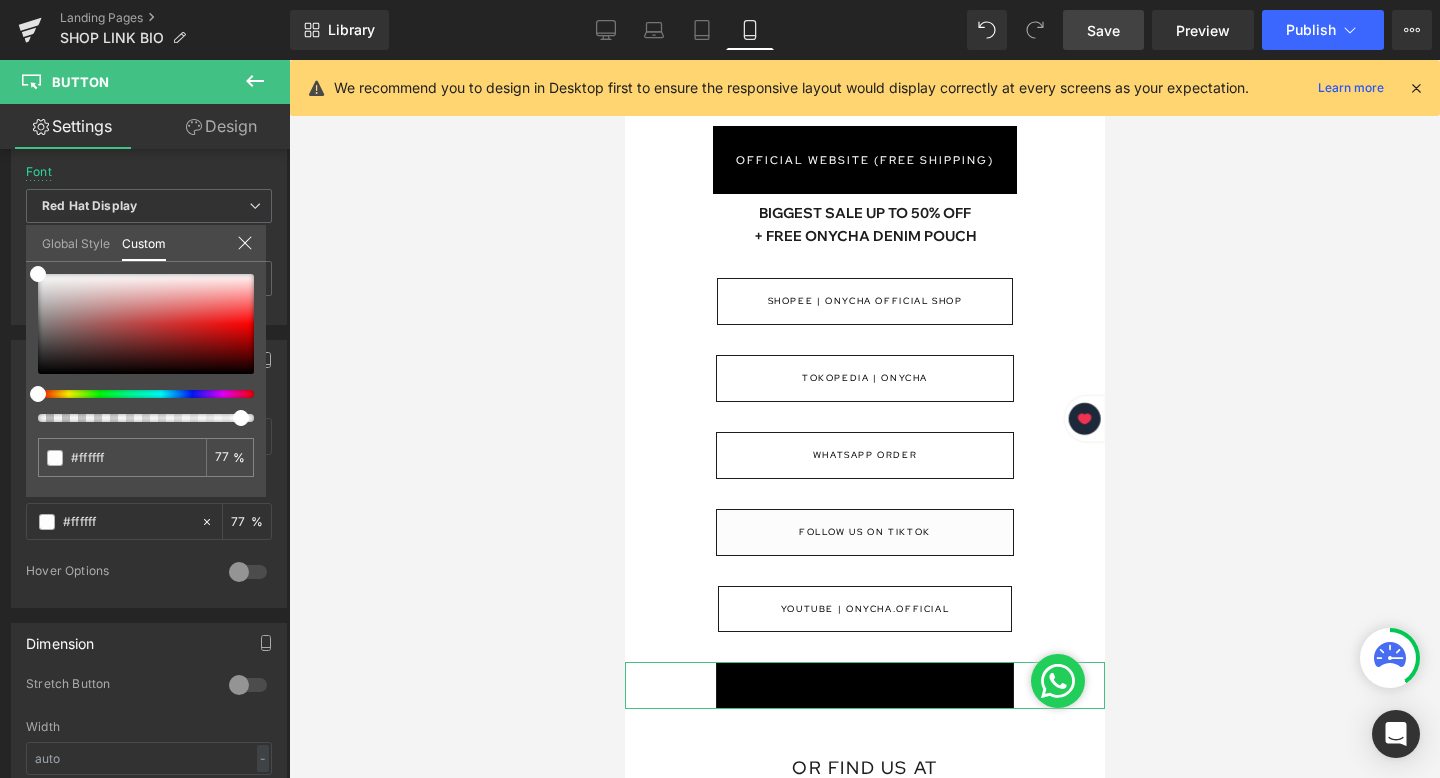 type on "100" 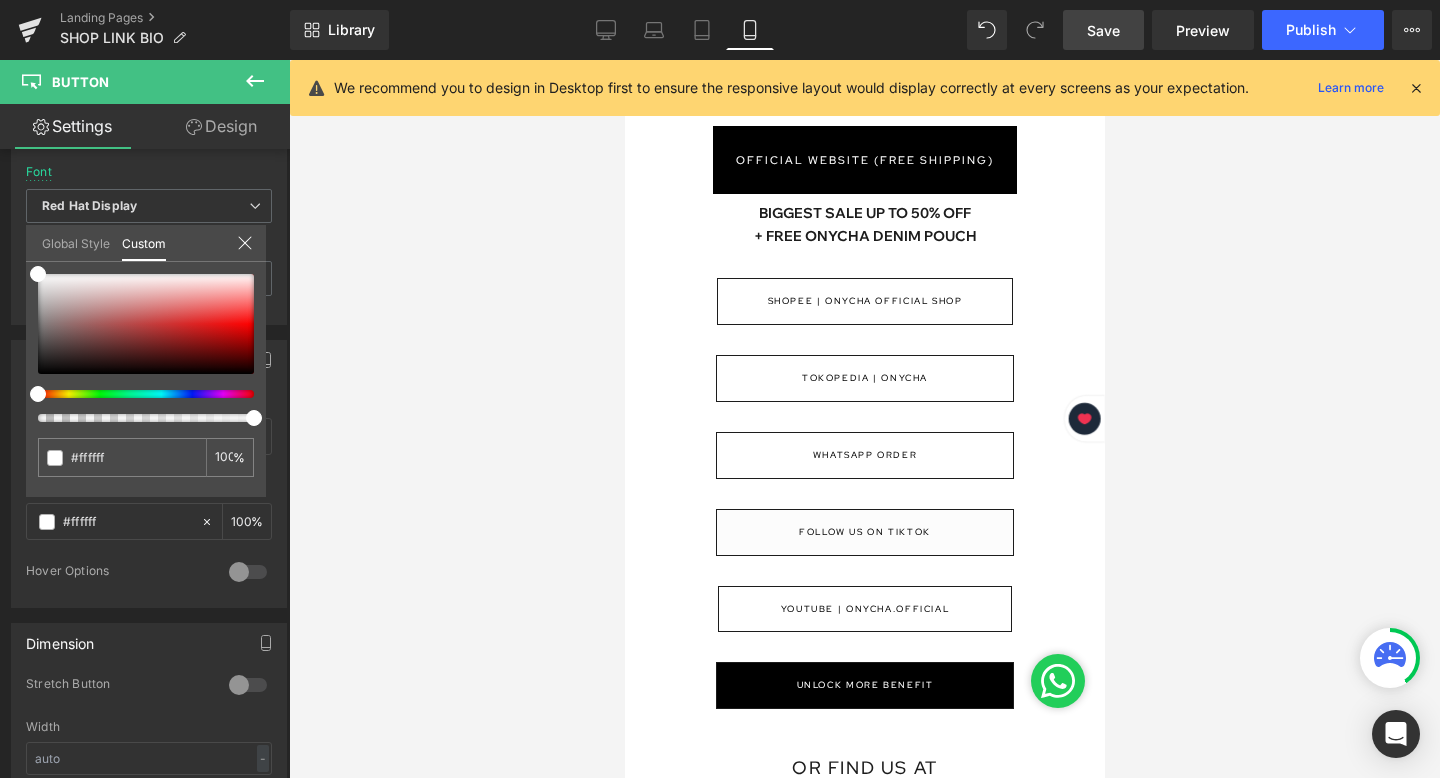 drag, startPoint x: 35, startPoint y: 416, endPoint x: 347, endPoint y: 428, distance: 312.23068 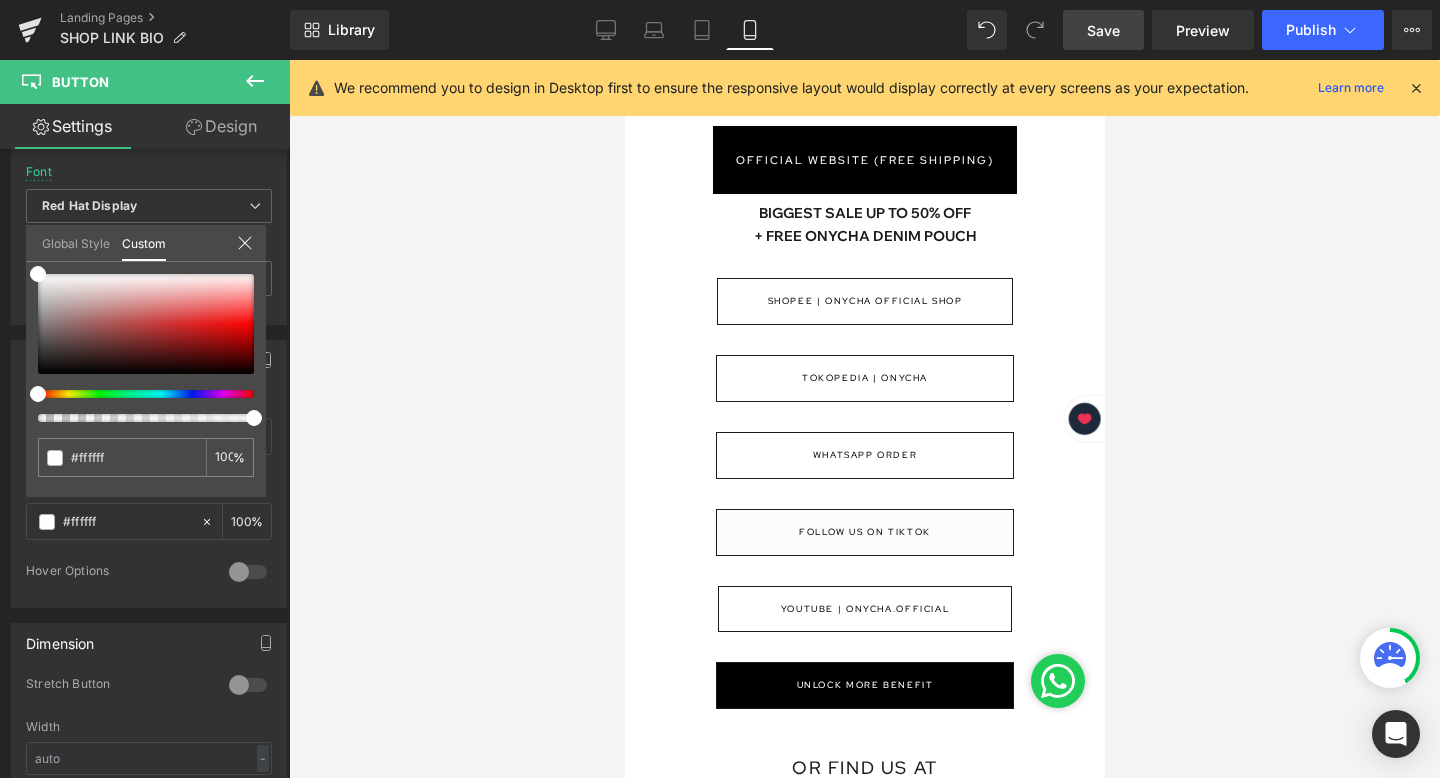 click on "Button  You are previewing how the   will restyle your page. You can not edit Elements in Preset Preview Mode.  Landing Pages SHOP LINK BIO Library Mobile Desktop Laptop Tablet Mobile Save Preview Publish Scheduled View Live Page View with current Template Save Template to Library Schedule Publish  Optimize  Publish Settings Shortcuts We recommend you to design in Desktop first to ensure the responsive layout would display correctly at every screens as your expectation. Learn more  Your page can’t be published   You've reached the maximum number of published pages on your plan  (0/0).  You need to upgrade your plan or unpublish all your pages to get 1 publish slot.   Unpublish pages   Upgrade plan  Elements Global Style Base Row  rows, columns, layouts, div Heading  headings, titles, h1,h2,h3,h4,h5,h6 Text Block  texts, paragraphs, contents, blocks Image  images, photos, alts, uploads Icon  icons, symbols Button  button, call to action, cta Separator  separators, dividers, horizontal lines Liquid  Banner" at bounding box center (720, 394) 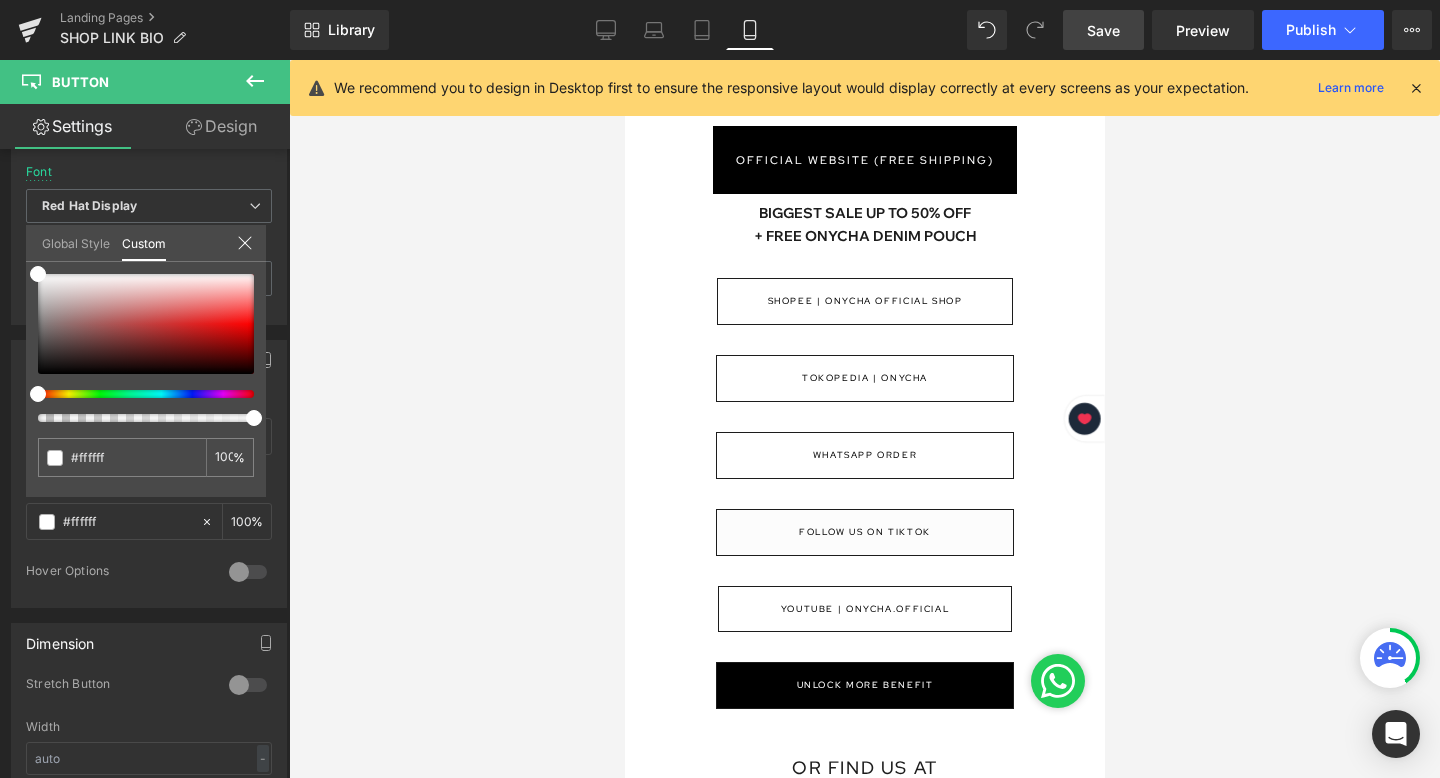 click 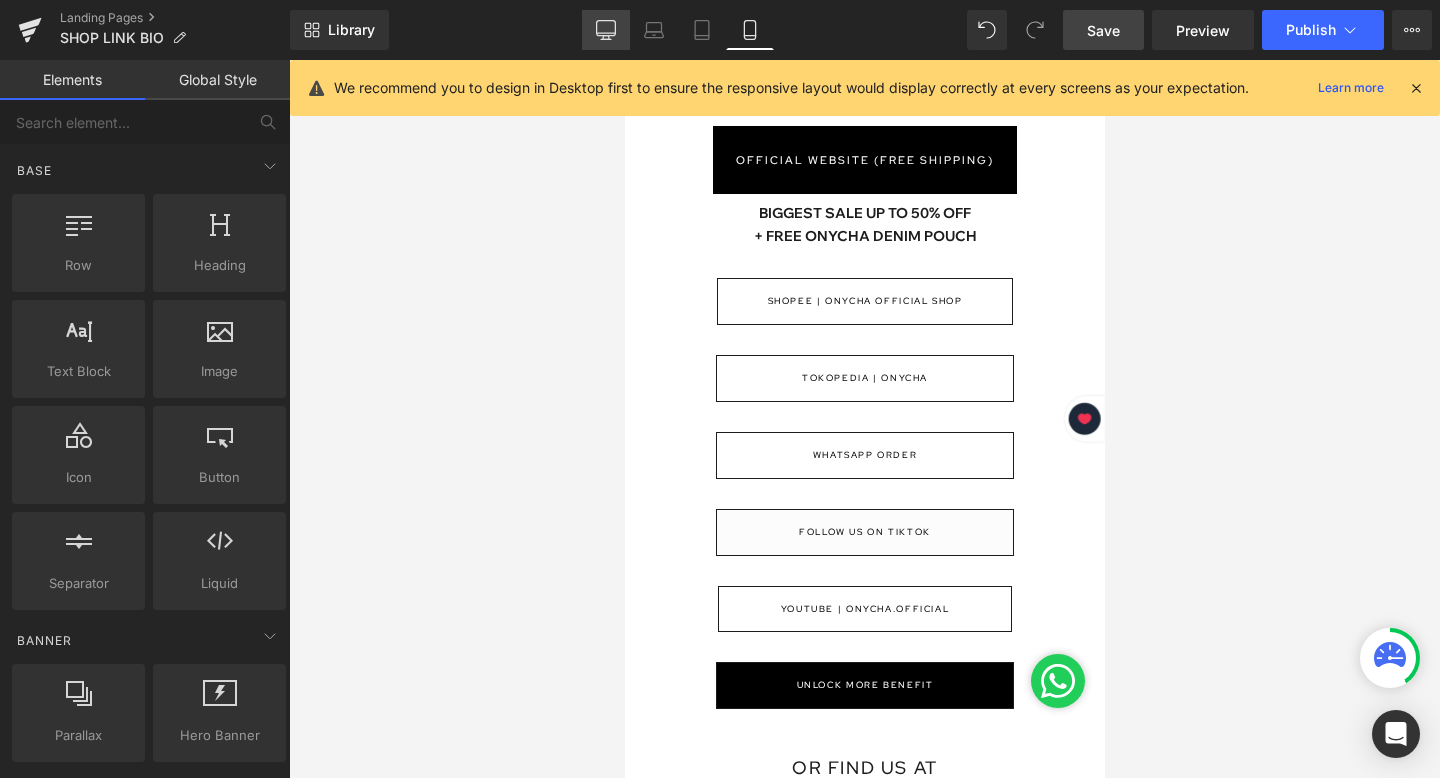 click 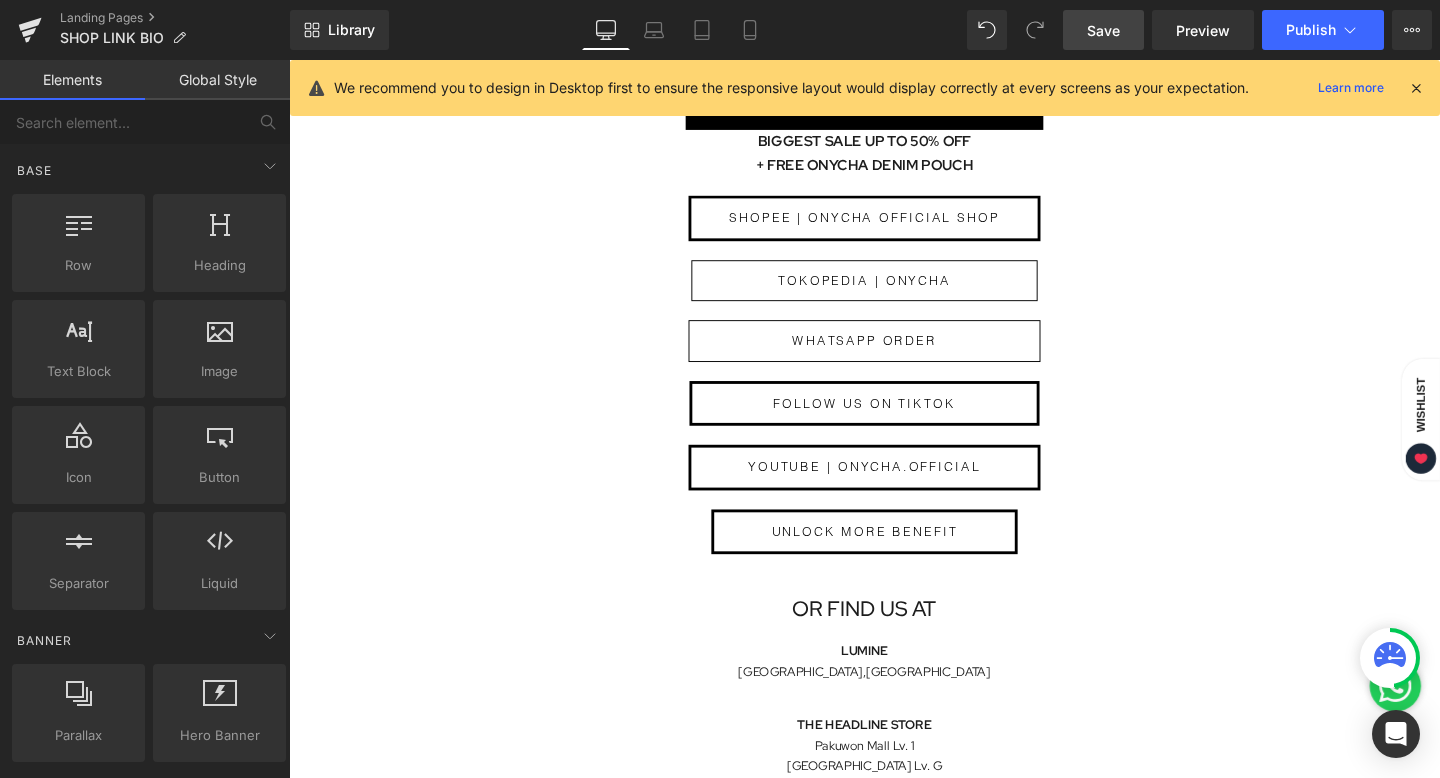 scroll, scrollTop: 902, scrollLeft: 0, axis: vertical 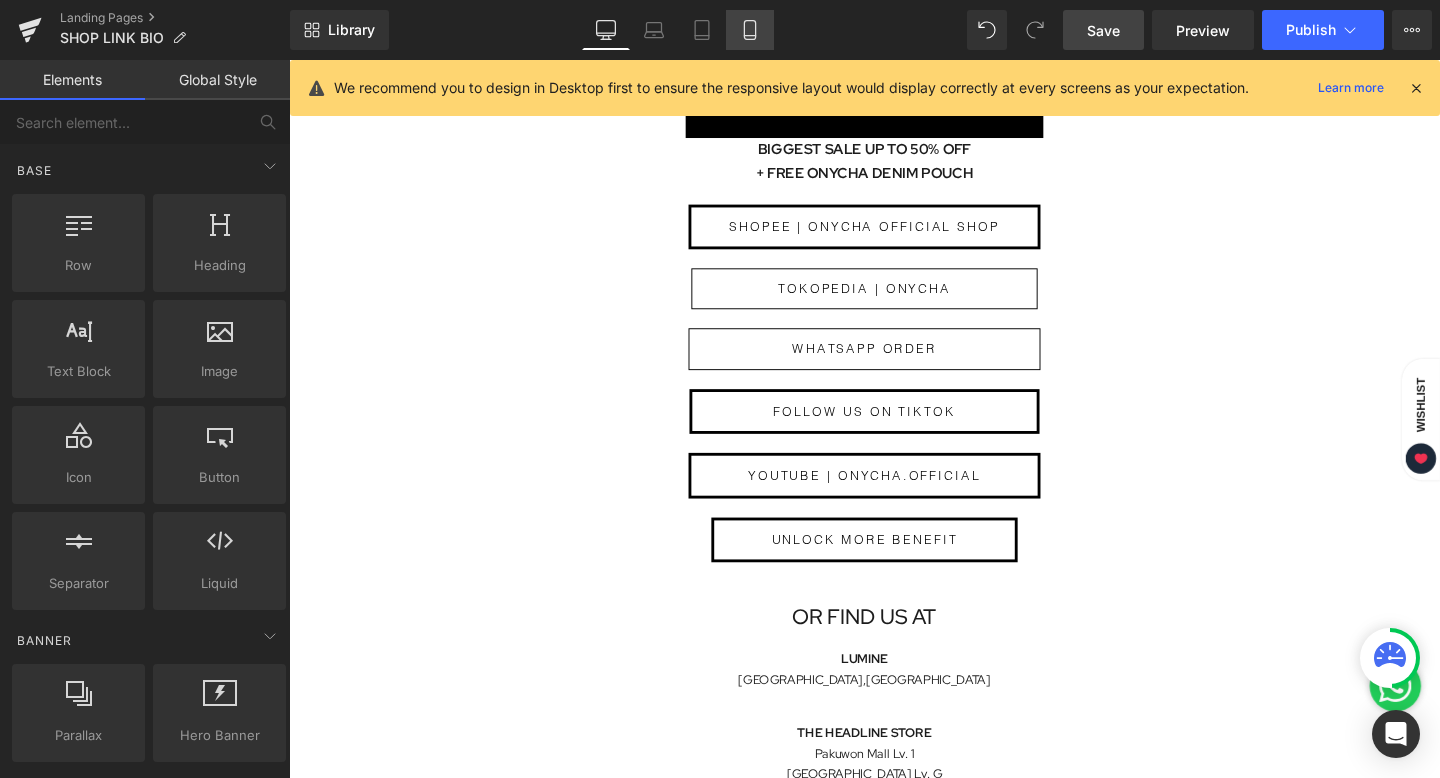 click on "Mobile" at bounding box center [750, 30] 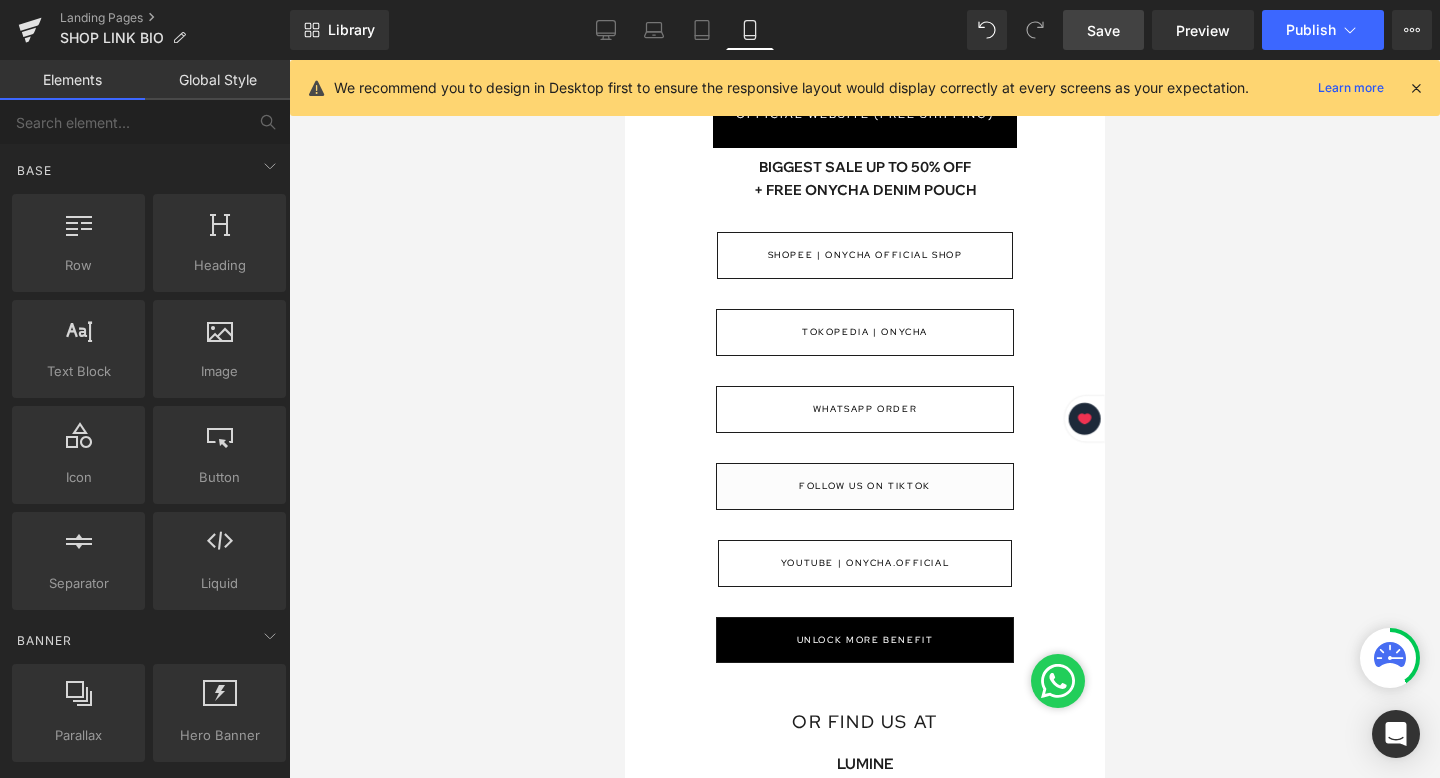 scroll, scrollTop: 685, scrollLeft: 0, axis: vertical 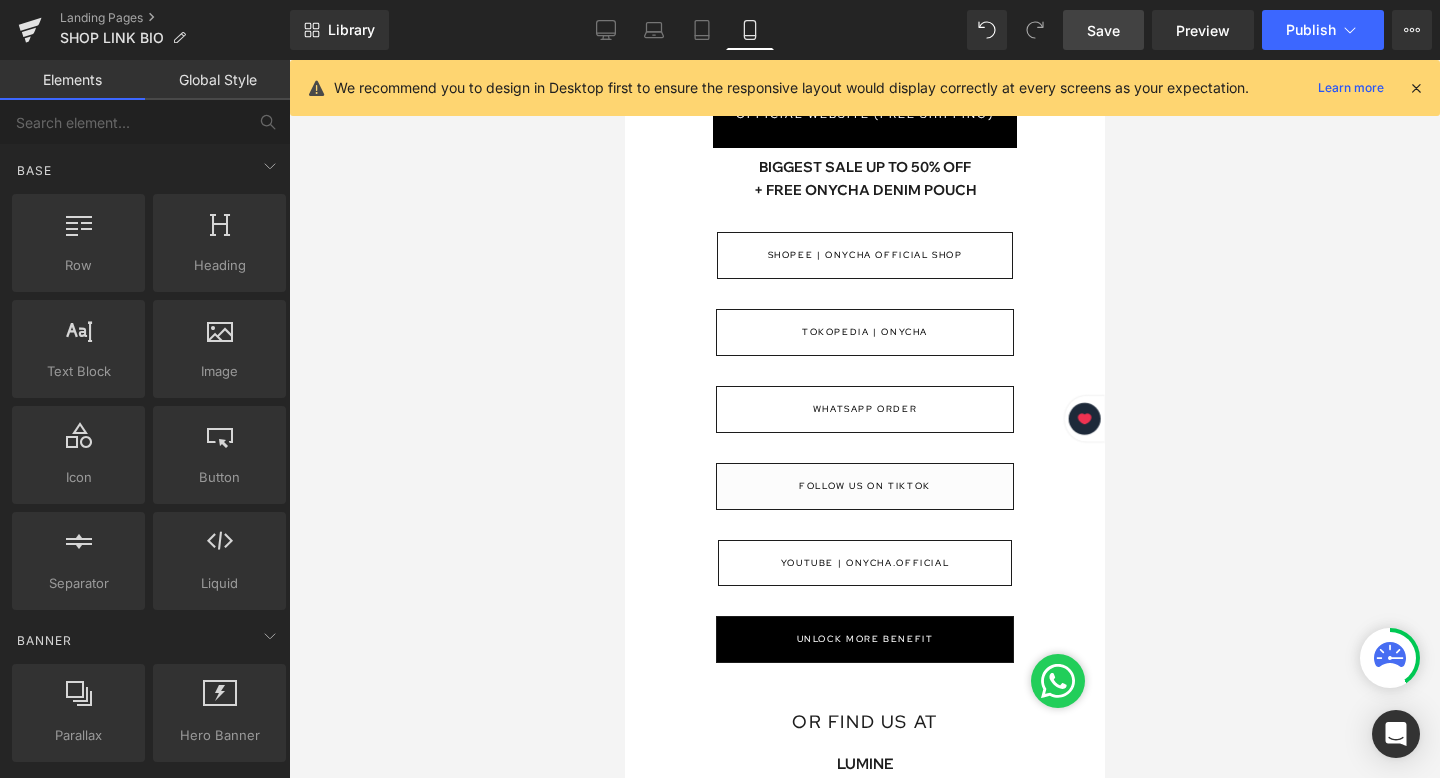 click on "Save" at bounding box center (1103, 30) 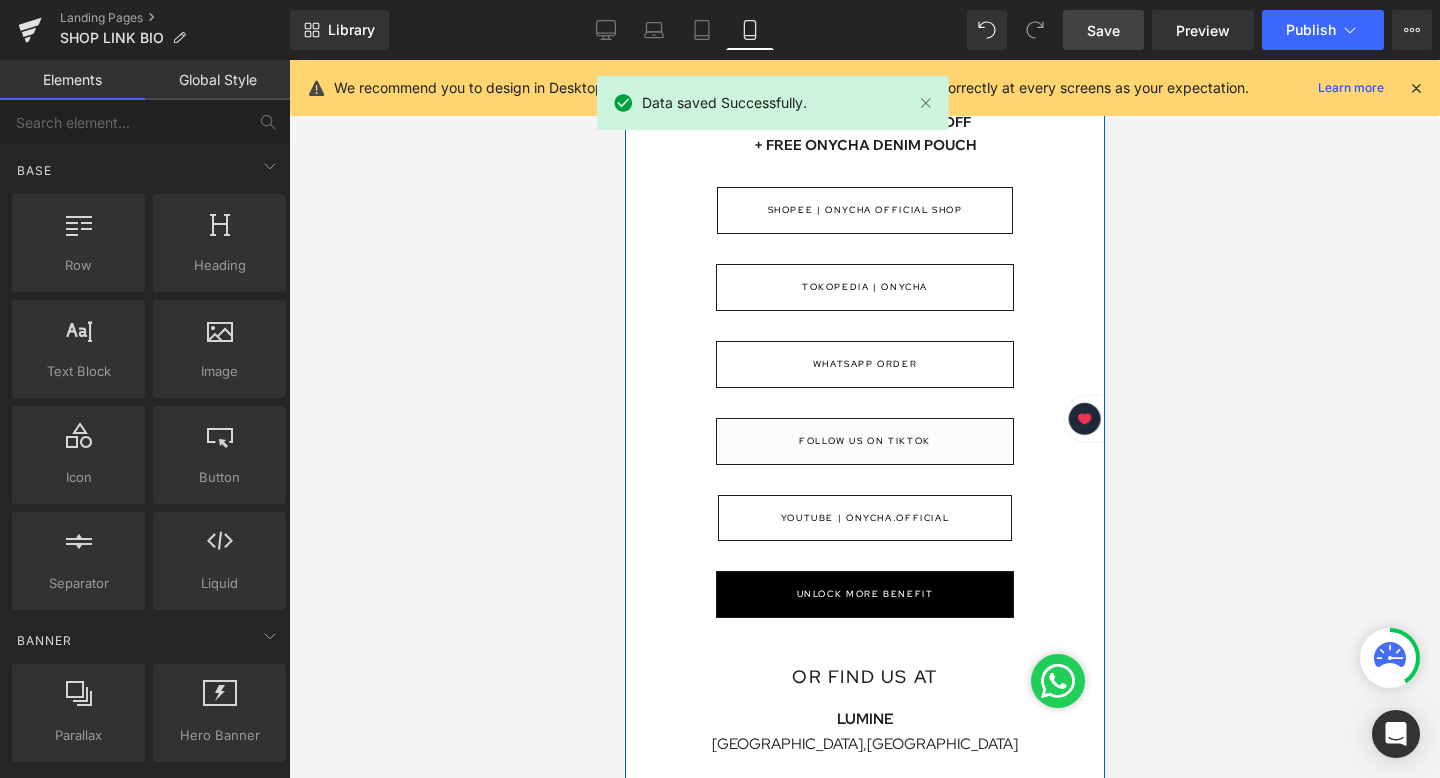 scroll, scrollTop: 736, scrollLeft: 0, axis: vertical 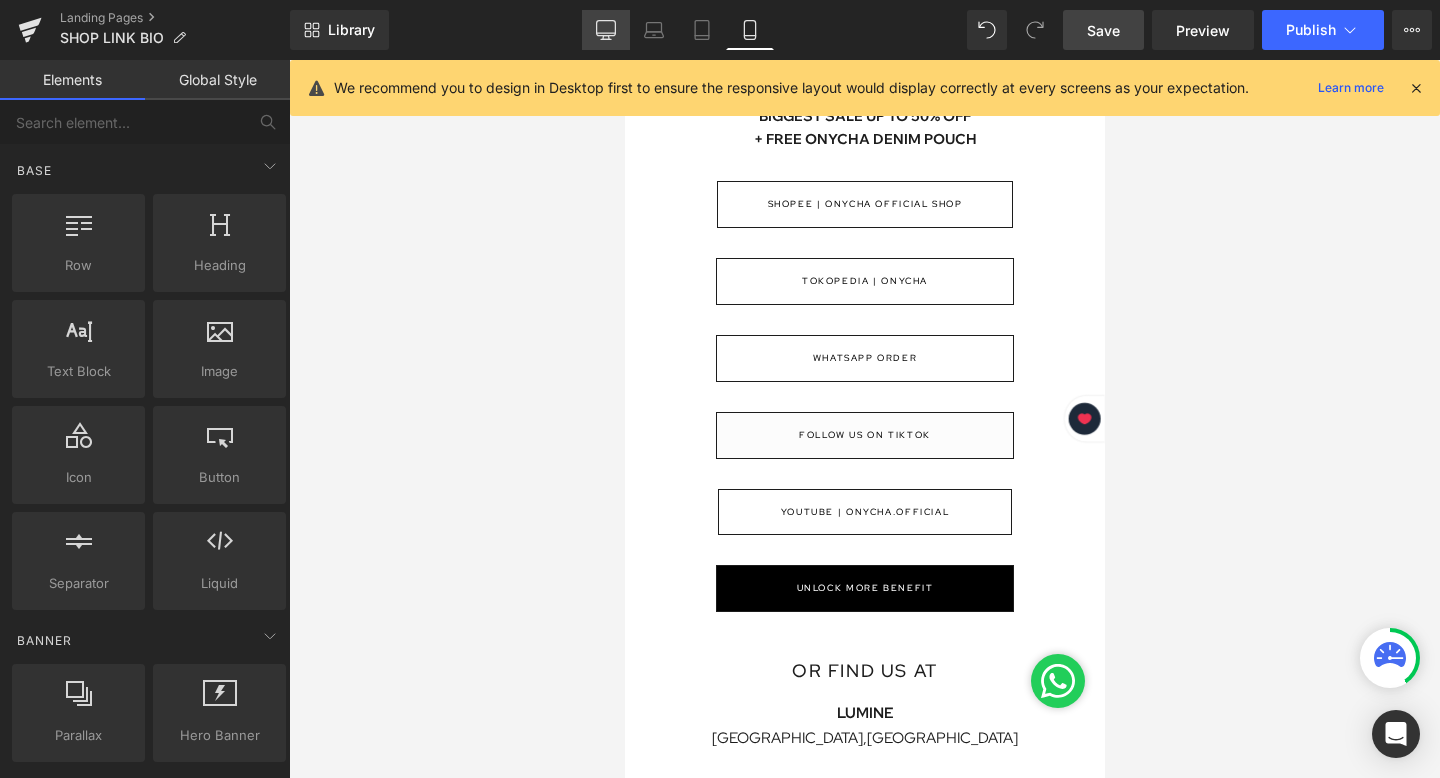 click 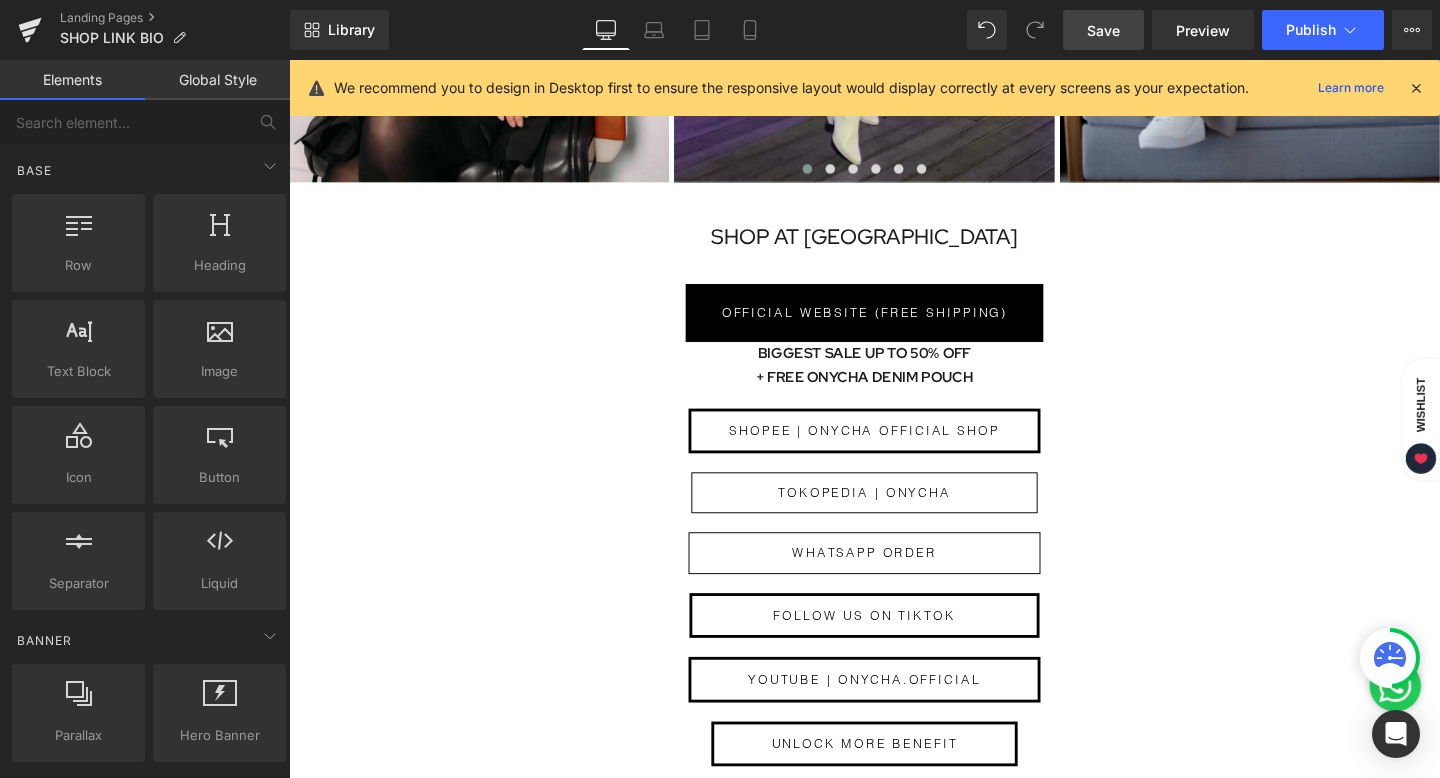 scroll, scrollTop: 689, scrollLeft: 0, axis: vertical 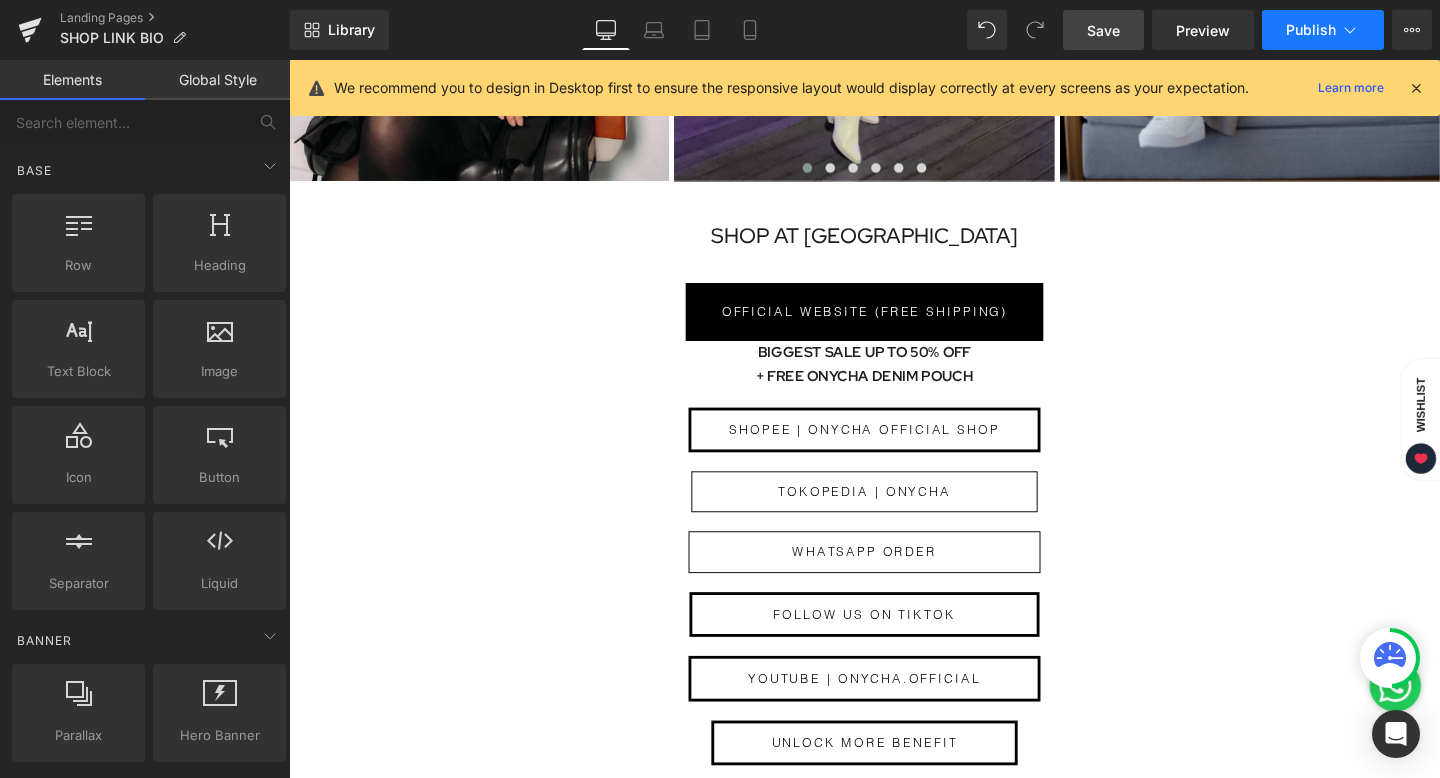 click on "Publish" at bounding box center (1323, 30) 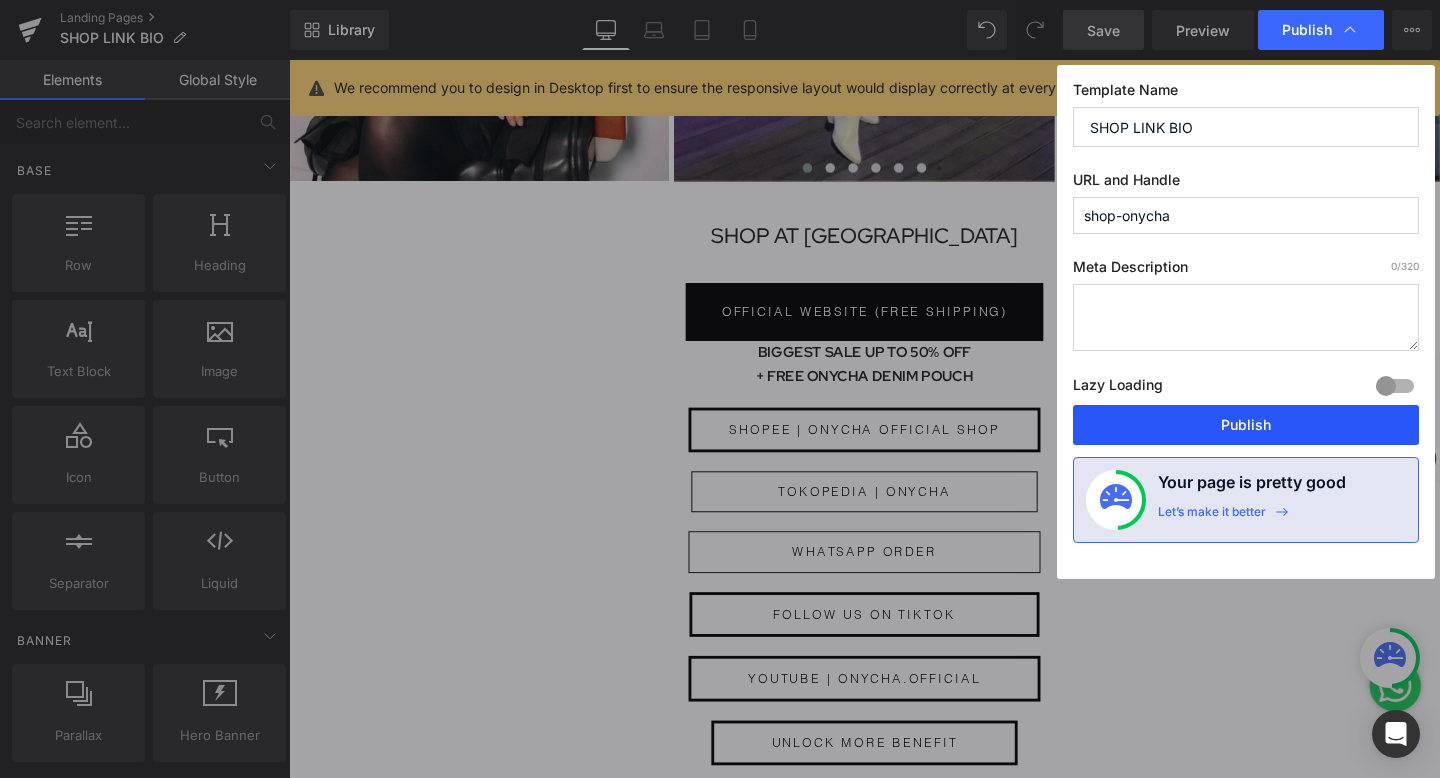 click on "Publish" at bounding box center (1246, 425) 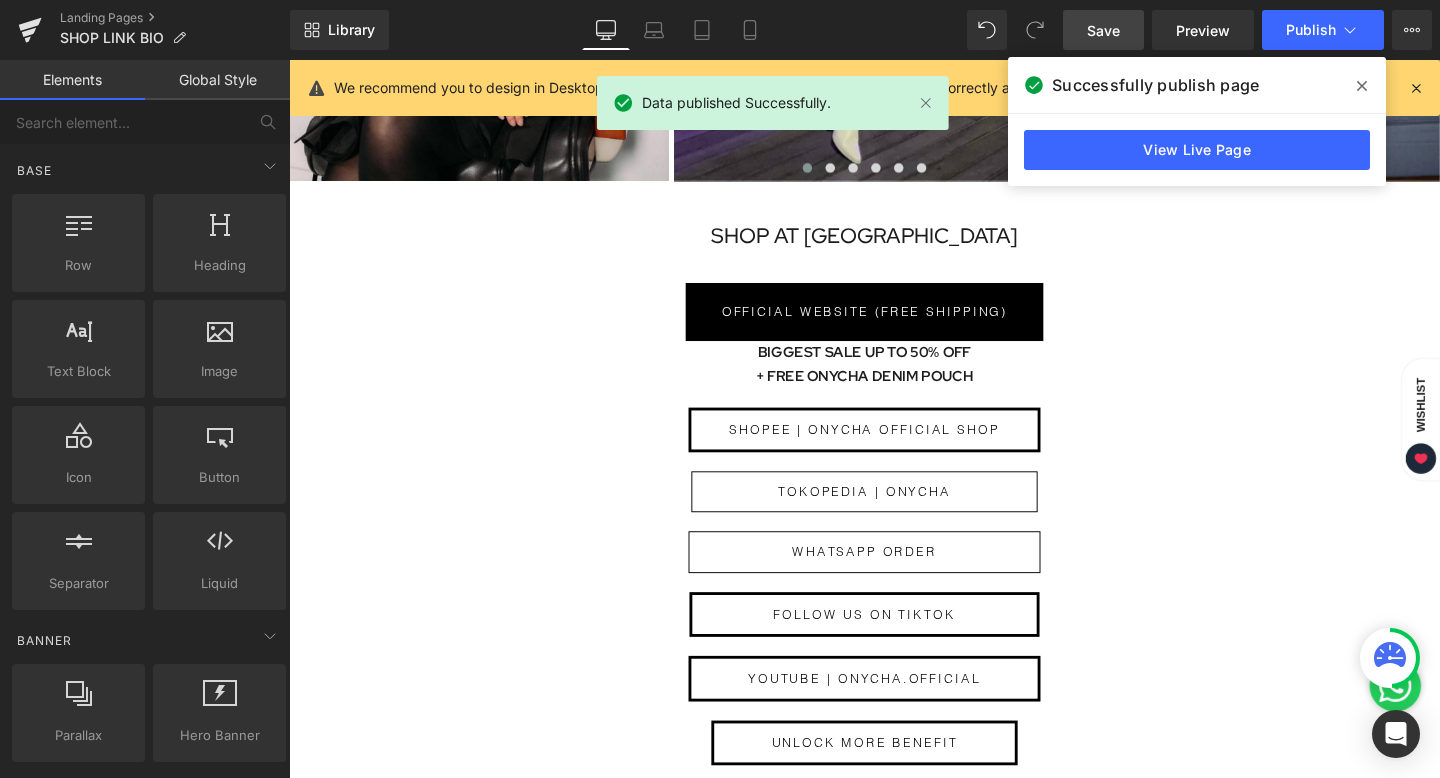 click 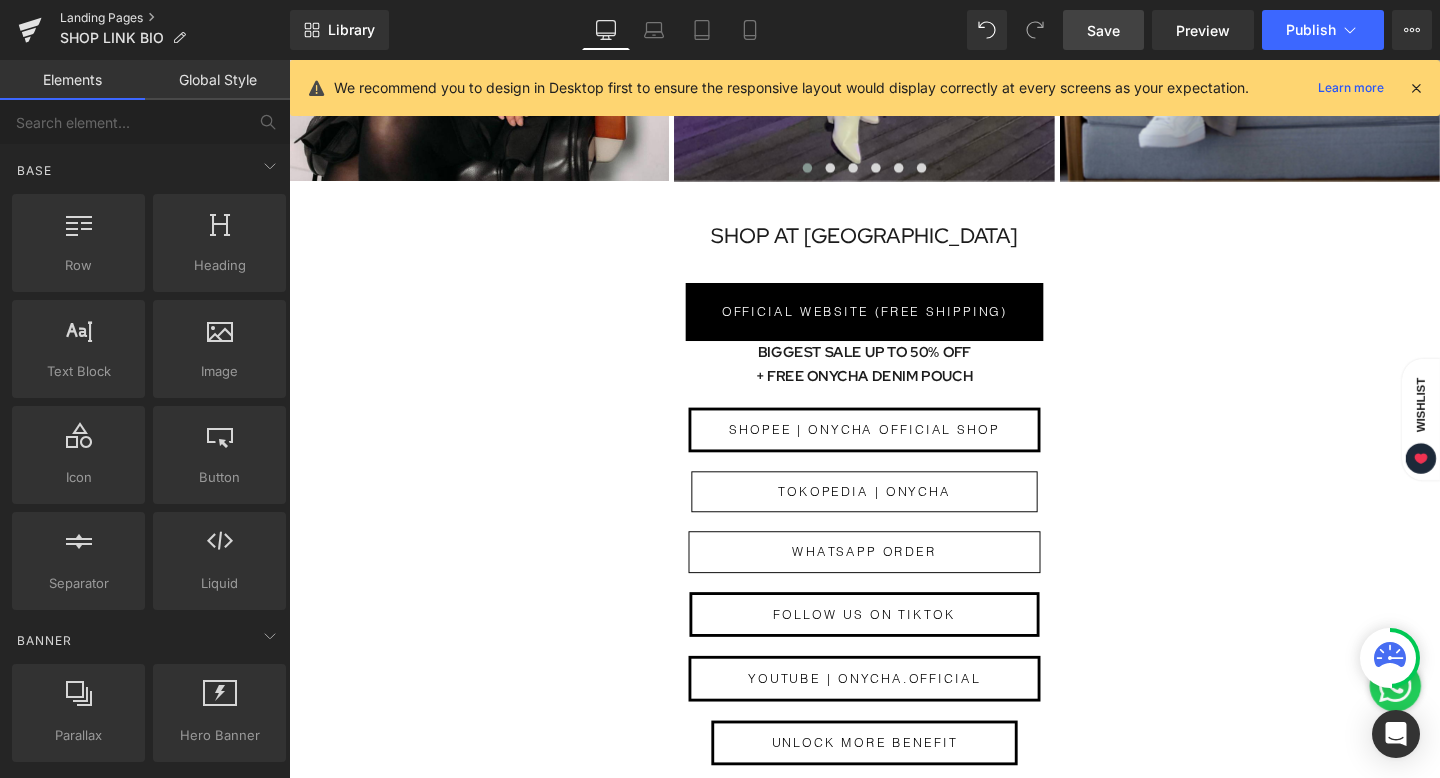 click on "Landing Pages" at bounding box center [175, 18] 